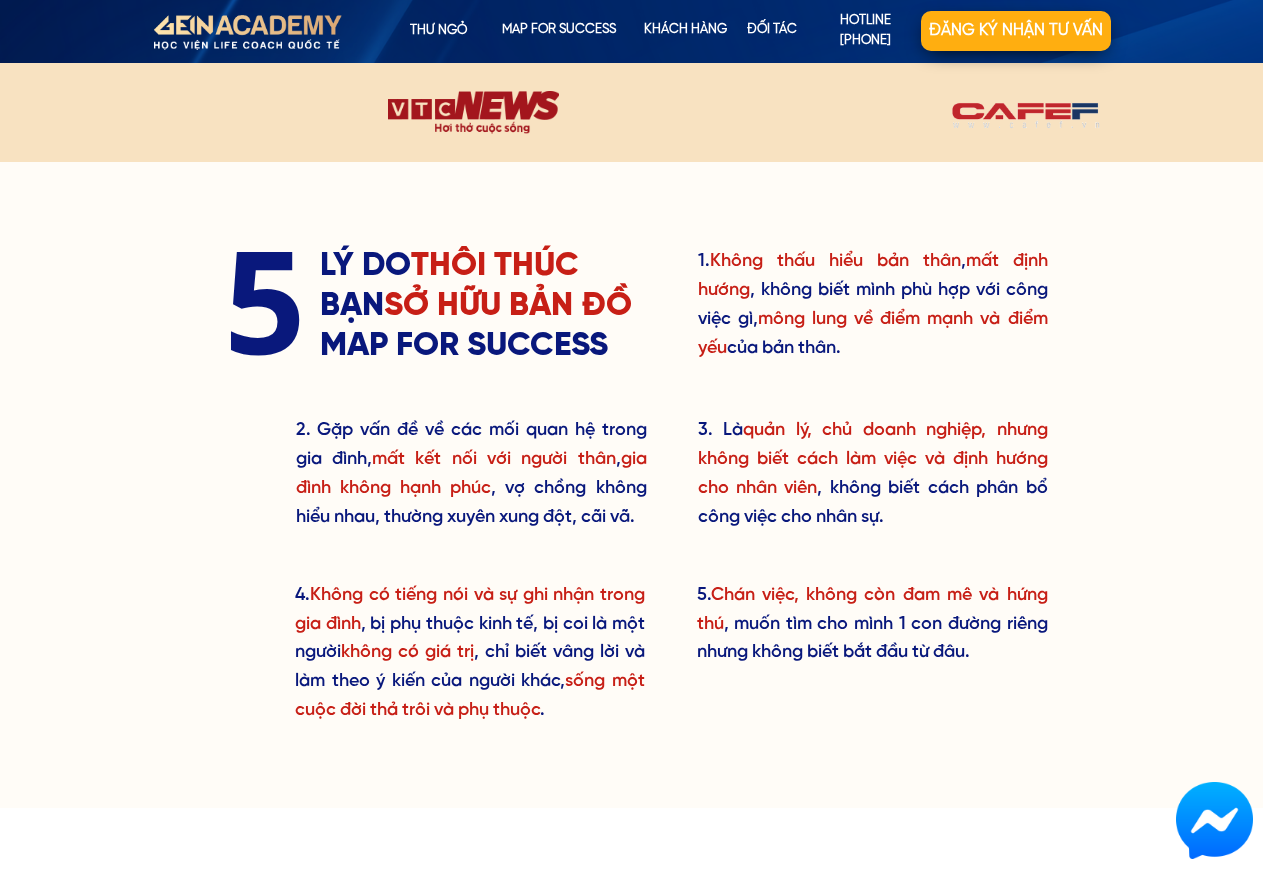 scroll, scrollTop: 0, scrollLeft: 0, axis: both 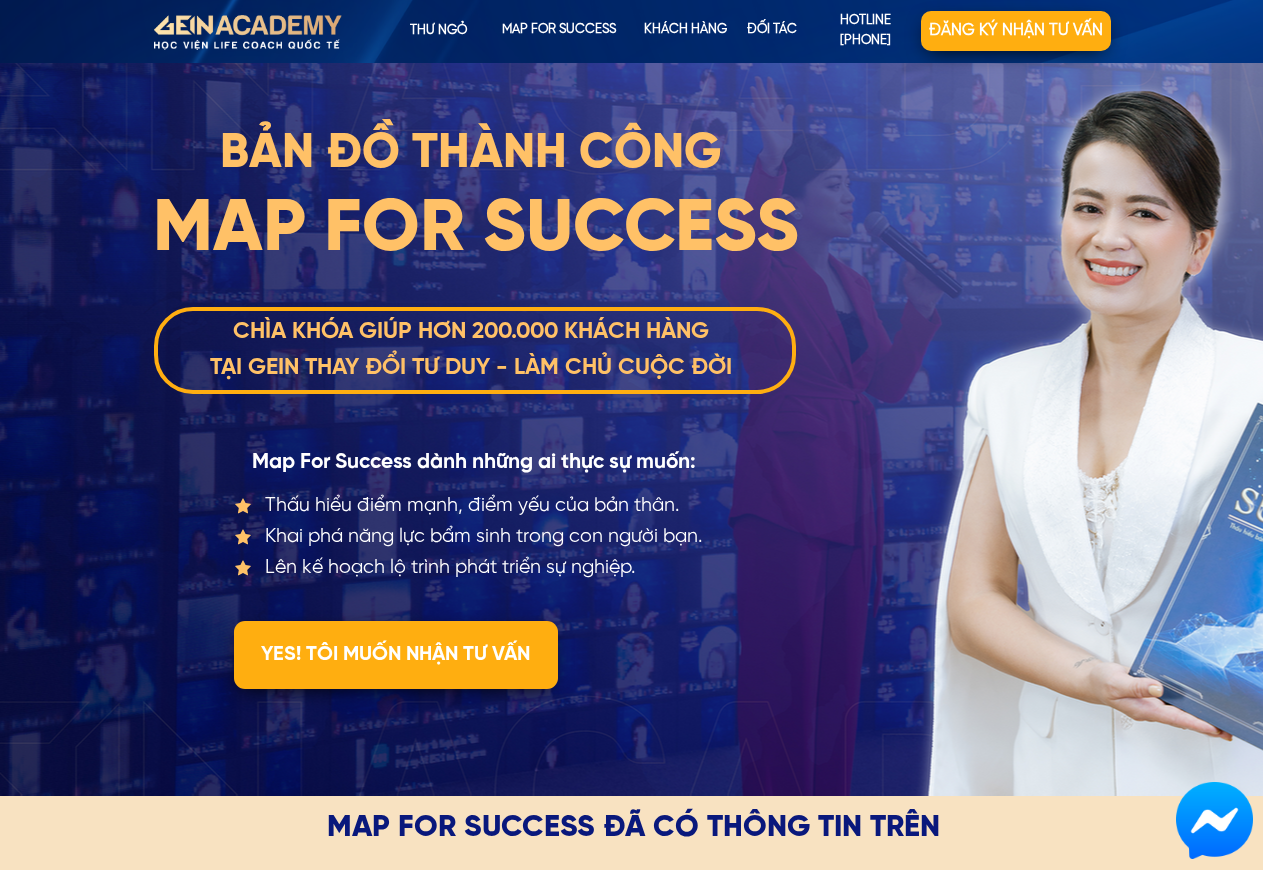 click on "BẢN ĐỒ THÀNH CÔNG Thấu hiểu điểm mạnh, điểm yếu của bản thân. Khai phá năng lực bẩm sinh trong con người bạn. Lên kế hoạch lộ trình phát triển sự nghiệp. MAP FOR SUCCESS CHÌA KHÓA GIÚP HƠN 200.000 KHÁCH HÀNG TẠI GEIN THAY ĐỔI TƯ DUY - LÀM CHỦ CUỘC ĐỜI Map For Success dành những ai thực sự muốn: YES! TÔI MUỐN NHẬN TƯ VẤN" at bounding box center [631, 429] 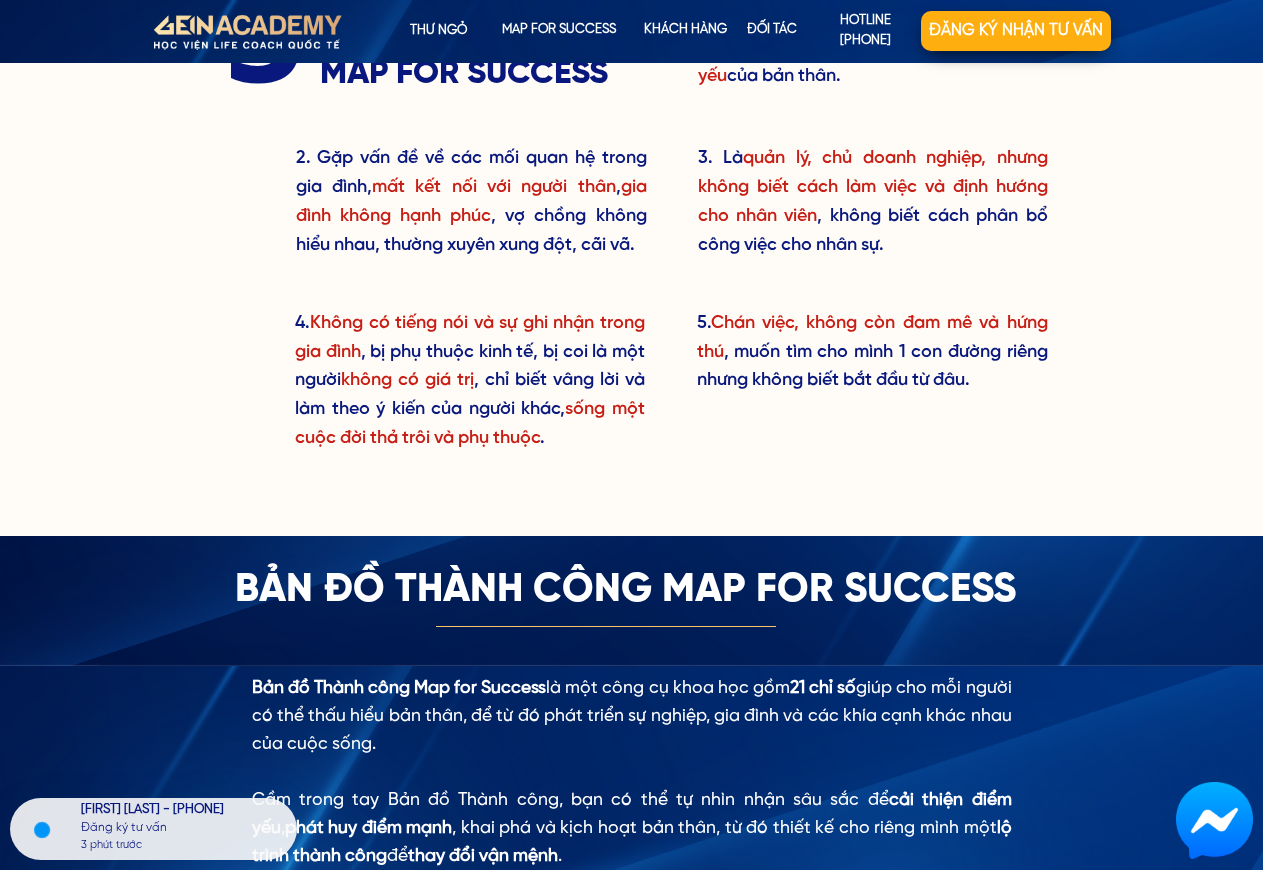 scroll, scrollTop: 1768, scrollLeft: 0, axis: vertical 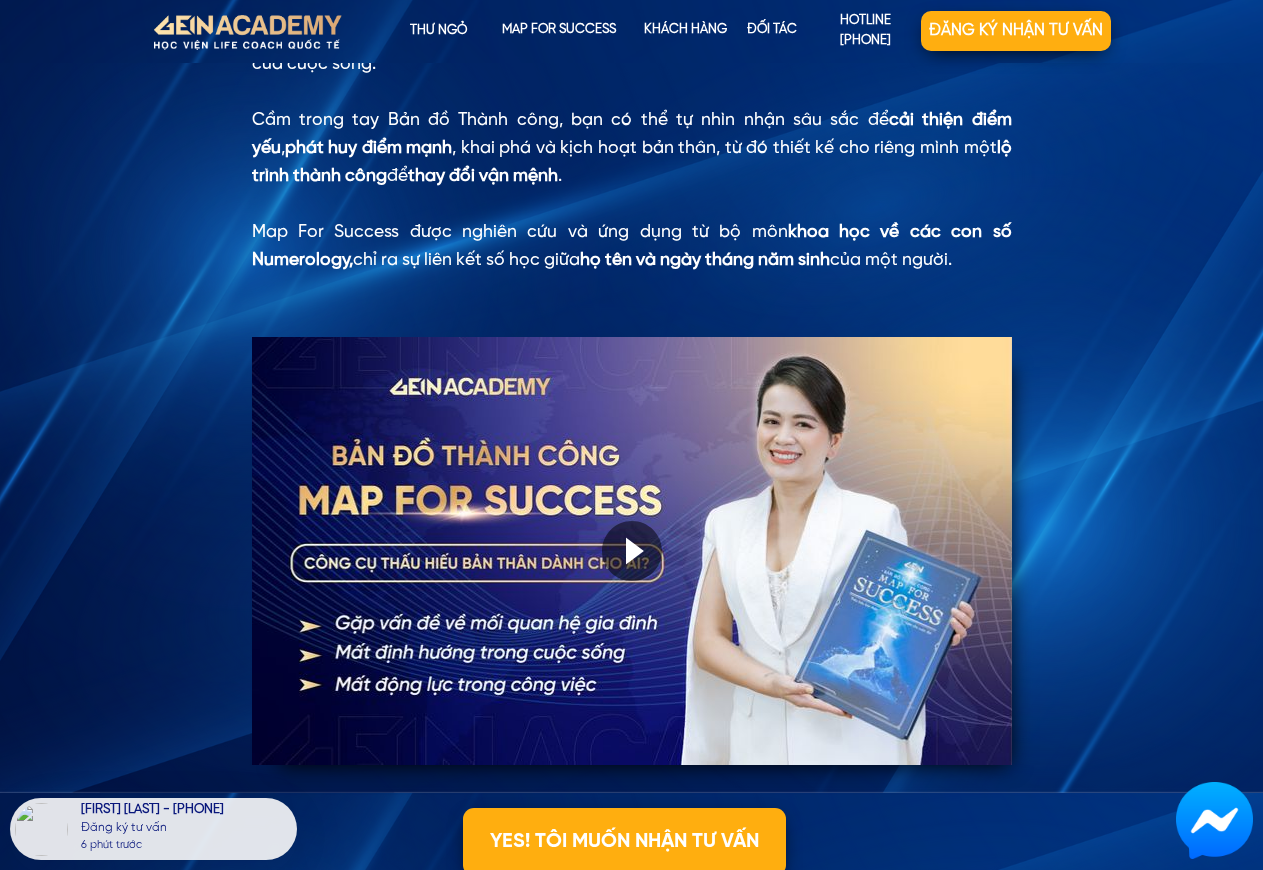 click at bounding box center (632, 551) 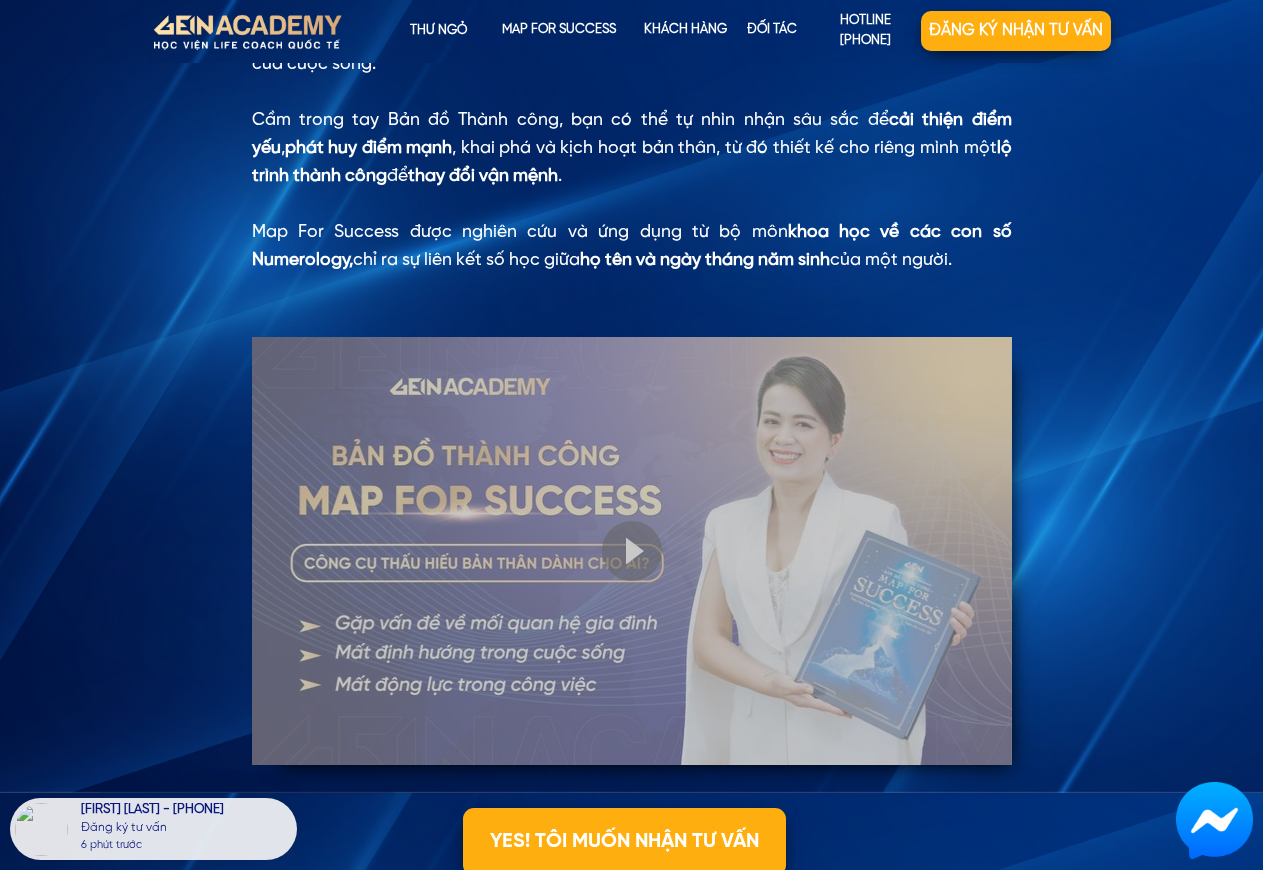 click at bounding box center (632, 551) 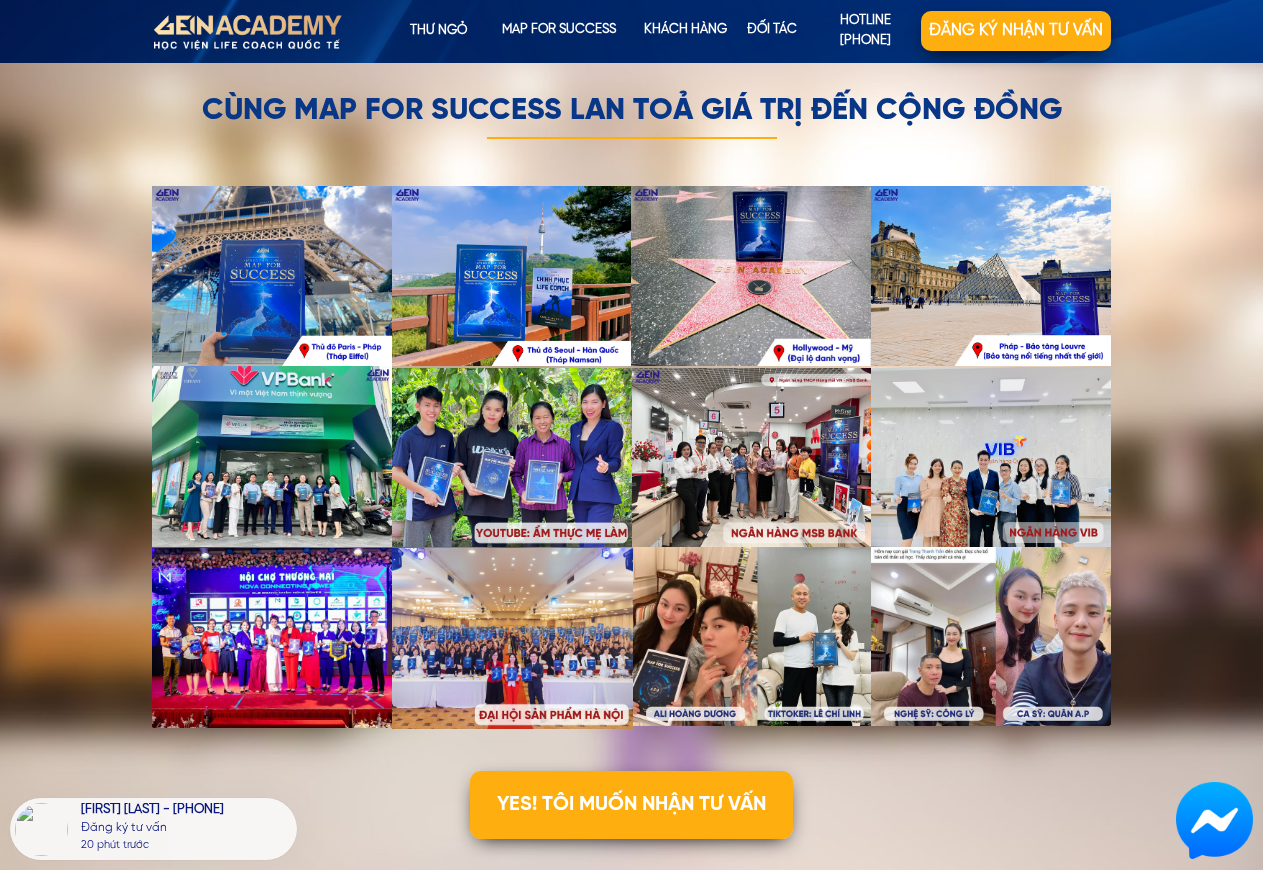 scroll, scrollTop: 6205, scrollLeft: 0, axis: vertical 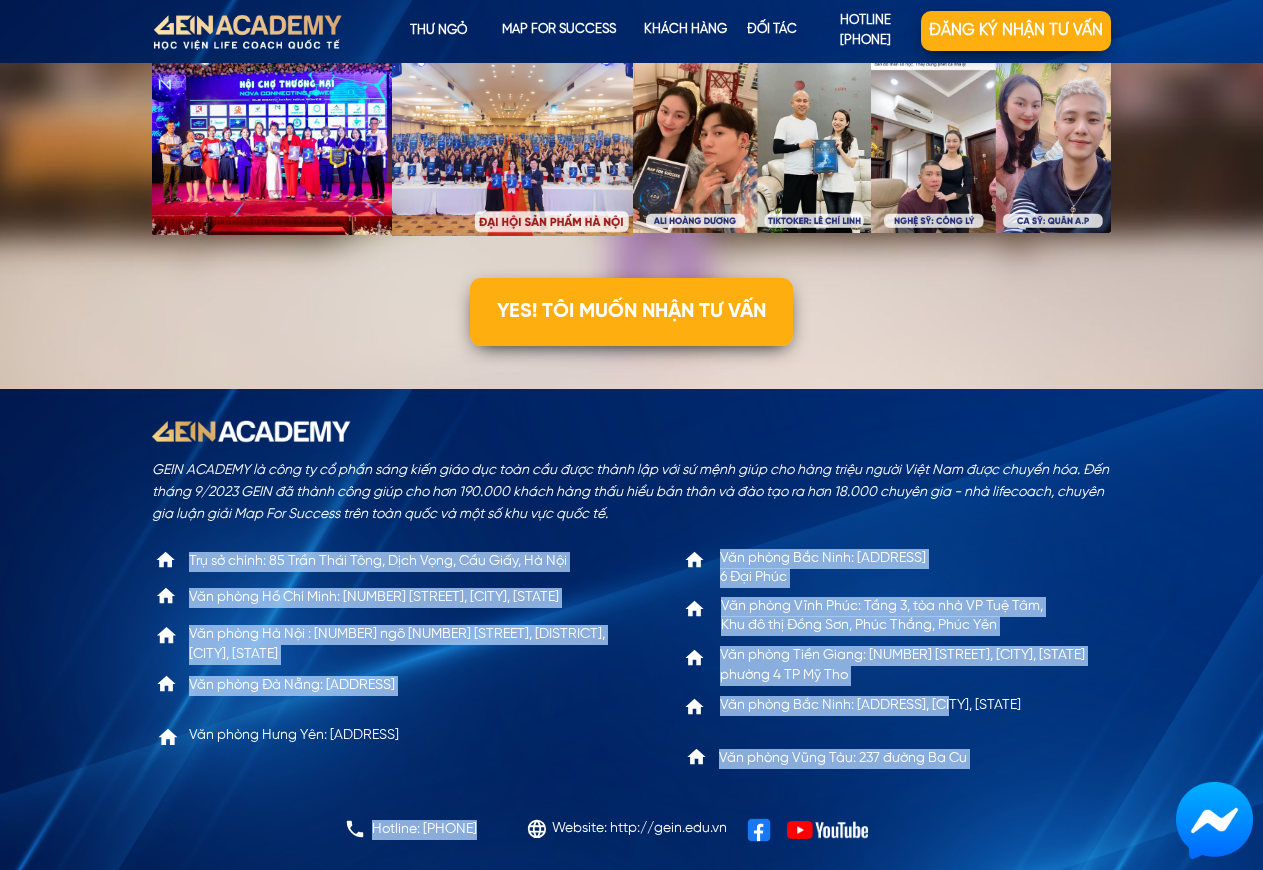 drag, startPoint x: 691, startPoint y: 523, endPoint x: 950, endPoint y: 713, distance: 321.218 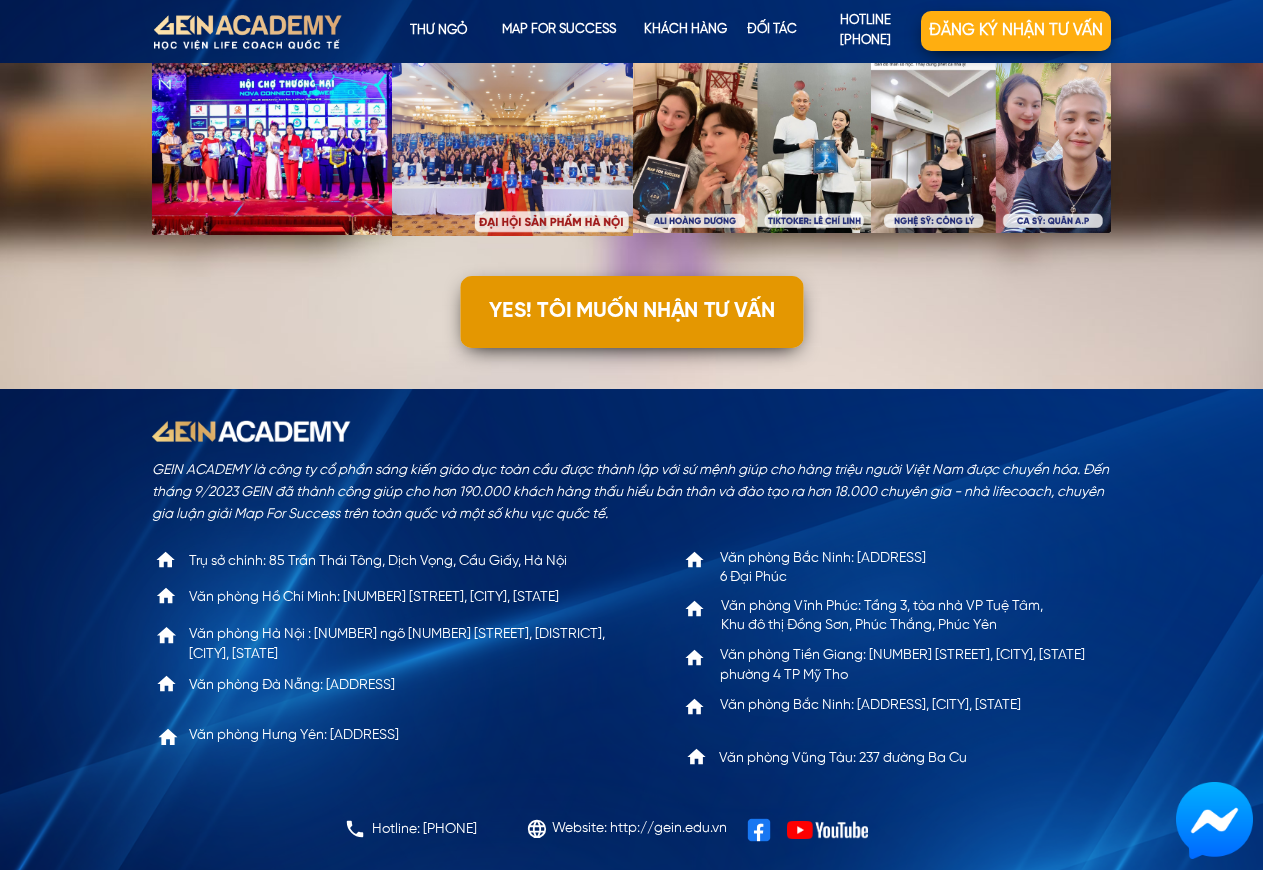 click on "YES! TÔI MUỐN NHẬN TƯ VẤN" at bounding box center [631, 312] 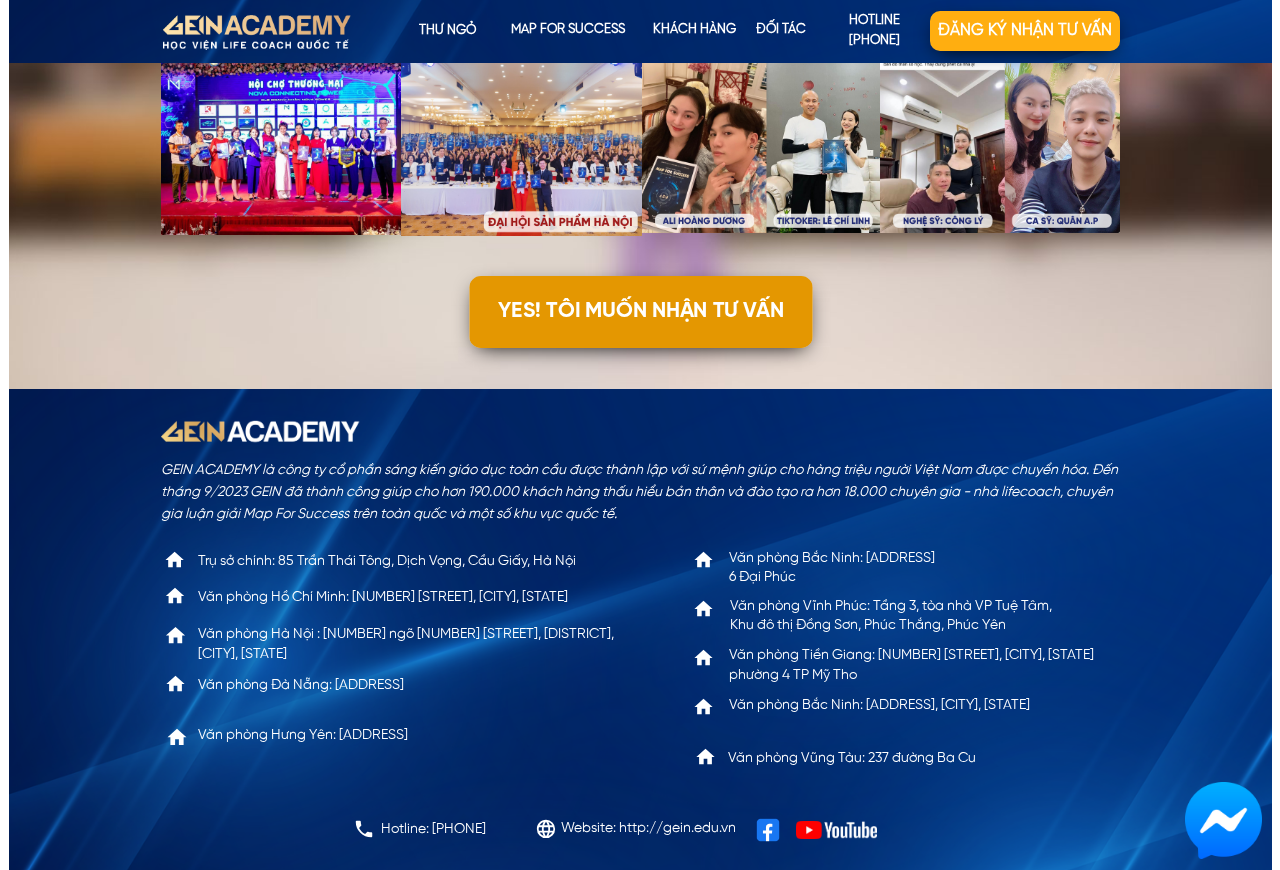scroll, scrollTop: 0, scrollLeft: 0, axis: both 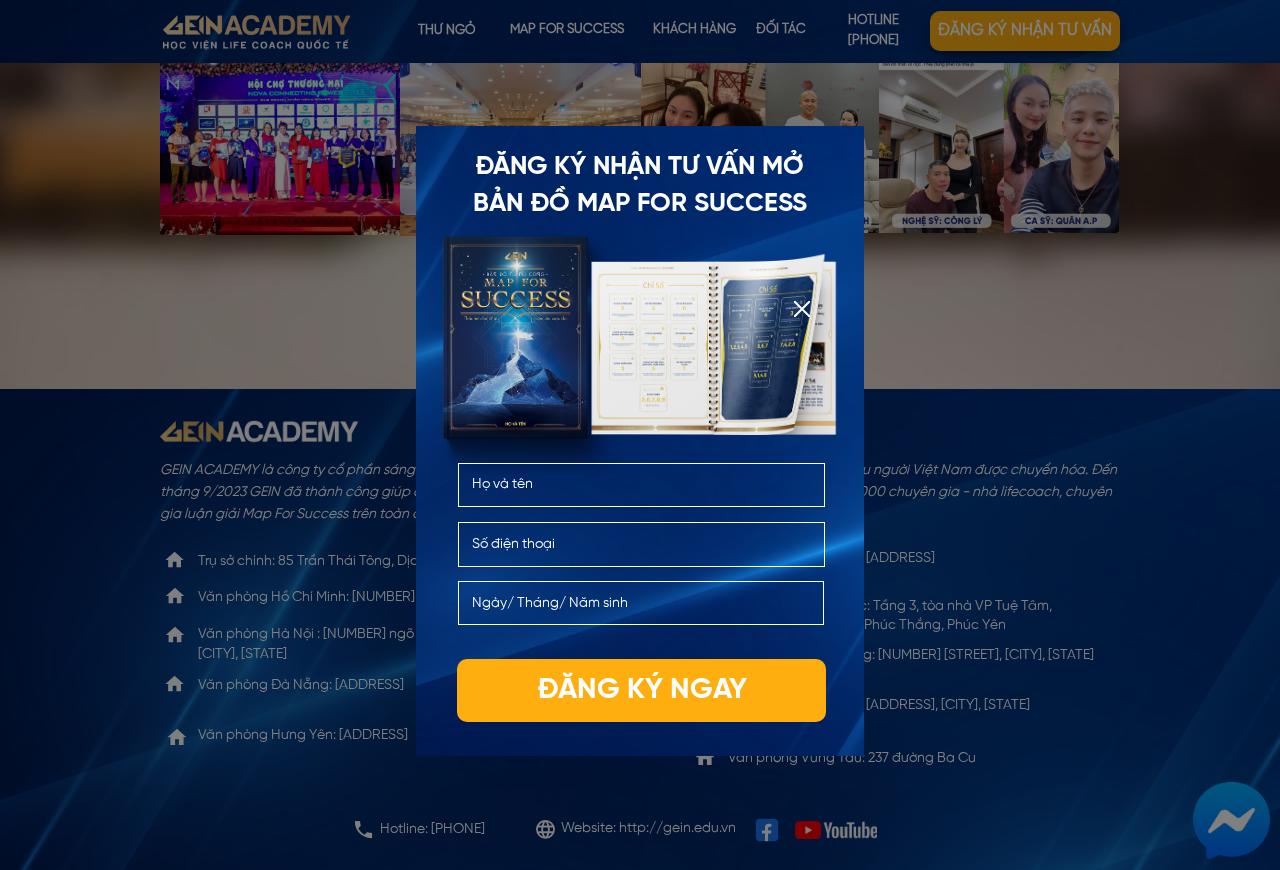 click at bounding box center (712, 347) 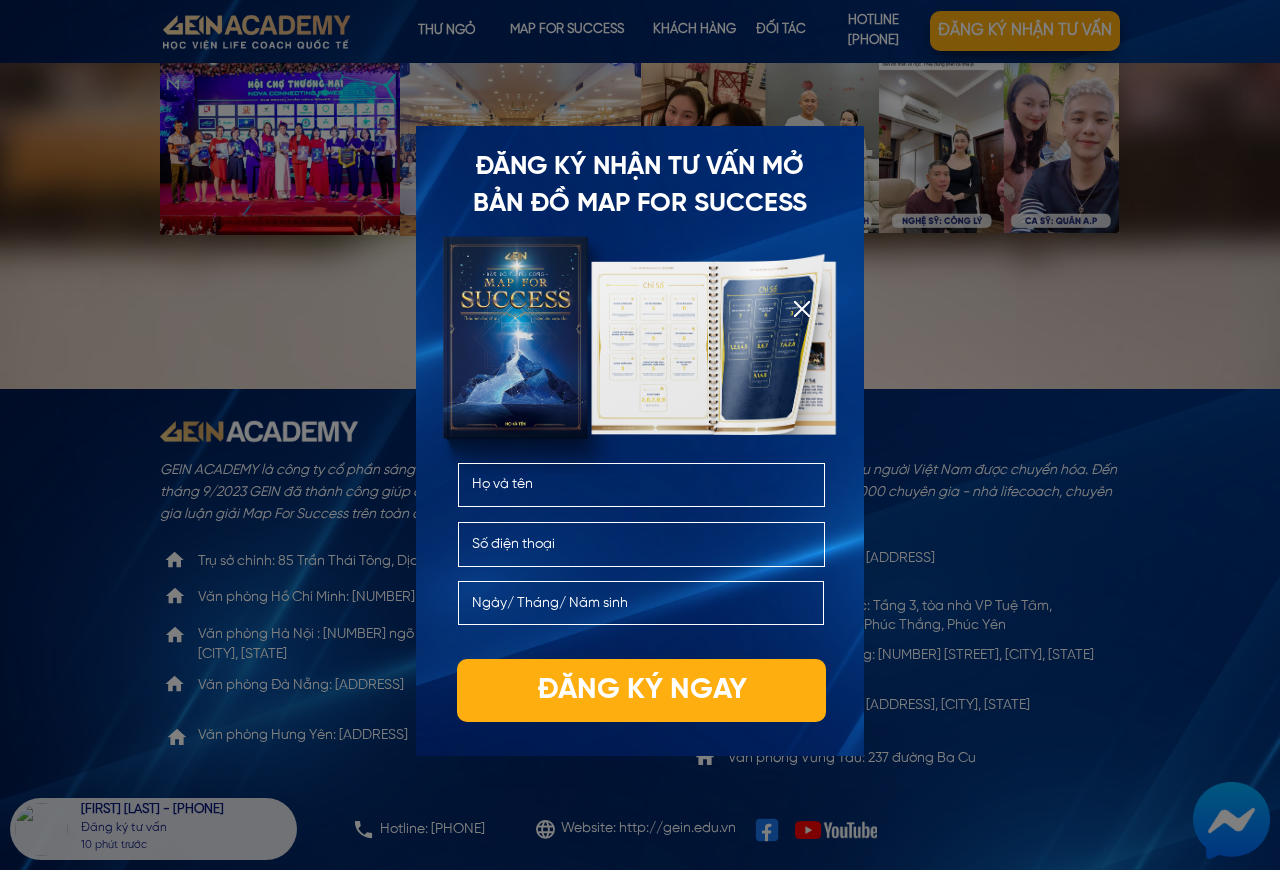 click at bounding box center [641, 603] 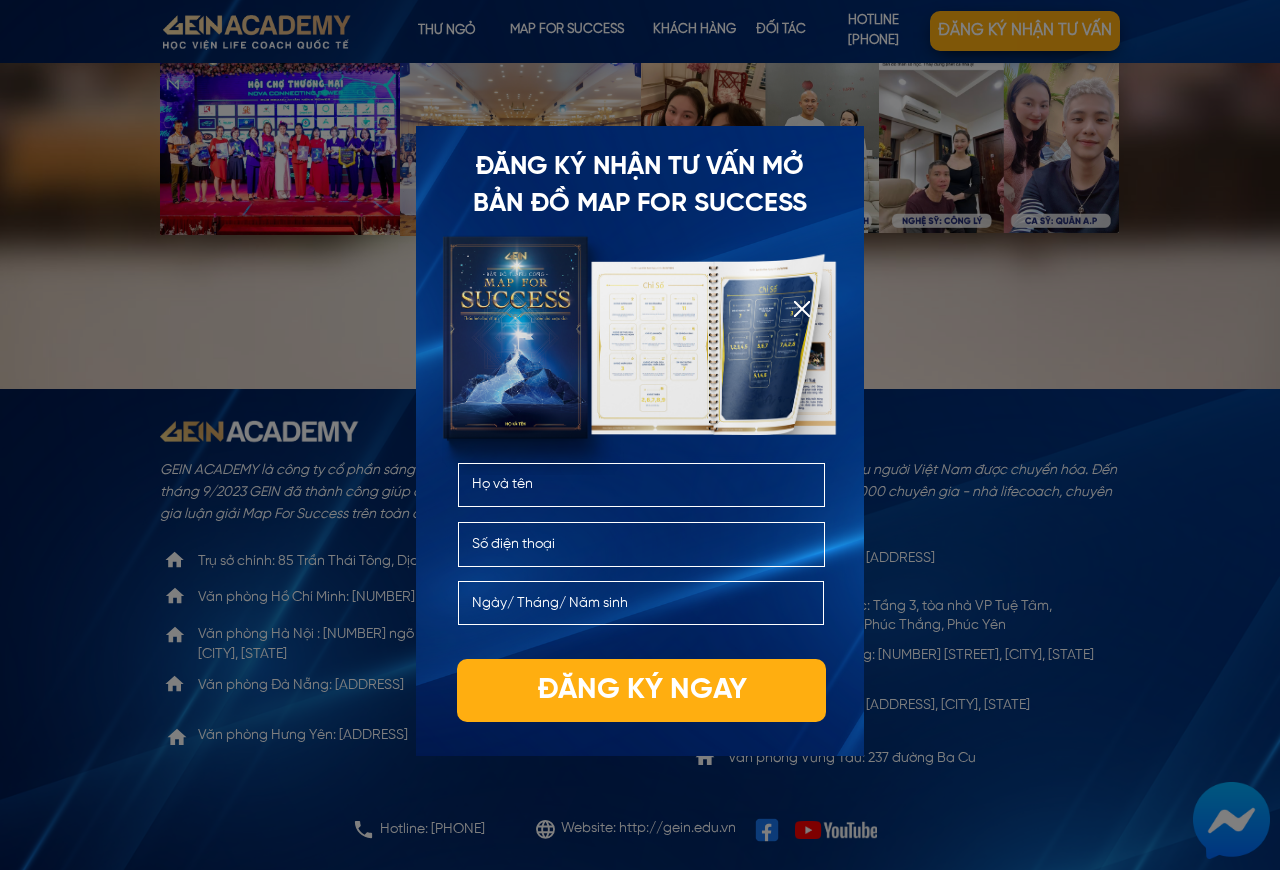 click at bounding box center (642, 485) 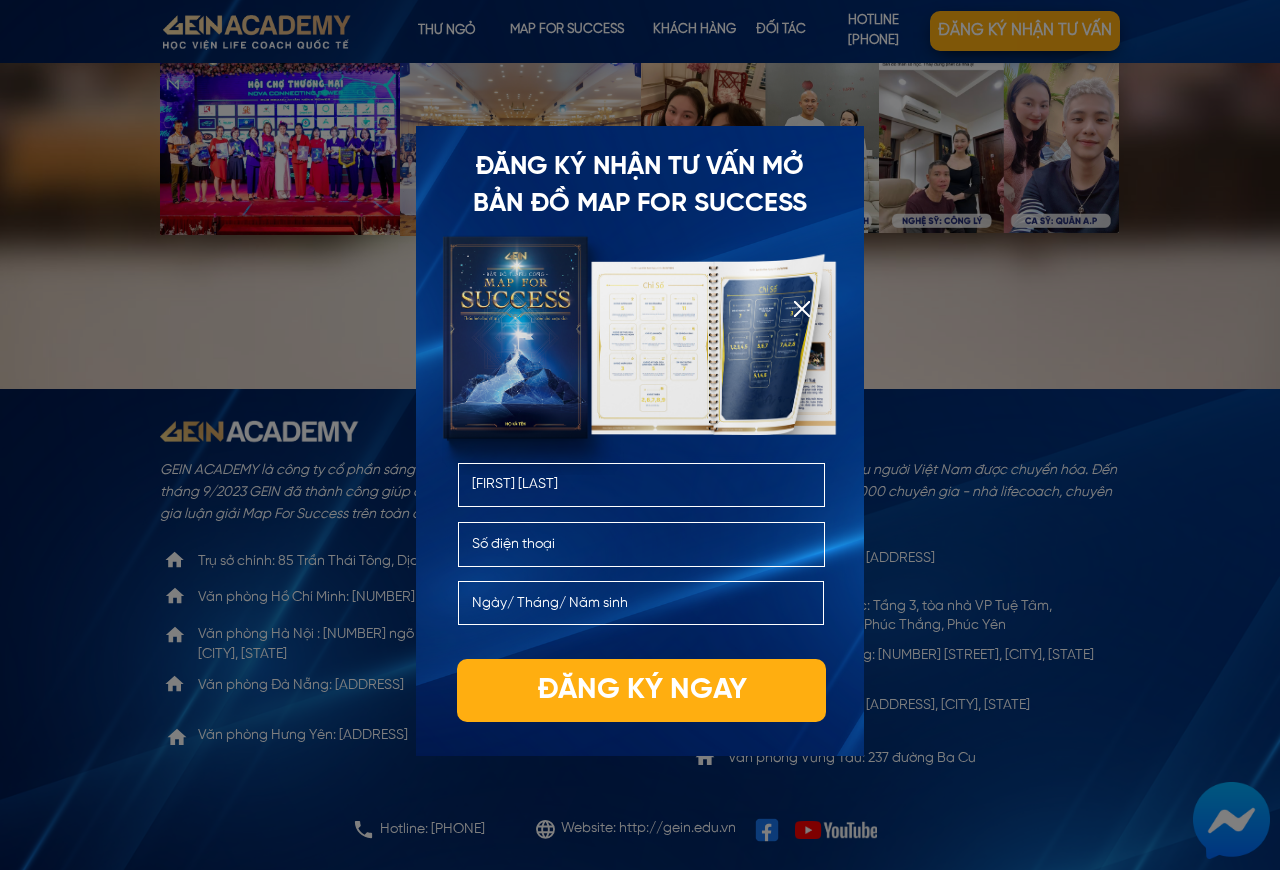type on "[FIRST] [LAST]" 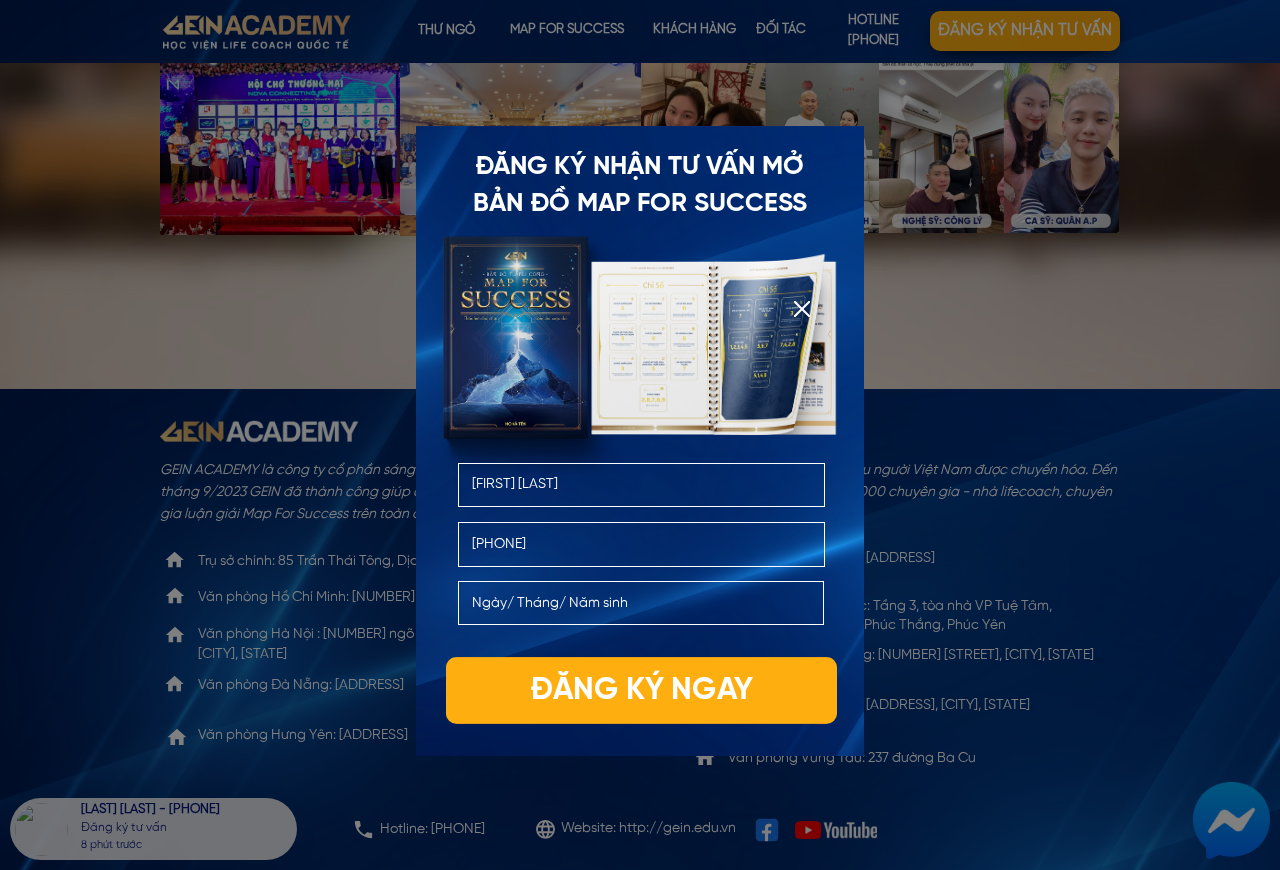 click on "Đăng ký ngay" at bounding box center (641, 690) 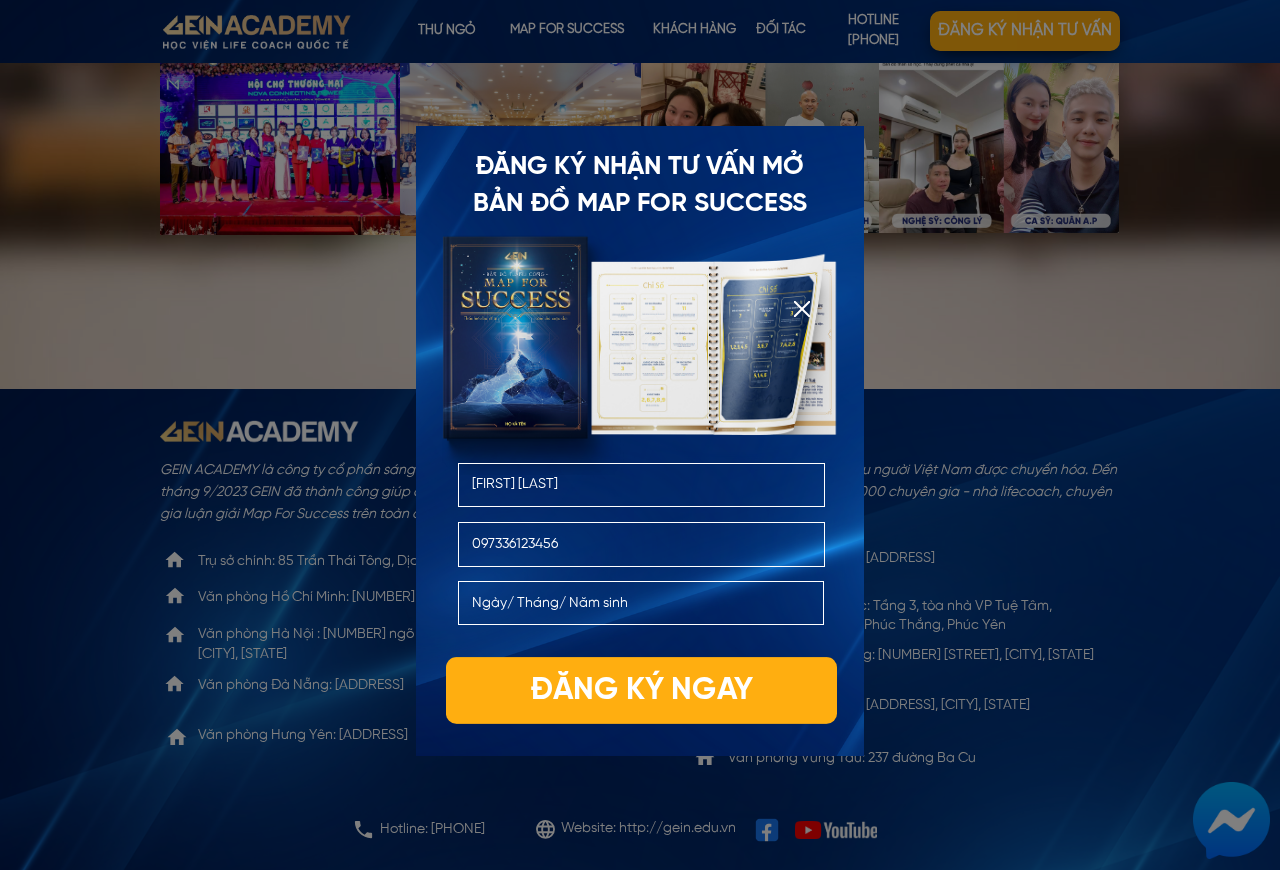 click on "Đăng ký ngay" at bounding box center [641, 690] 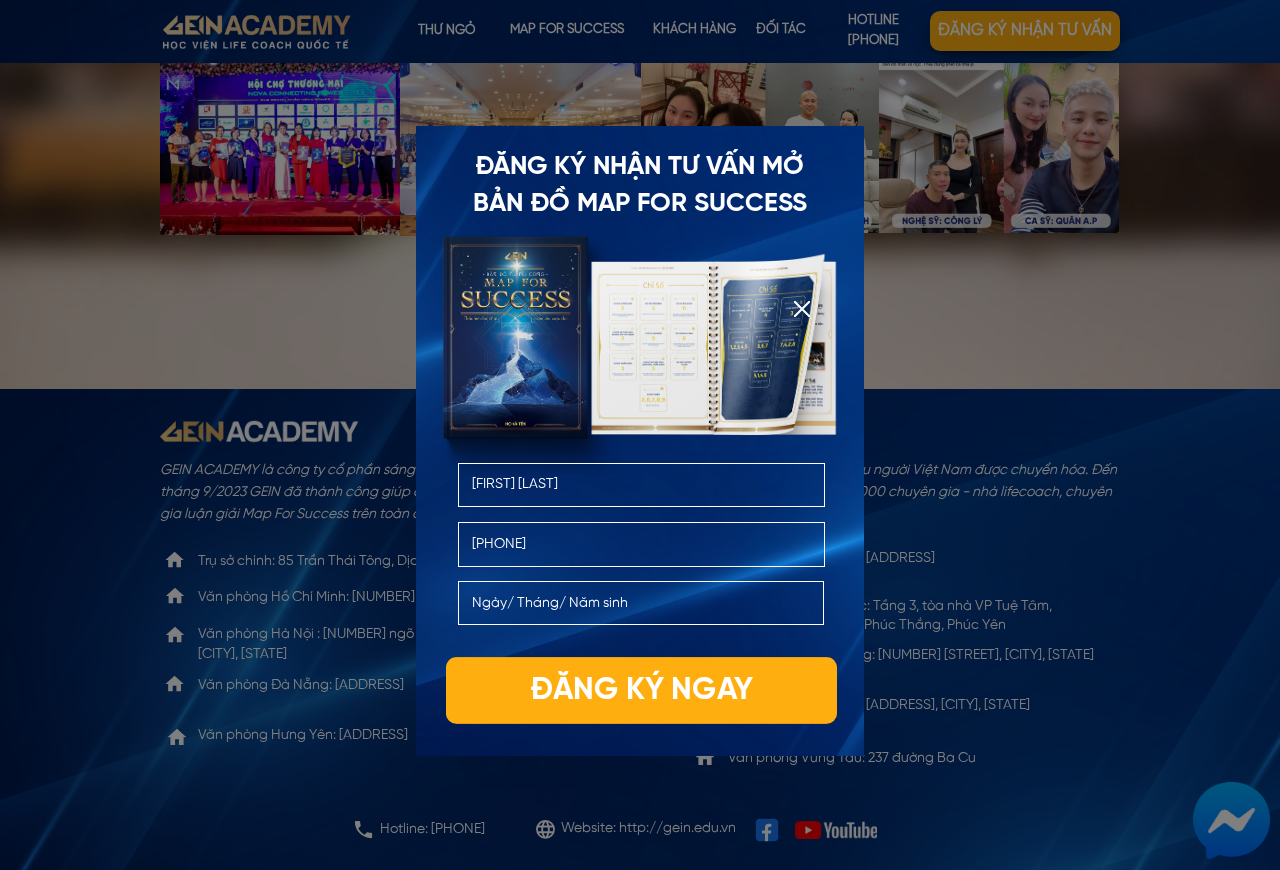 click on "Đăng ký ngay" at bounding box center [641, 690] 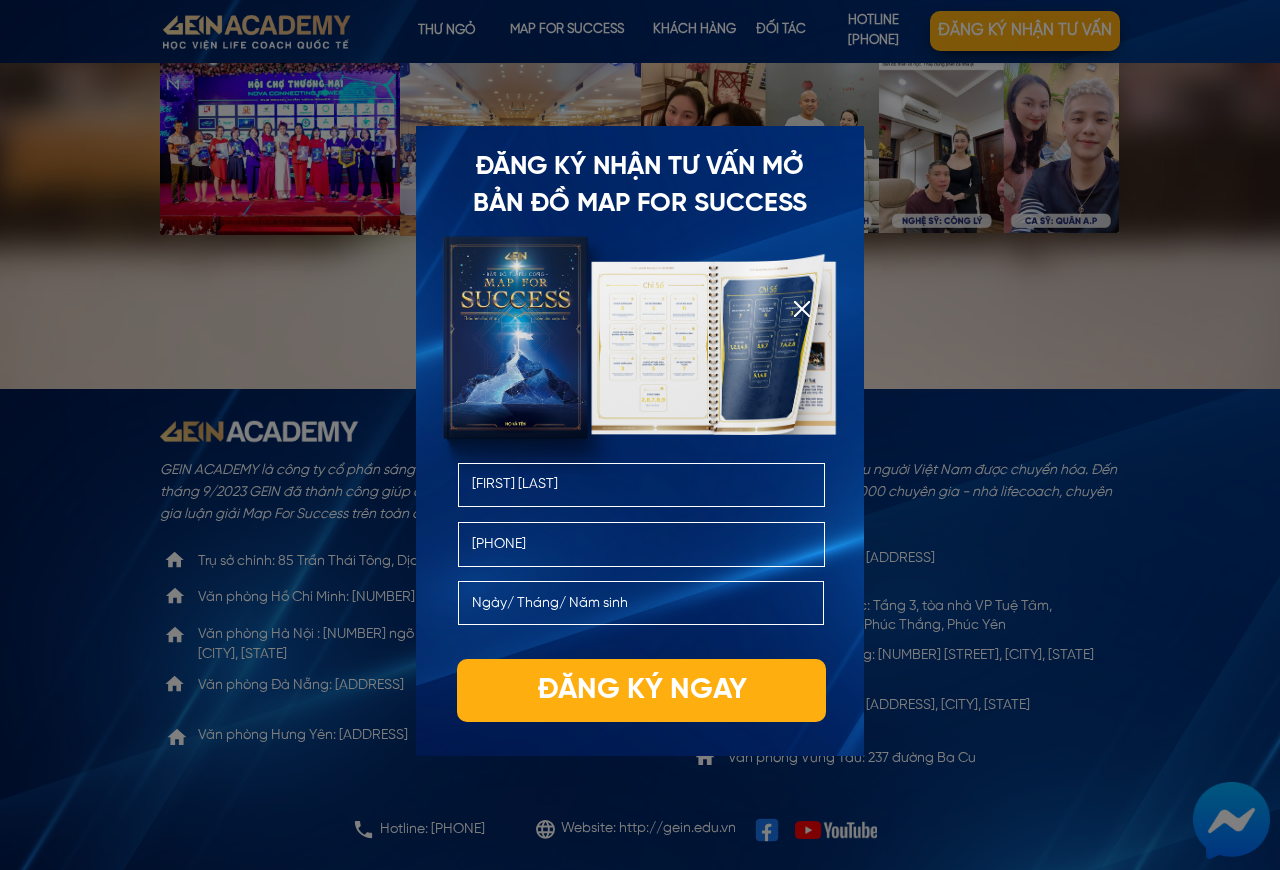 drag, startPoint x: 487, startPoint y: 545, endPoint x: 504, endPoint y: 546, distance: 17.029387 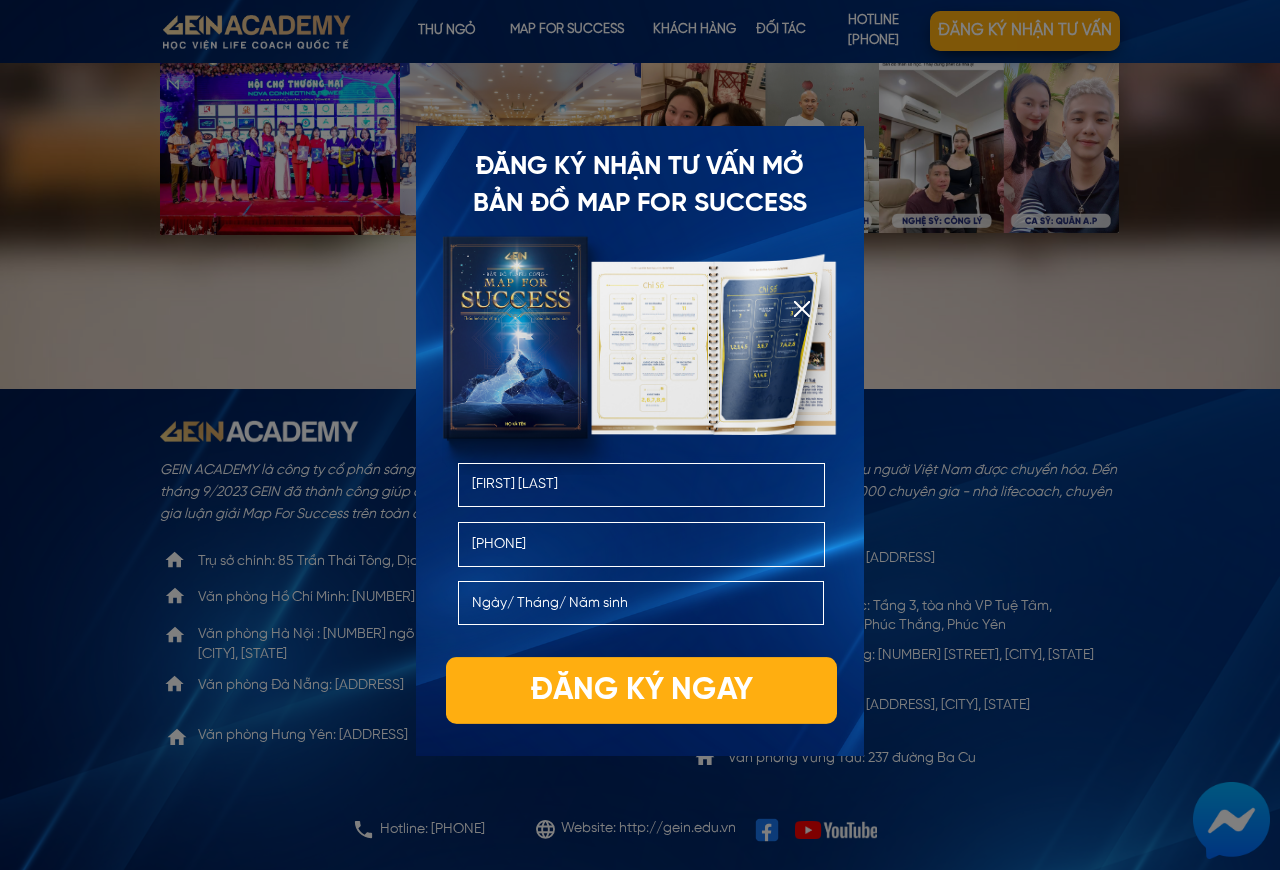 type on "[PHONE]" 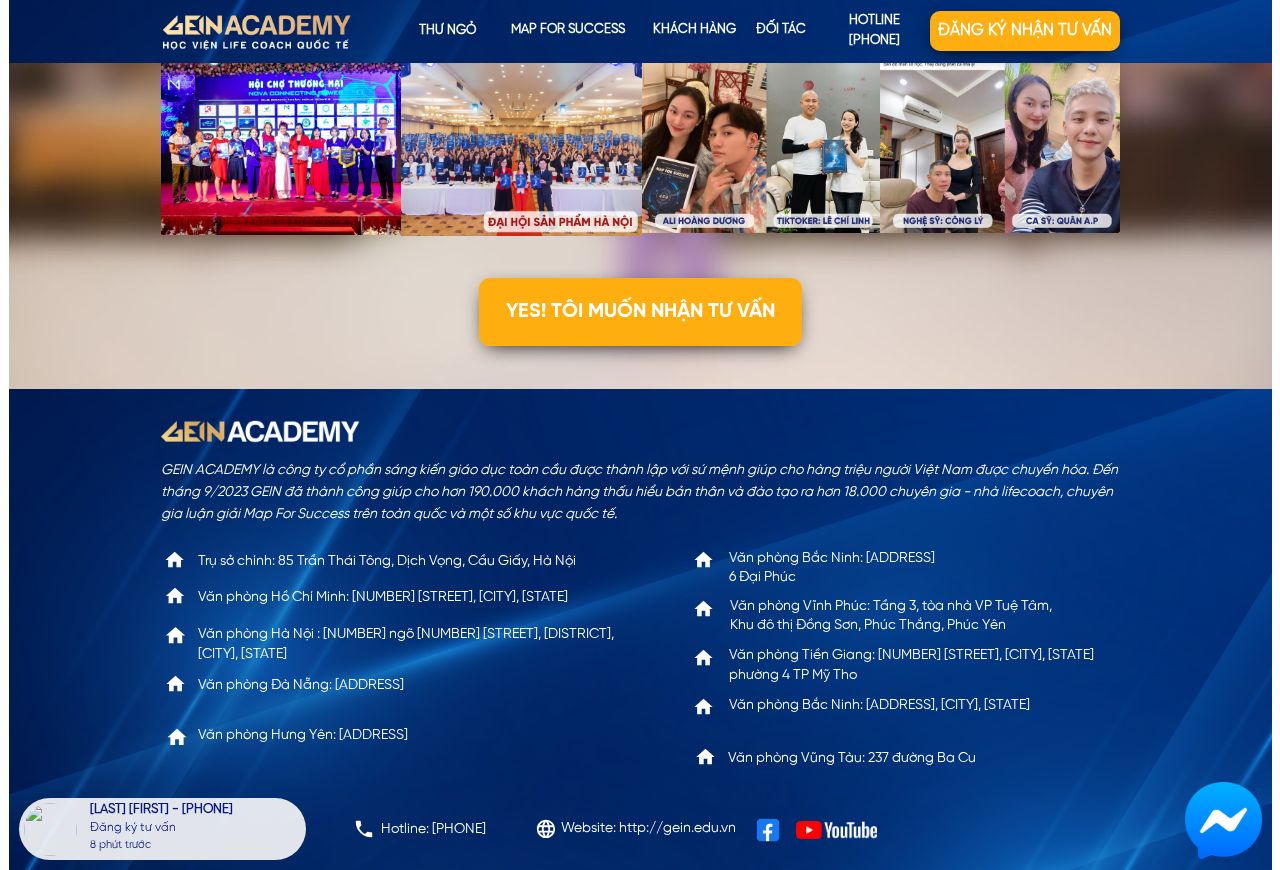 scroll, scrollTop: 0, scrollLeft: 0, axis: both 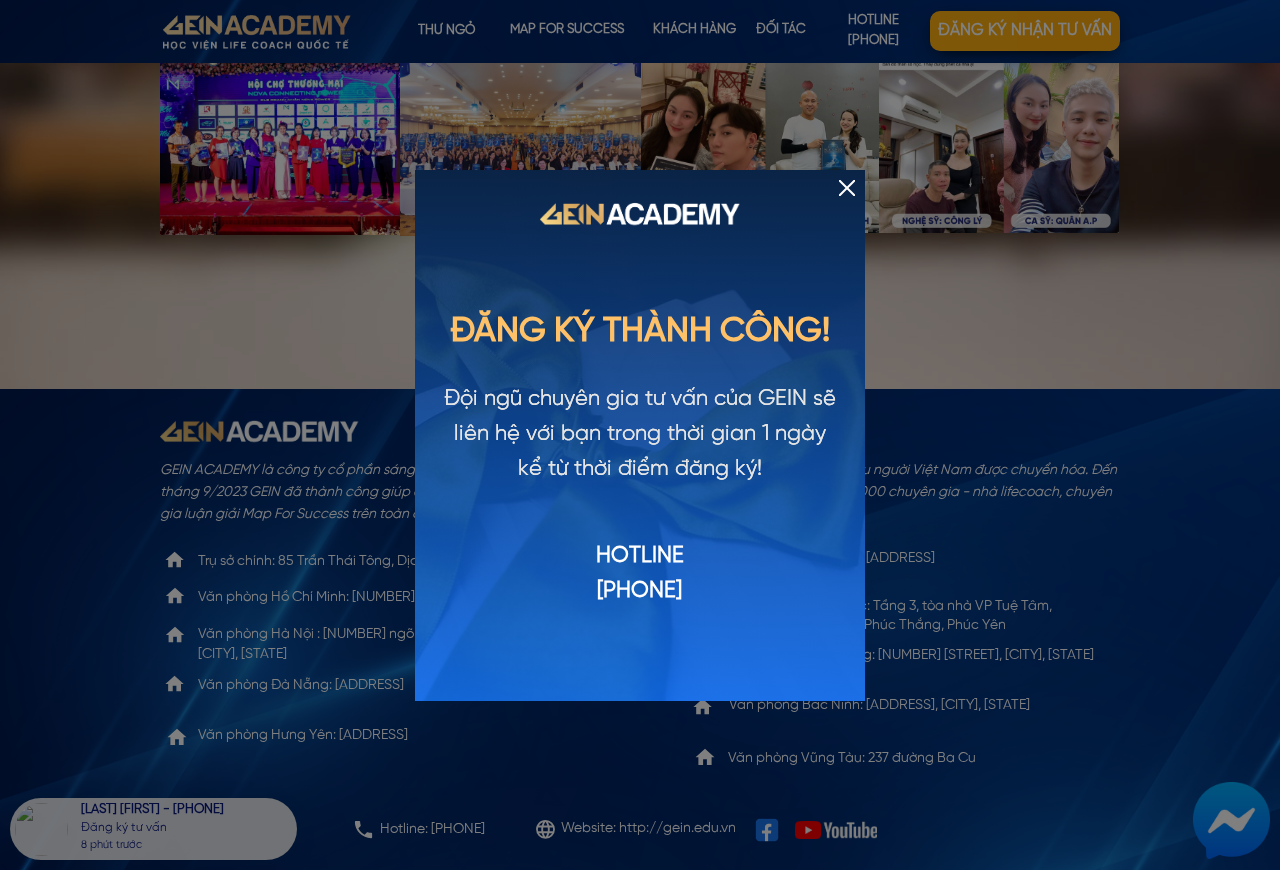 click at bounding box center (847, 188) 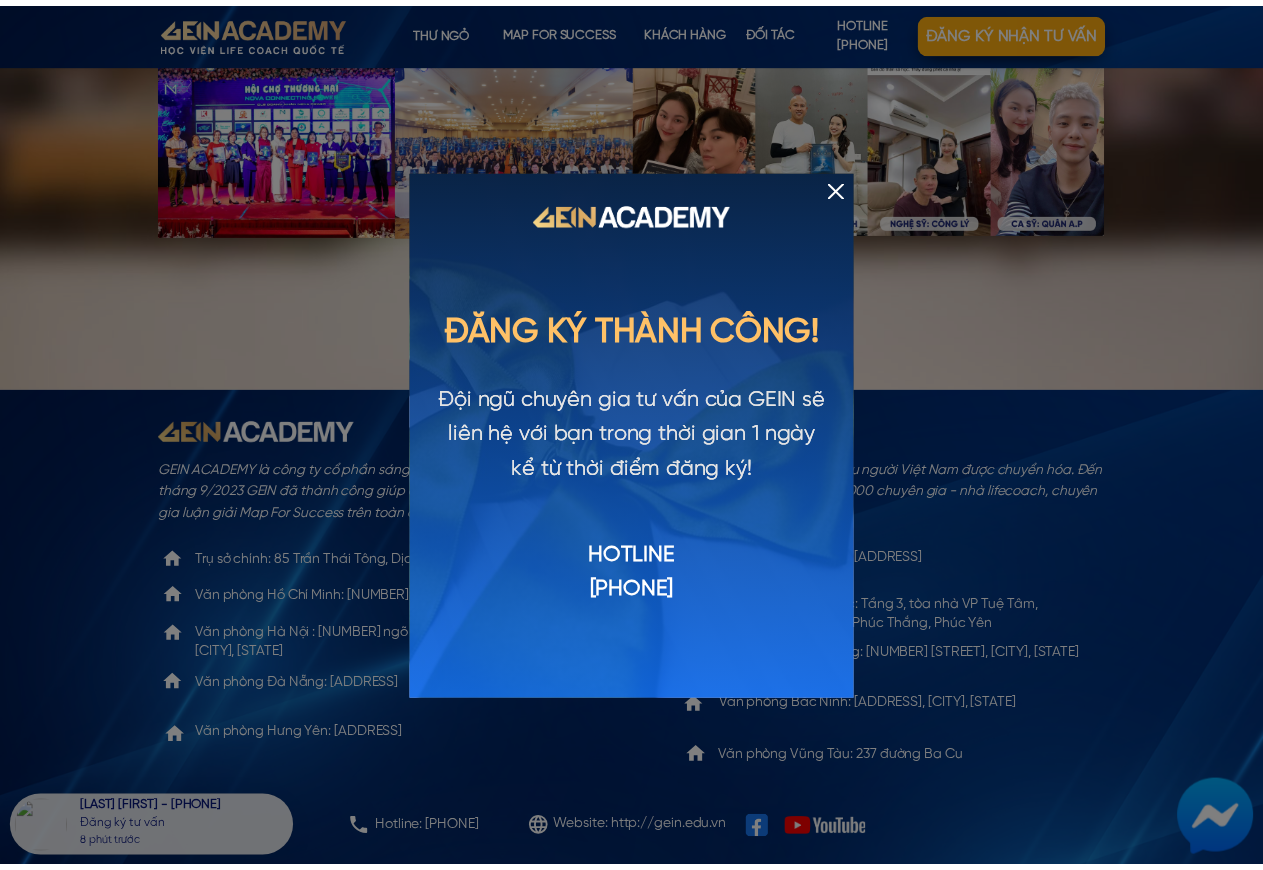 scroll, scrollTop: 6205, scrollLeft: 0, axis: vertical 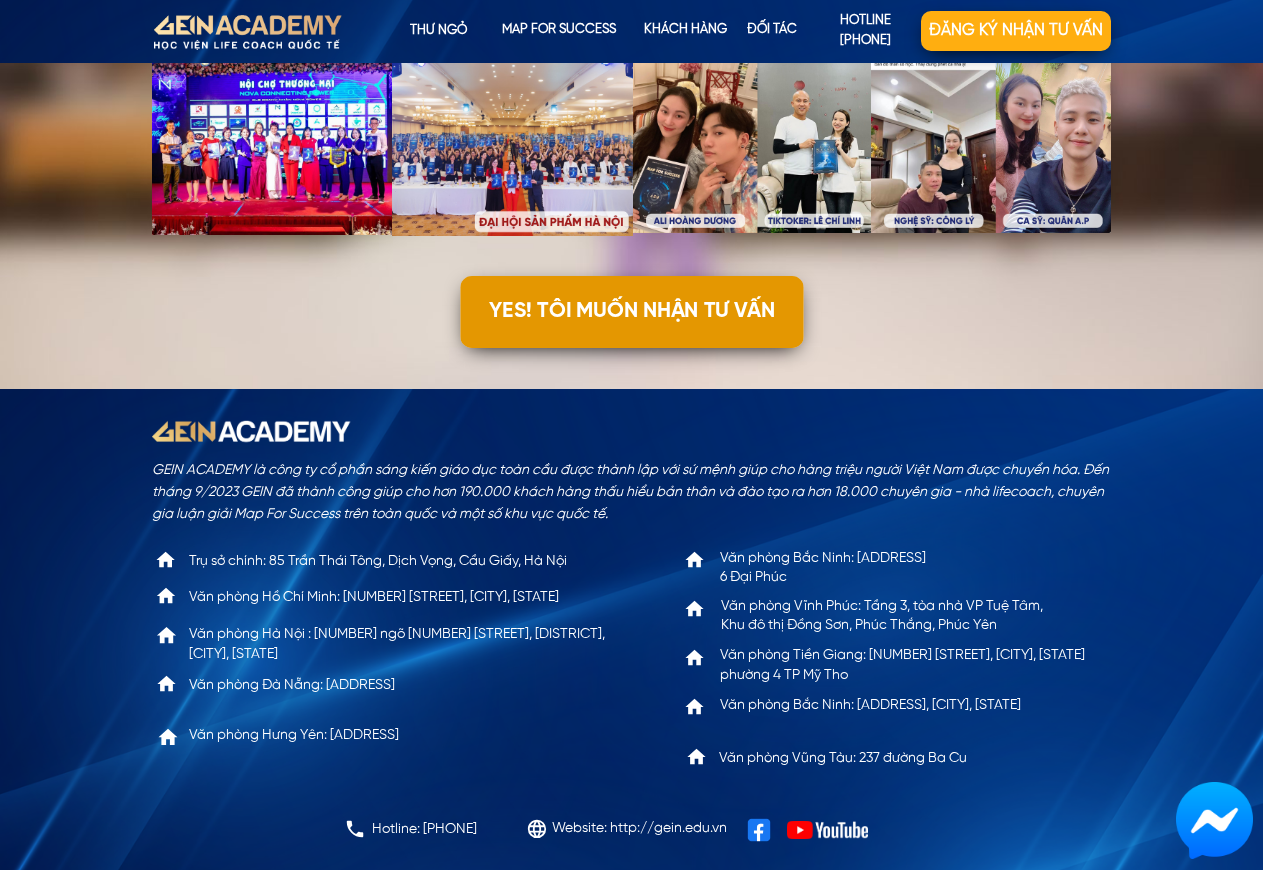 click on "YES! TÔI MUỐN NHẬN TƯ VẤN" at bounding box center (631, 312) 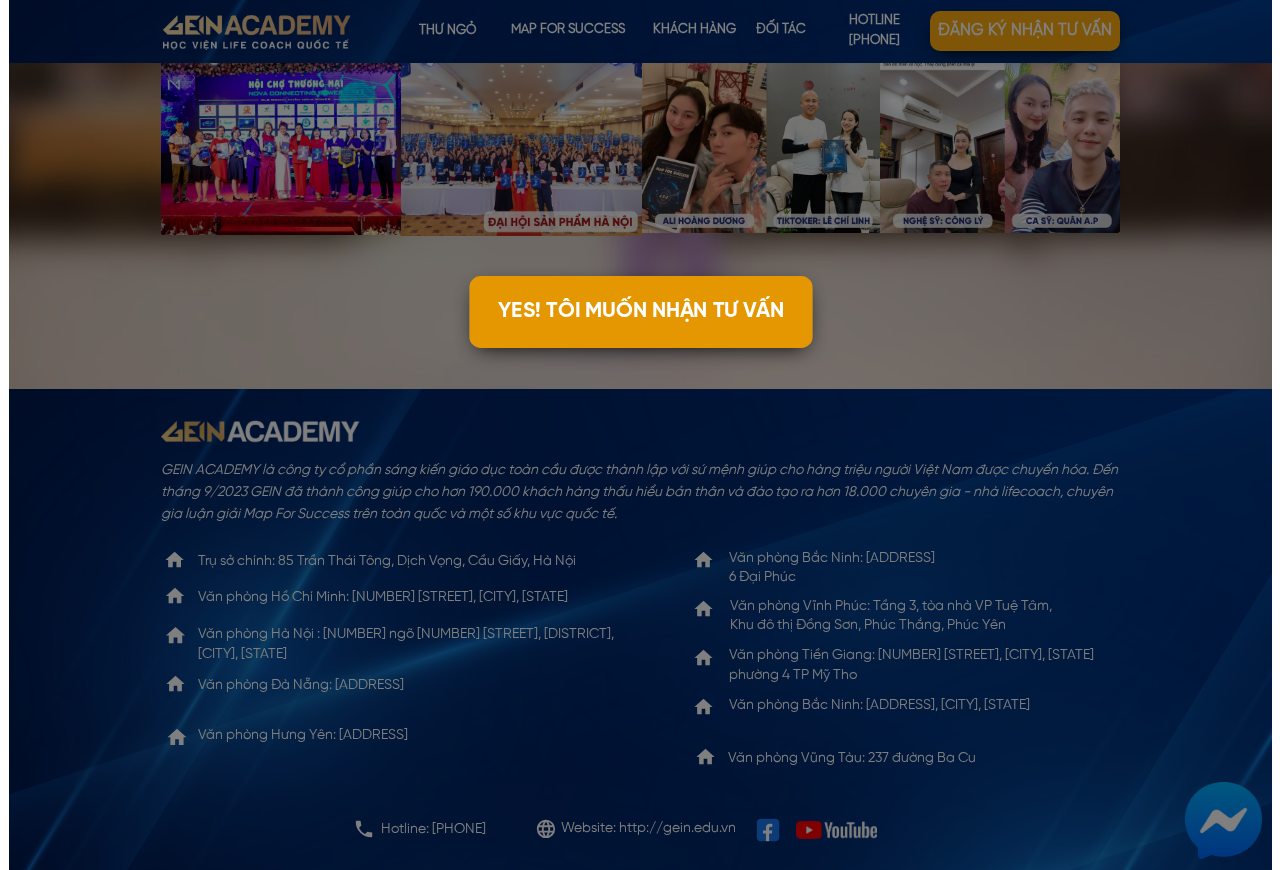 scroll, scrollTop: 0, scrollLeft: 0, axis: both 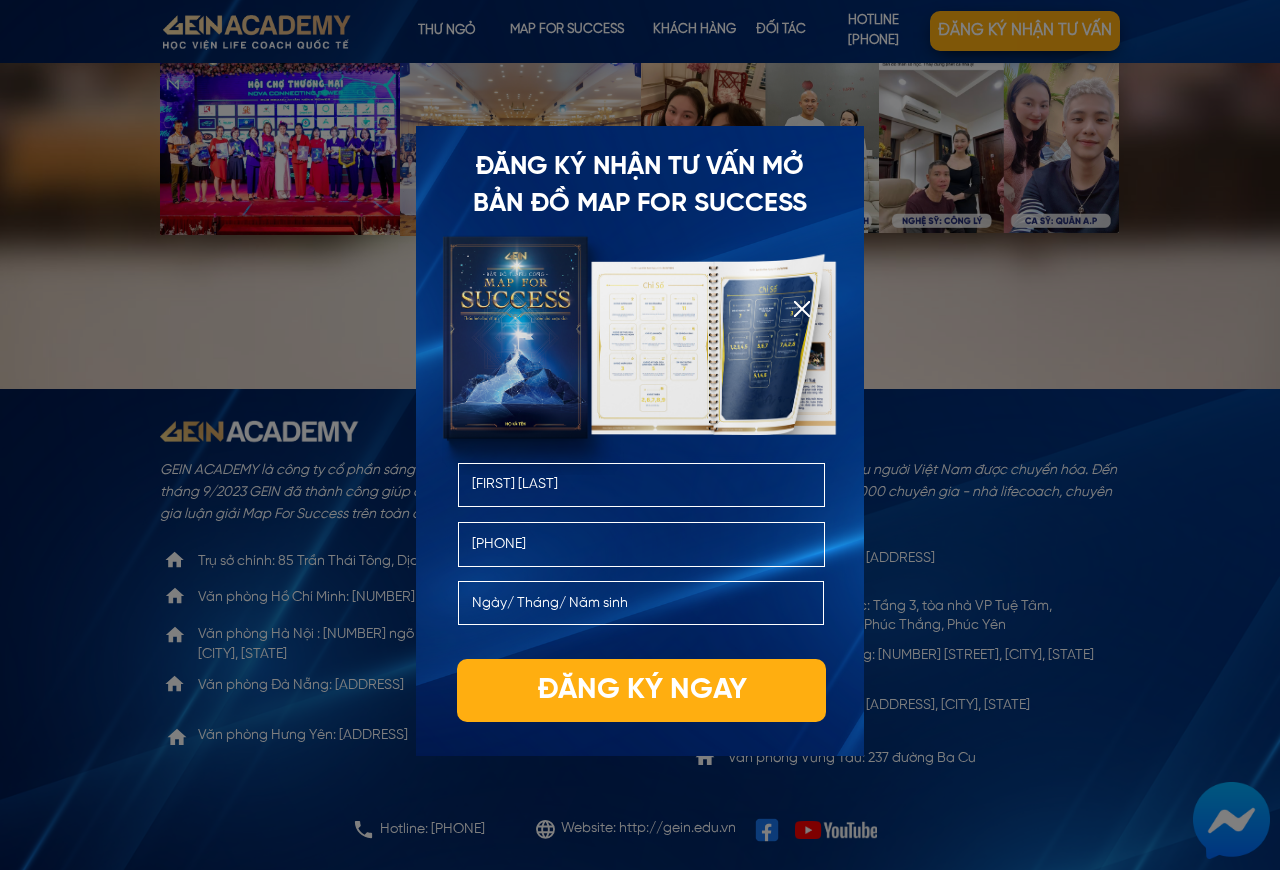 click on "[FIRST] [LAST]" at bounding box center (642, 485) 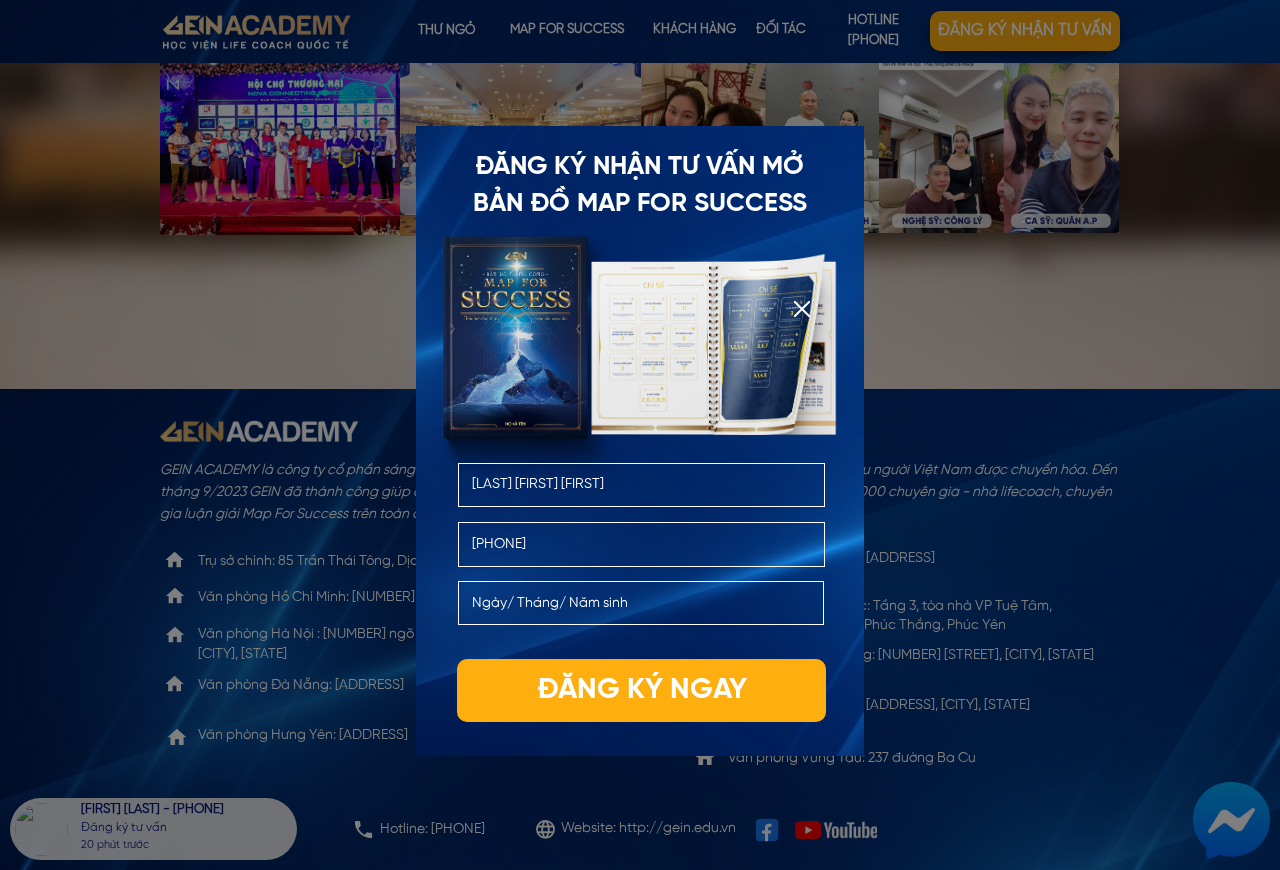 type on "[LAST] [FIRST] [FIRST]" 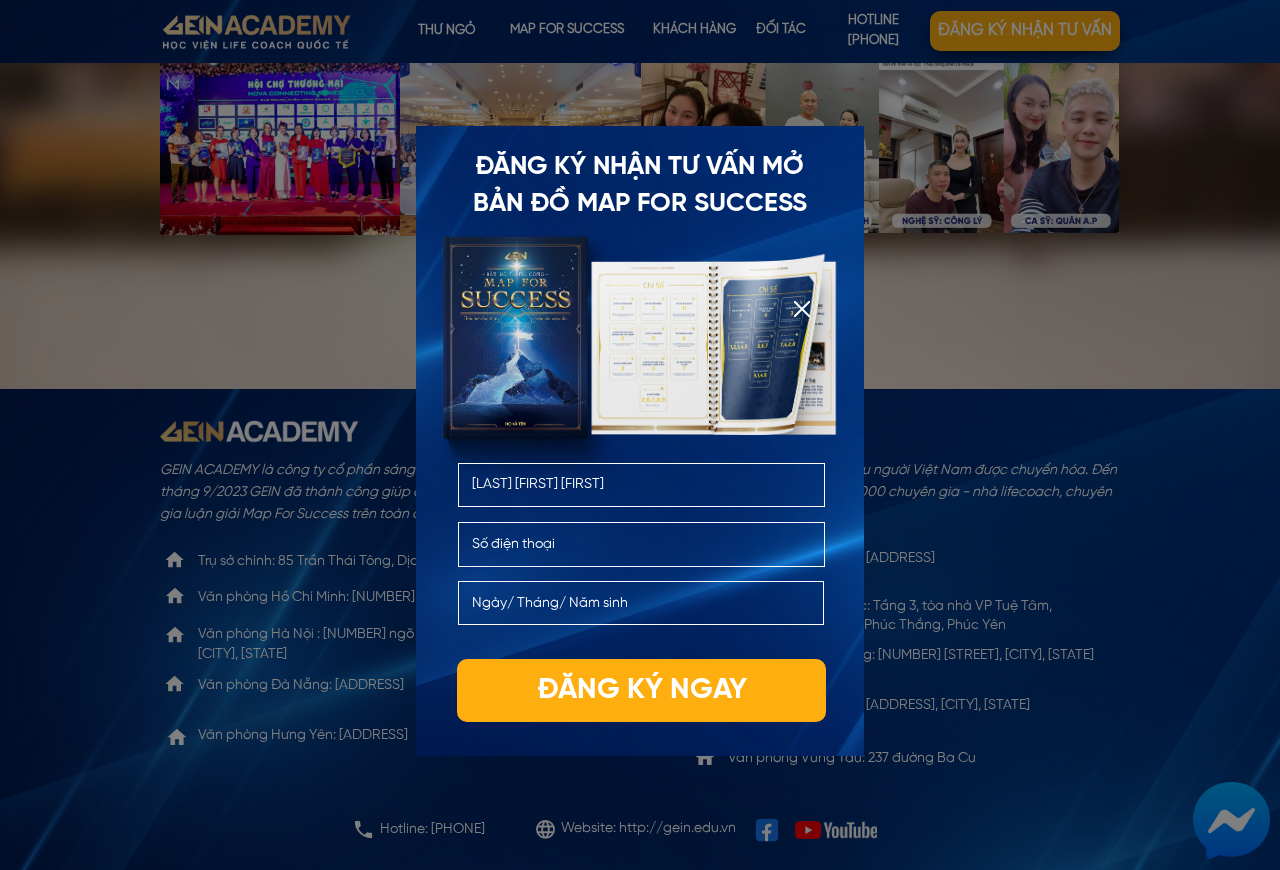 drag, startPoint x: 626, startPoint y: 480, endPoint x: 439, endPoint y: 483, distance: 187.02406 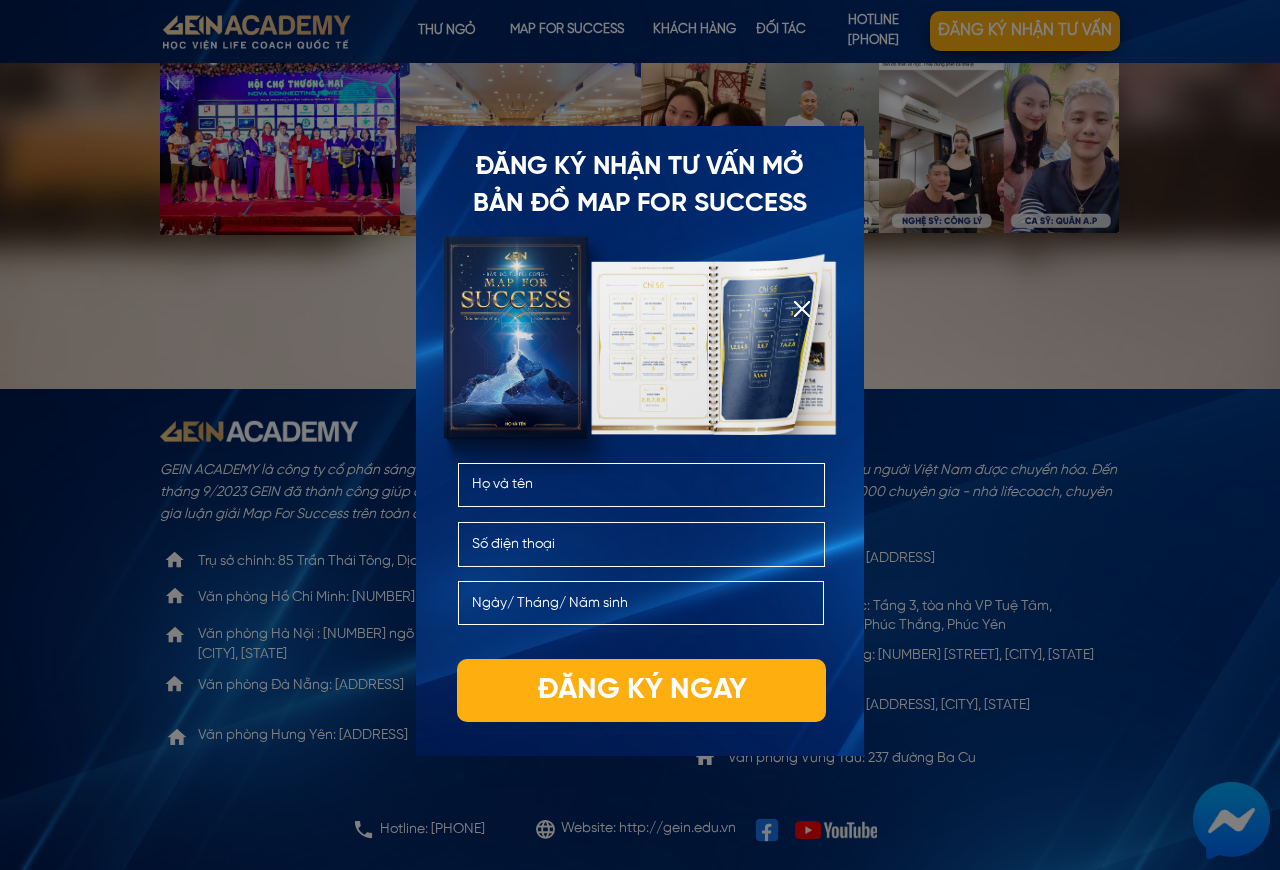 type 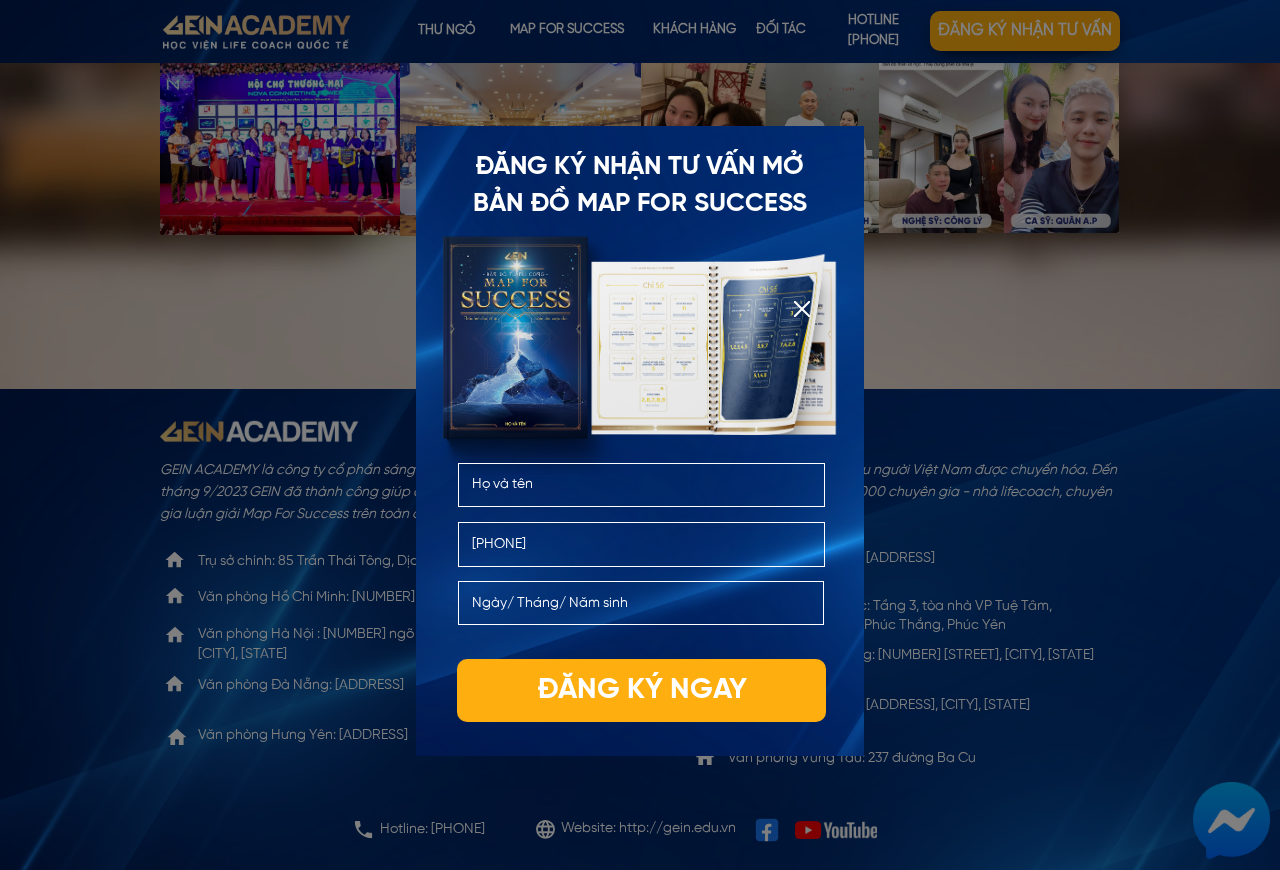 type on "[PHONE]" 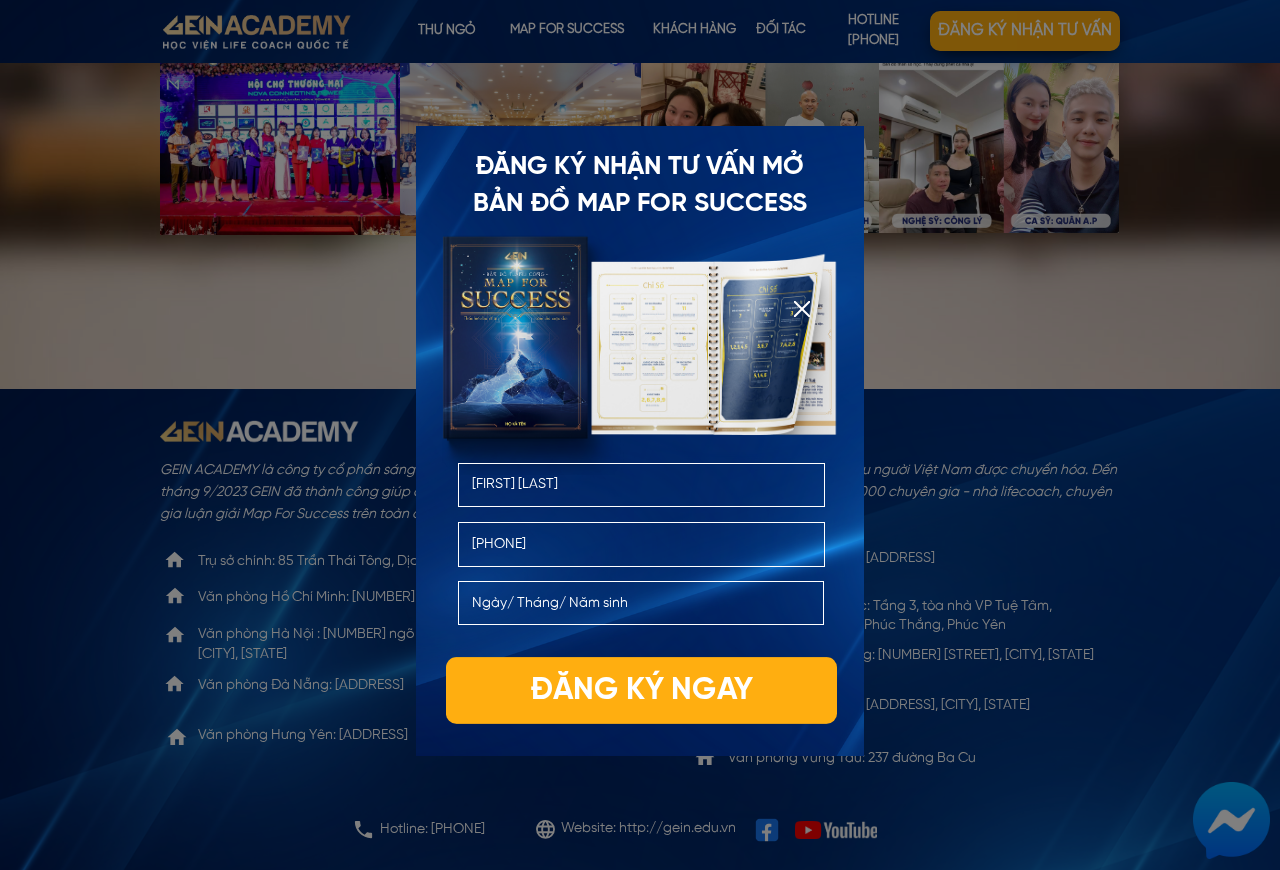 type on "[FIRST] [LAST]" 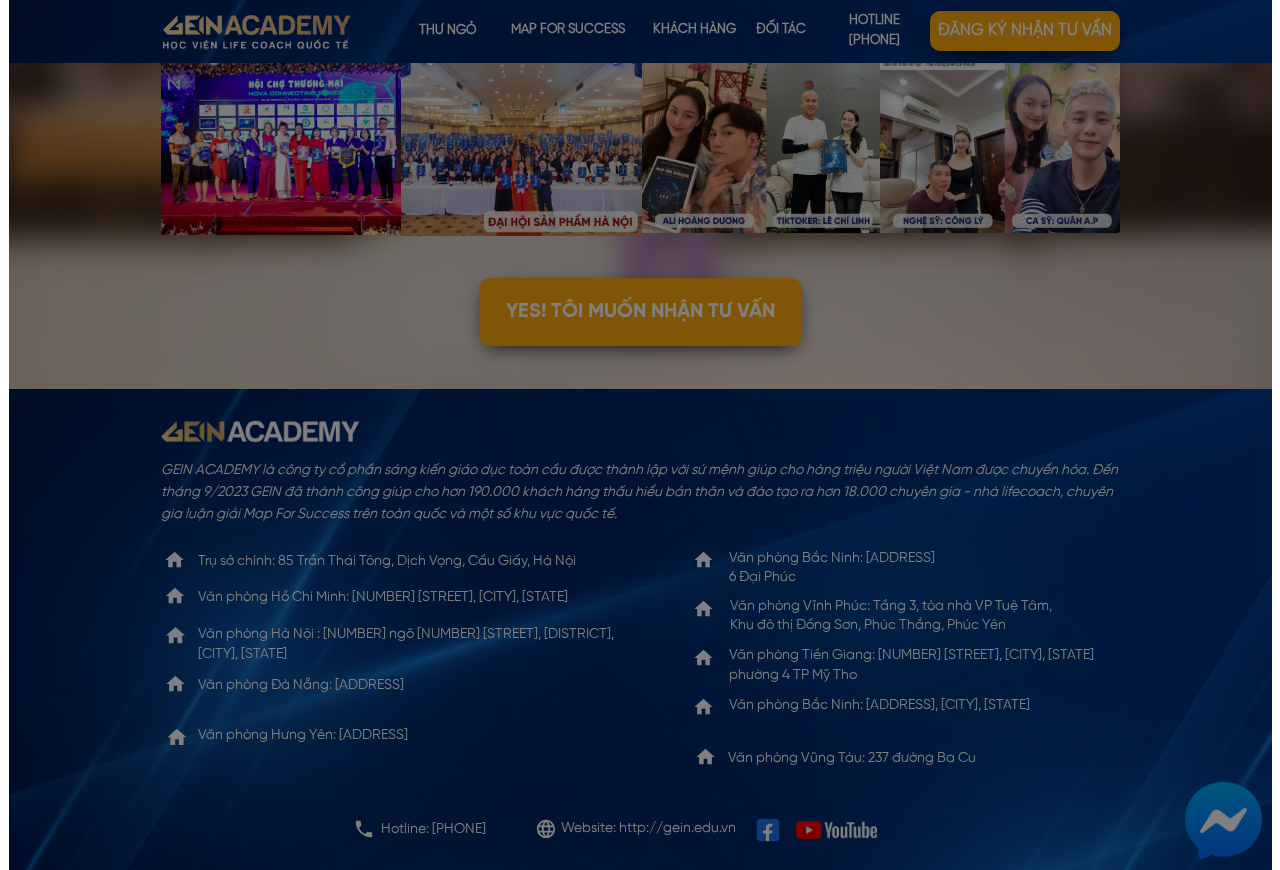 scroll, scrollTop: 0, scrollLeft: 0, axis: both 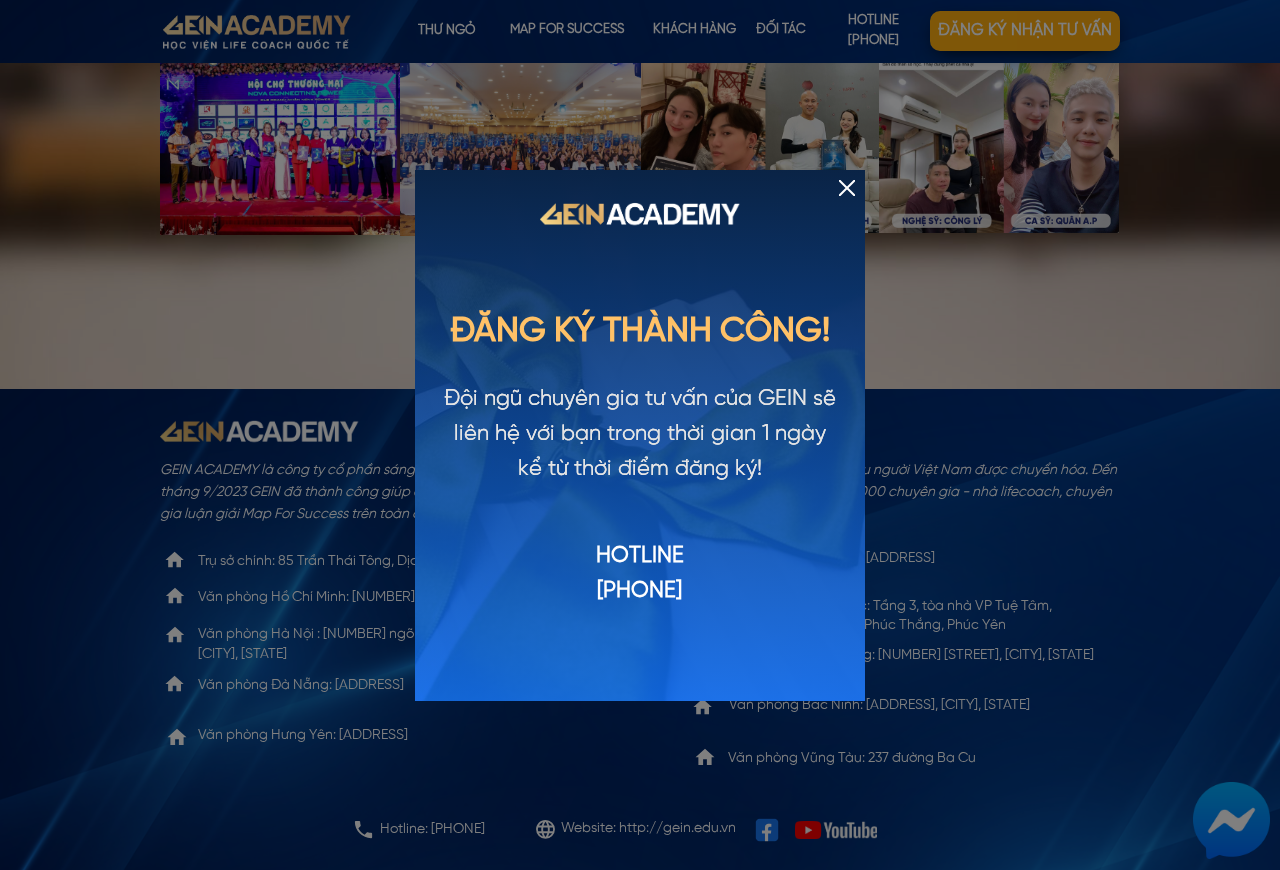 click at bounding box center [847, 188] 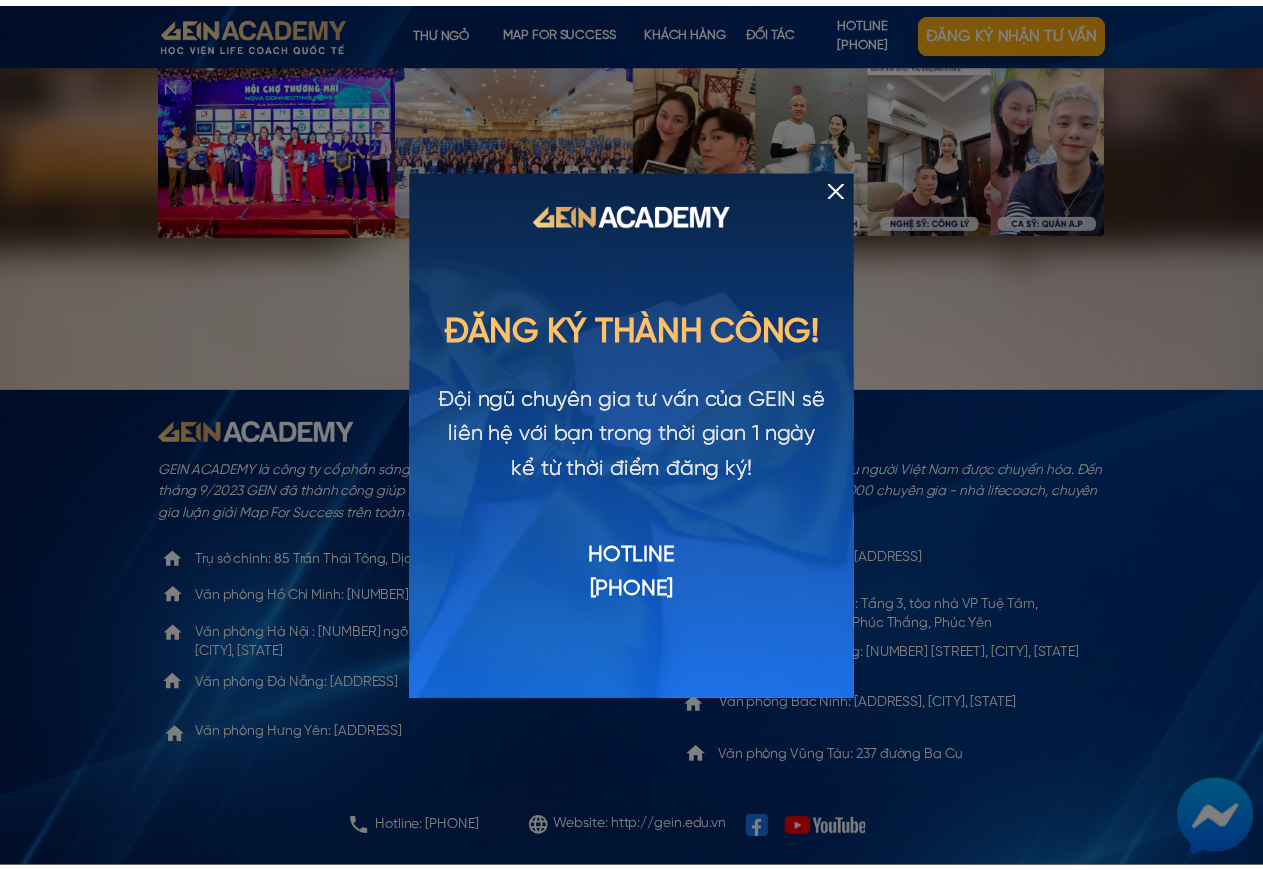 scroll, scrollTop: 6205, scrollLeft: 0, axis: vertical 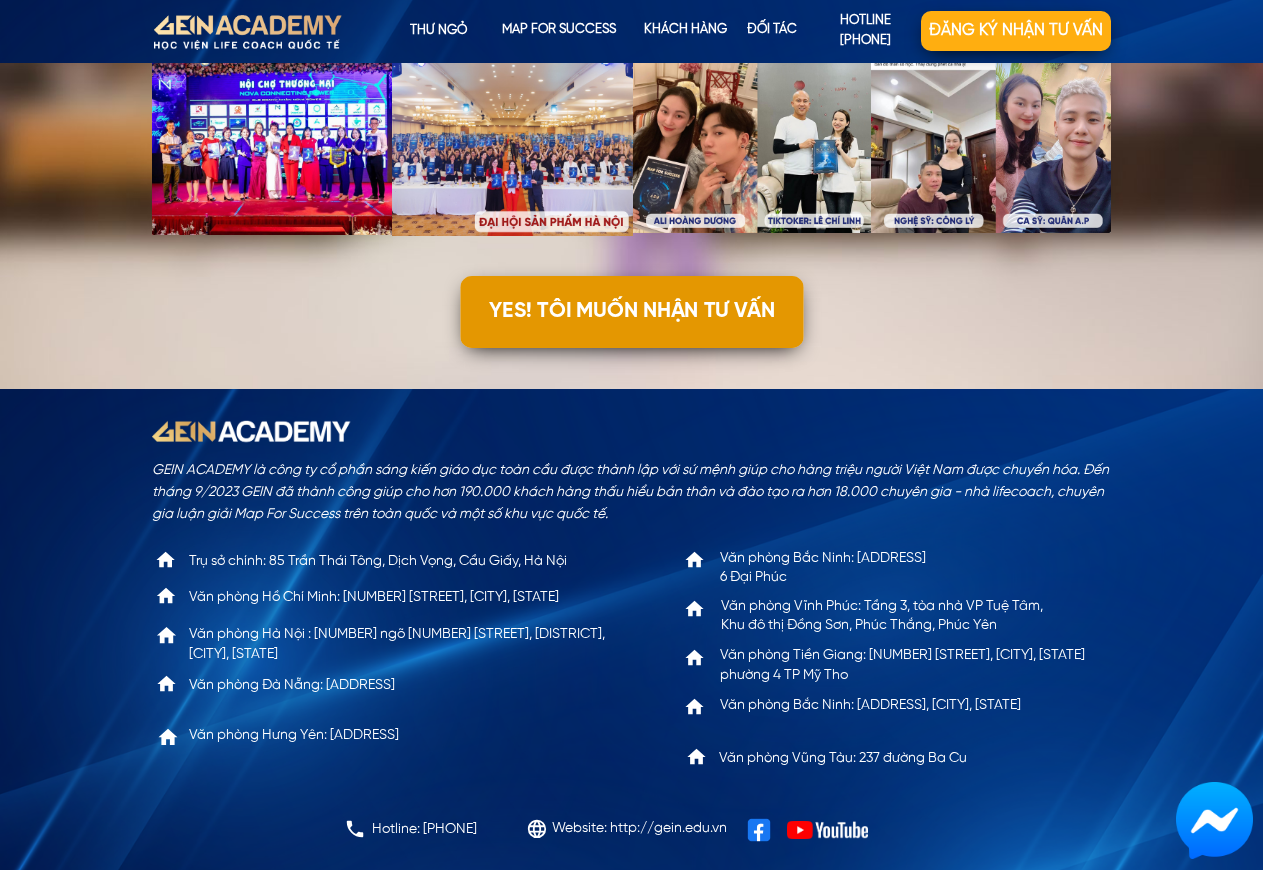 click on "YES! TÔI MUỐN NHẬN TƯ VẤN" at bounding box center (631, 312) 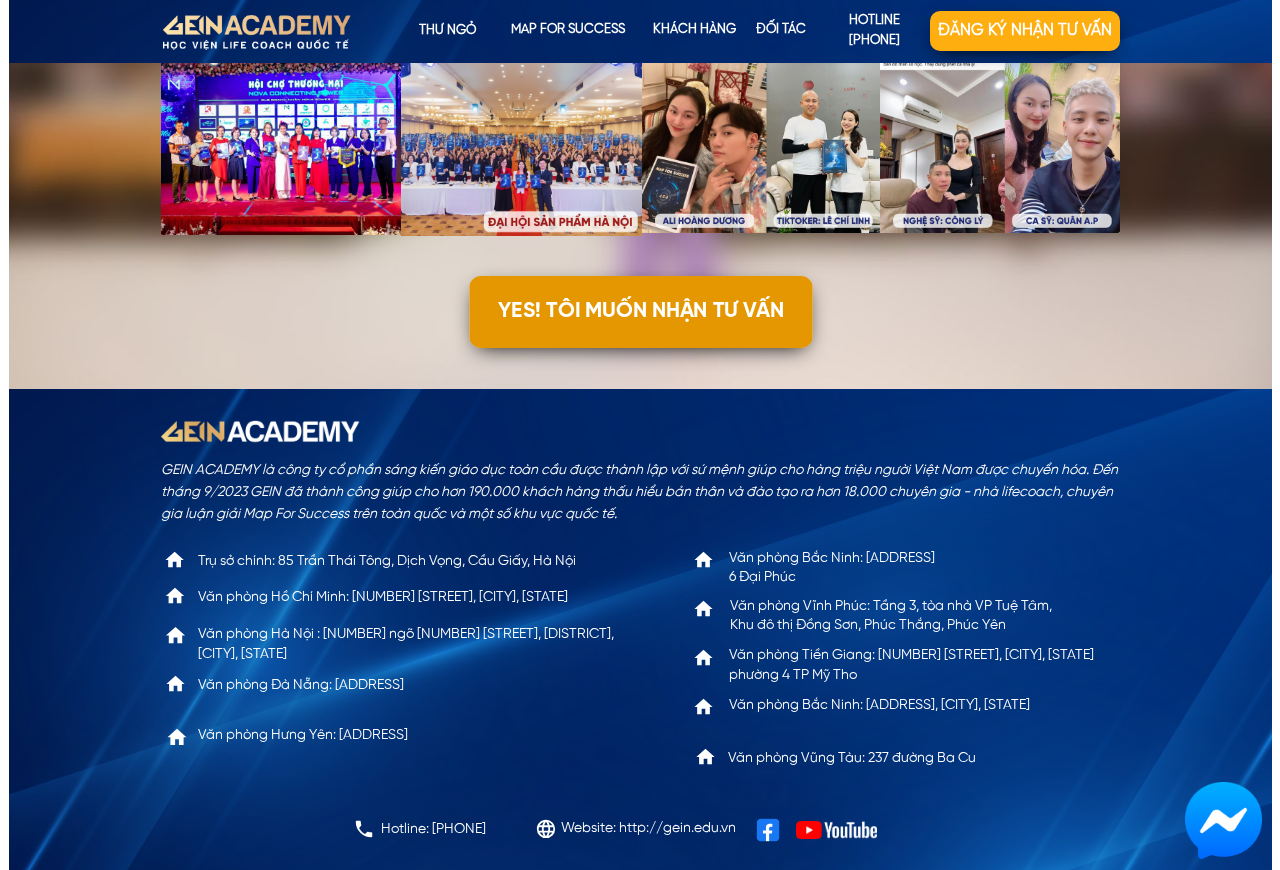 scroll, scrollTop: 0, scrollLeft: 0, axis: both 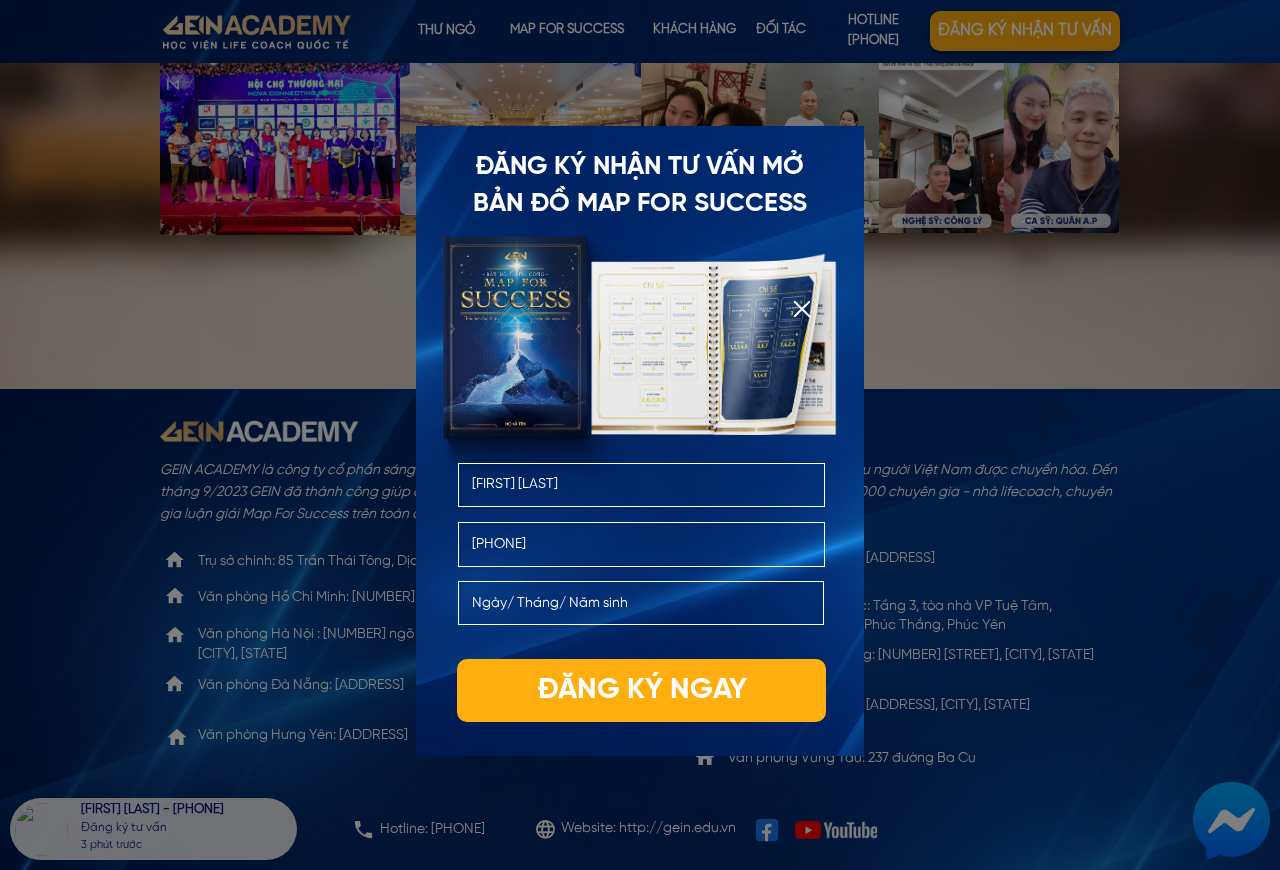 click on "[FIRST] [LAST]" at bounding box center [642, 485] 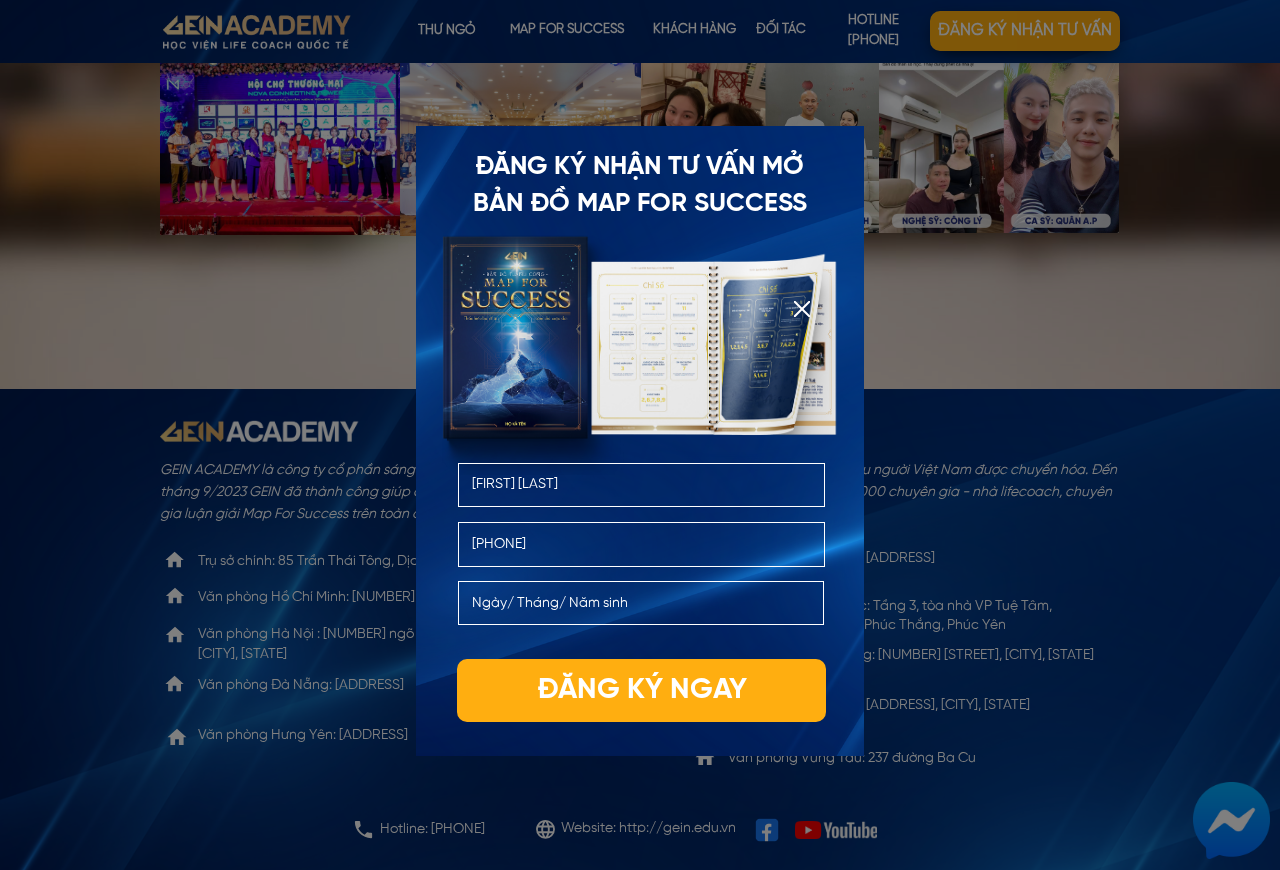 click on "[FIRST] [LAST]" at bounding box center (642, 485) 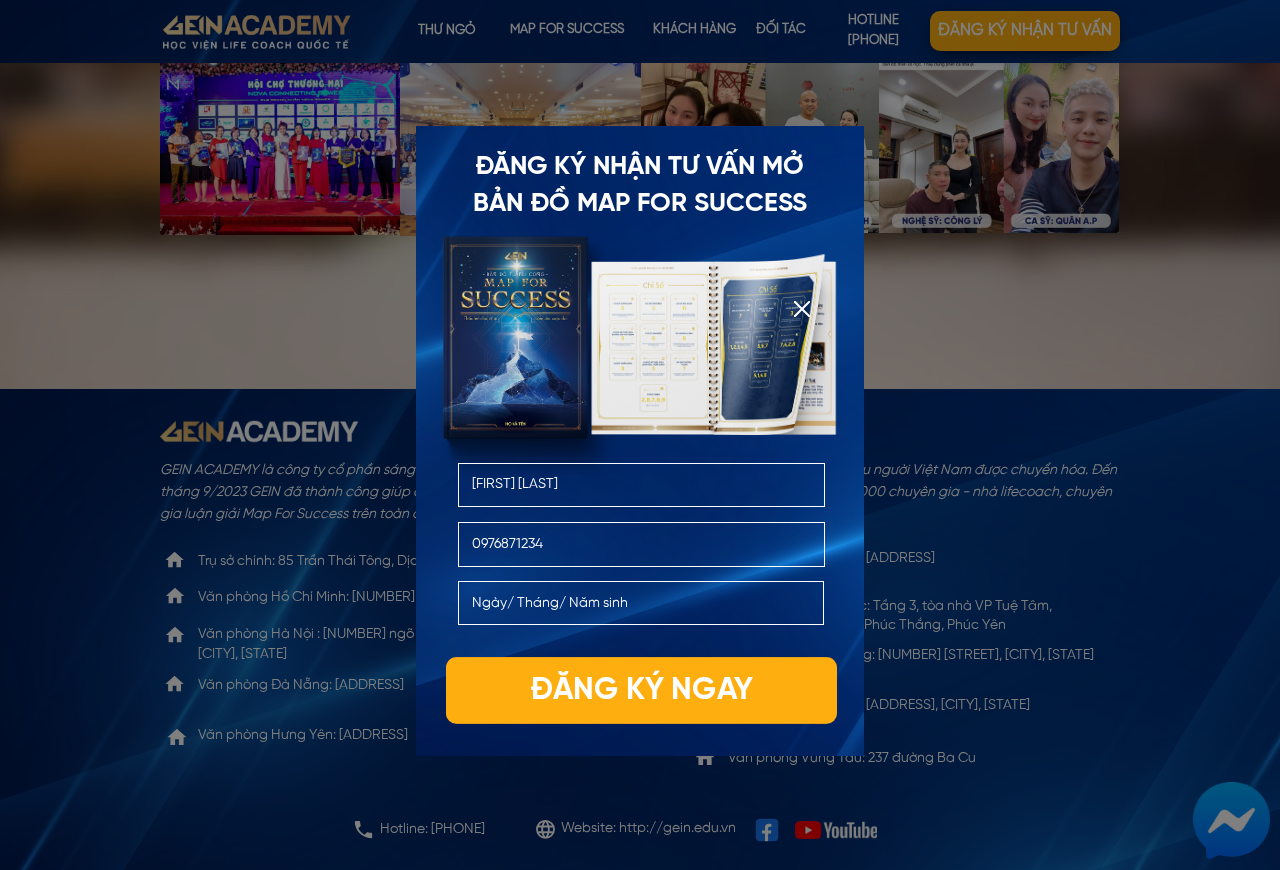 type on "0976871234" 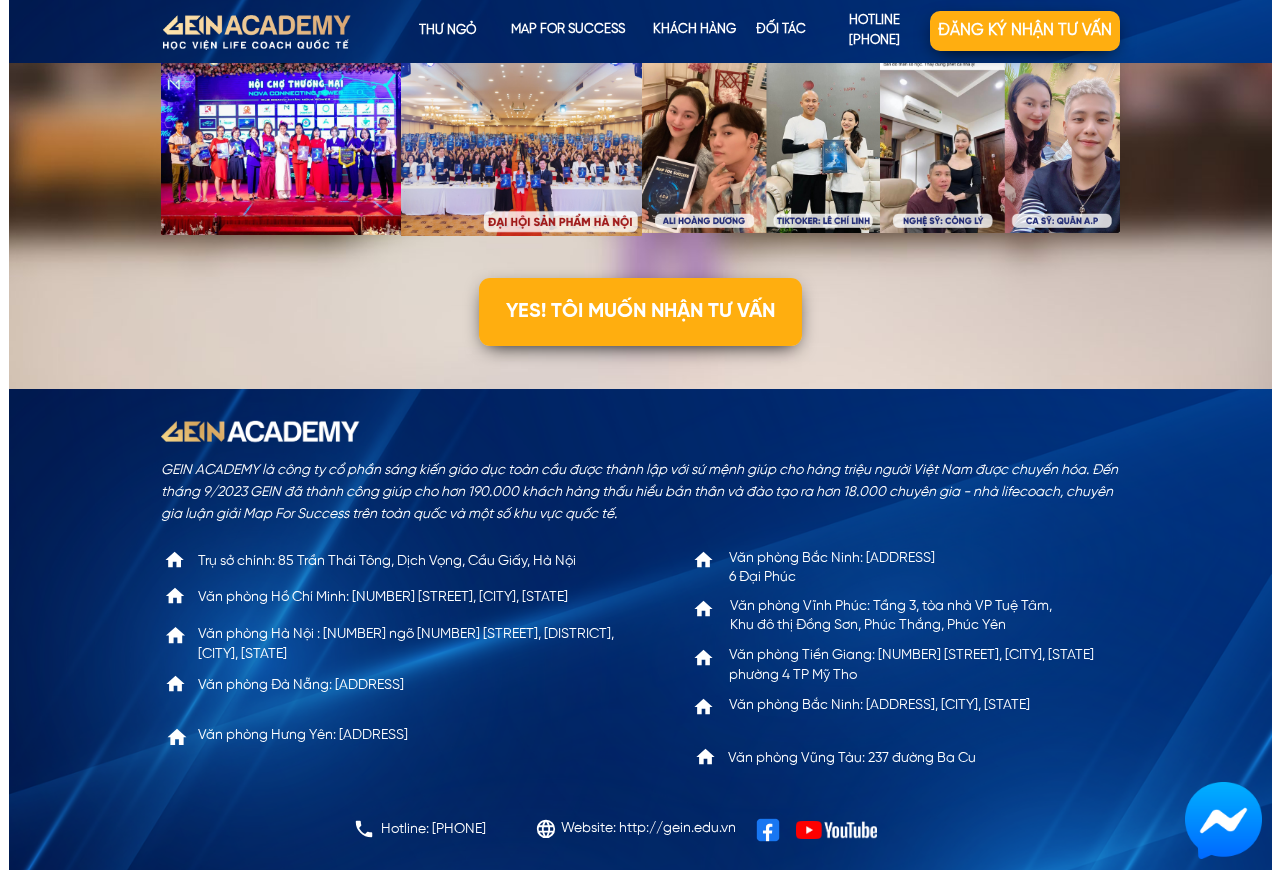 scroll, scrollTop: 0, scrollLeft: 0, axis: both 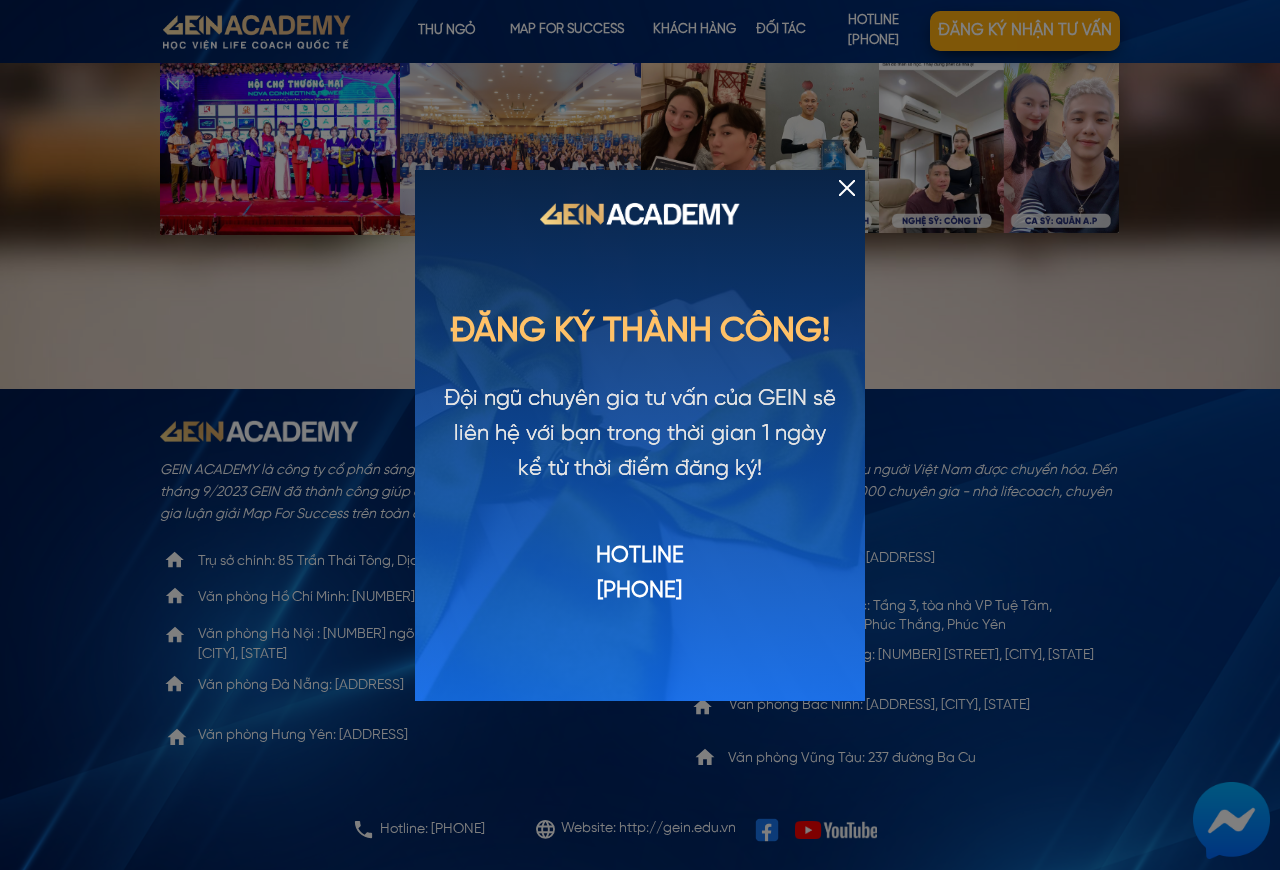 click at bounding box center [847, 188] 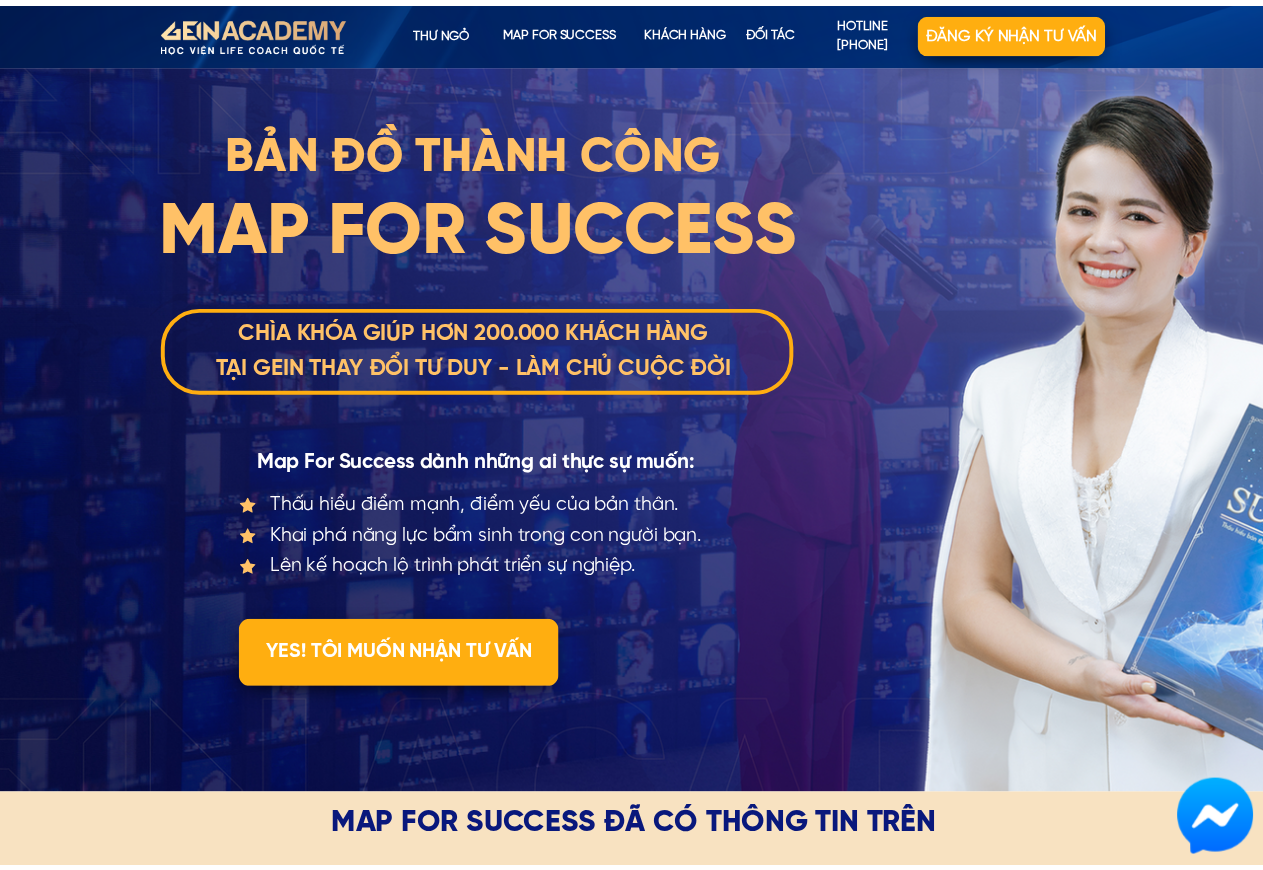 scroll, scrollTop: 6205, scrollLeft: 0, axis: vertical 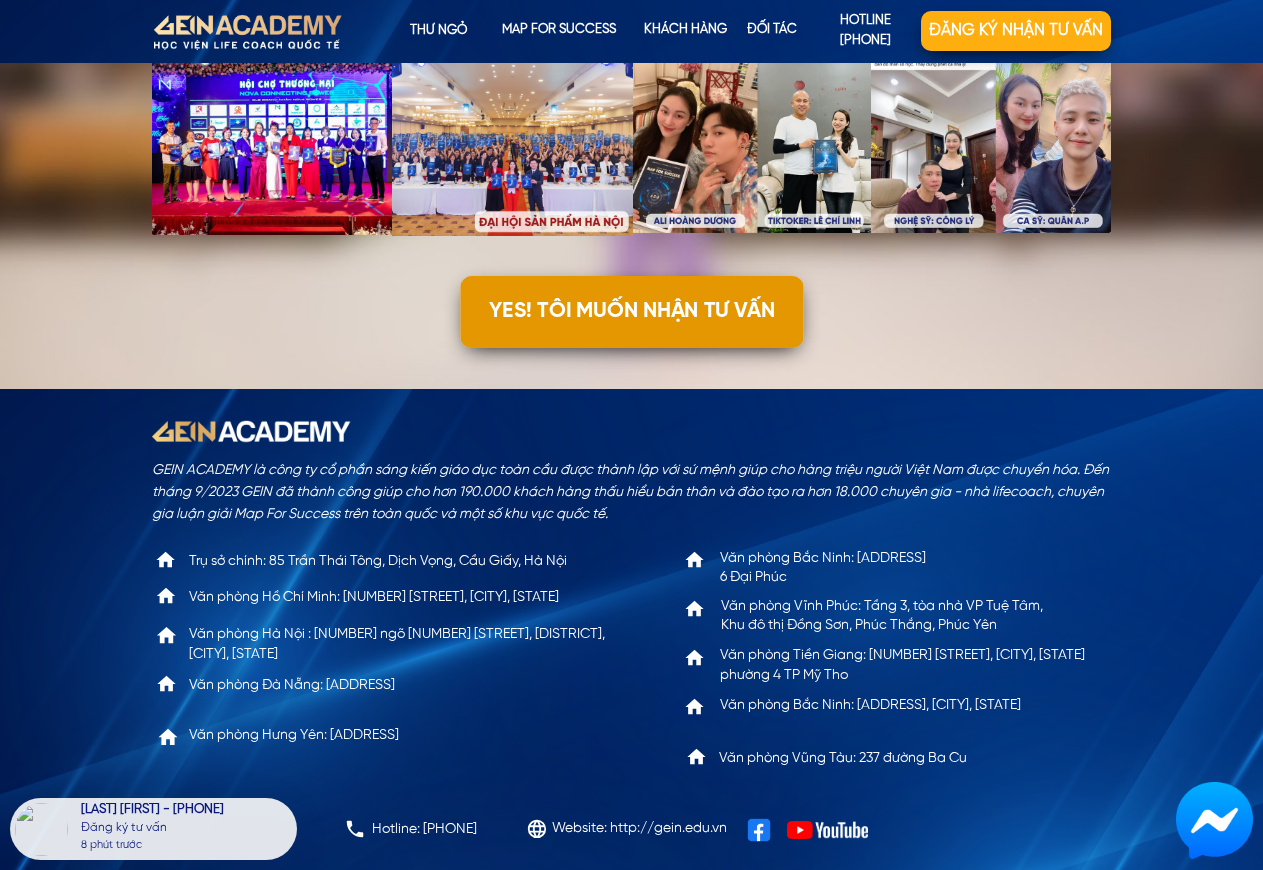 click on "YES! TÔI MUỐN NHẬN TƯ VẤN" at bounding box center [631, 312] 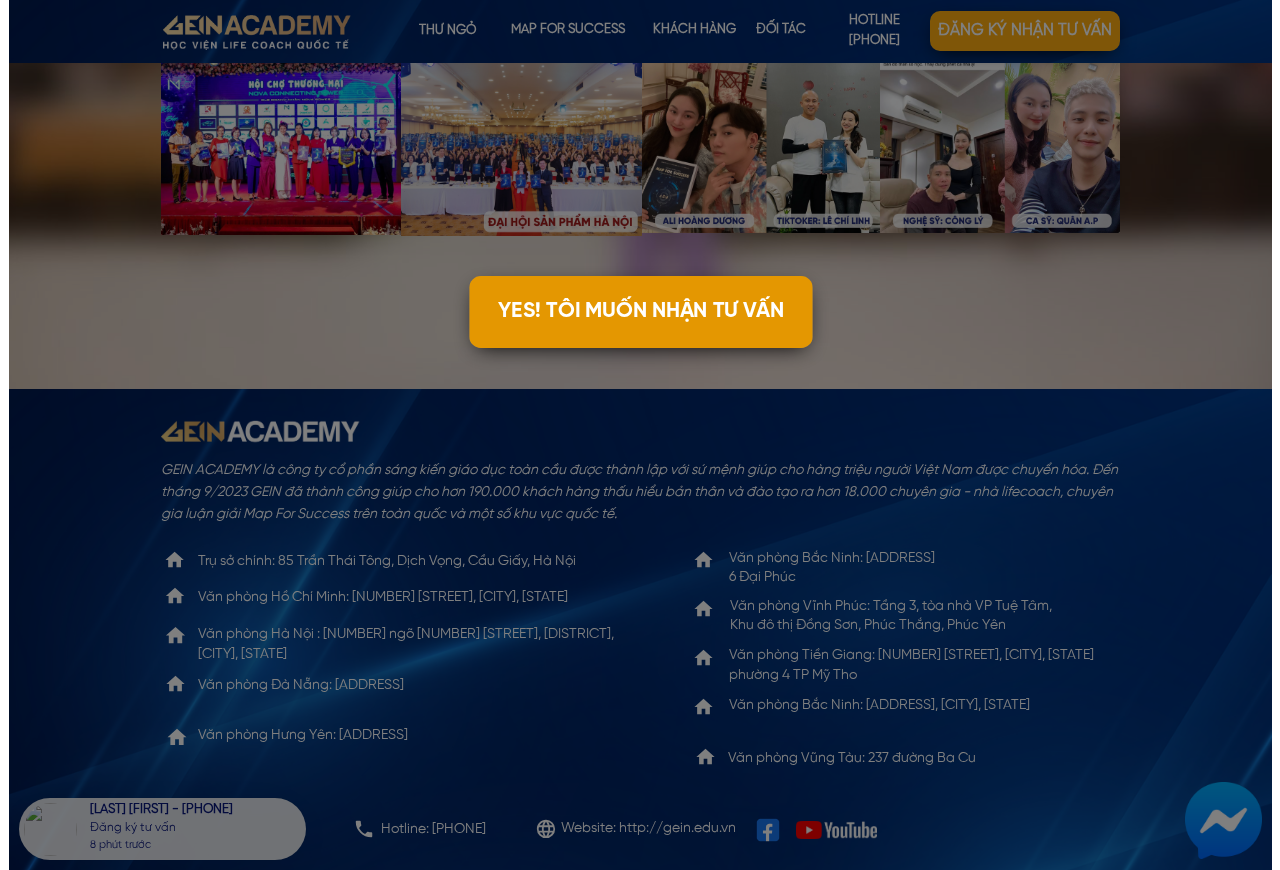 scroll, scrollTop: 0, scrollLeft: 0, axis: both 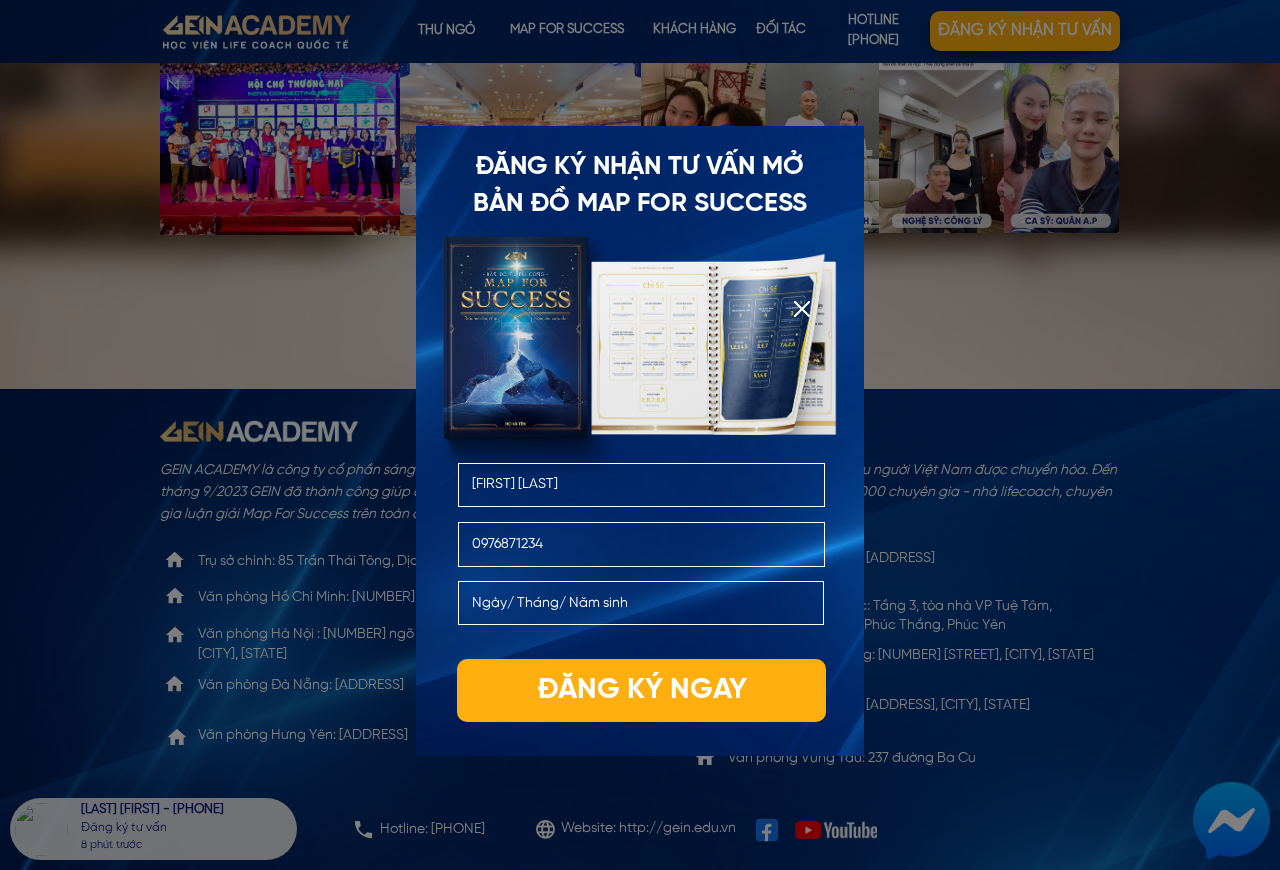 click on "[FIRST] [LAST]" at bounding box center [642, 485] 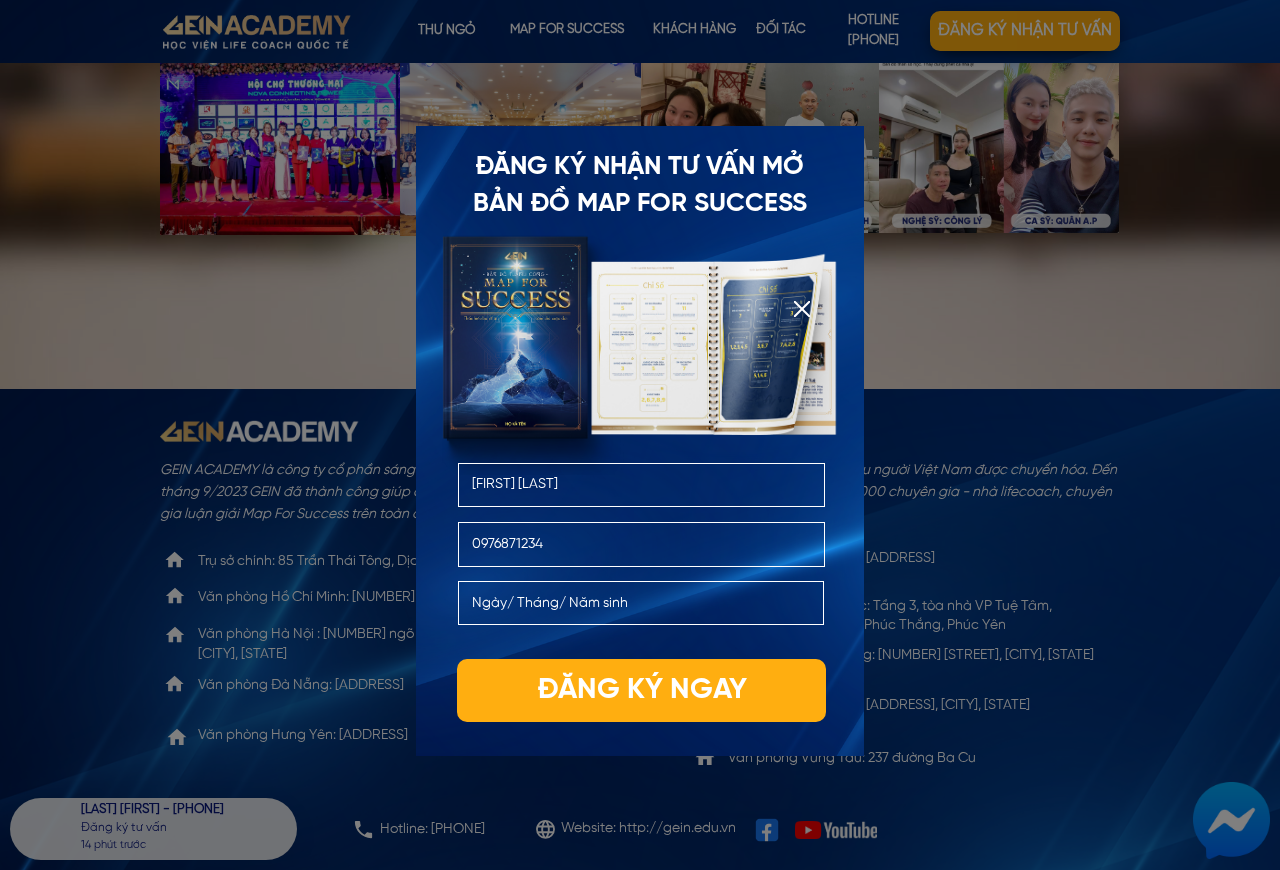 type on "[FIRST] [LAST]" 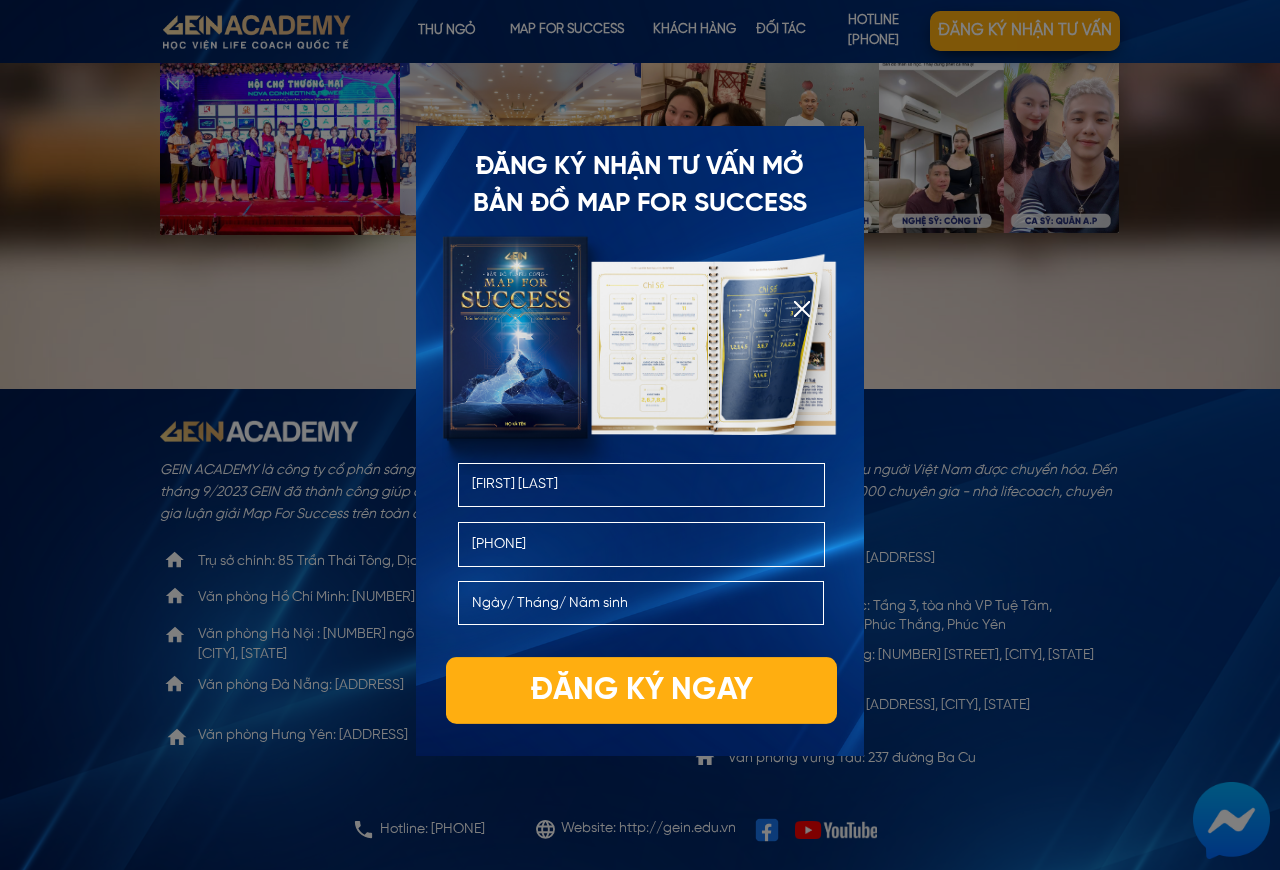 type on "[PHONE]" 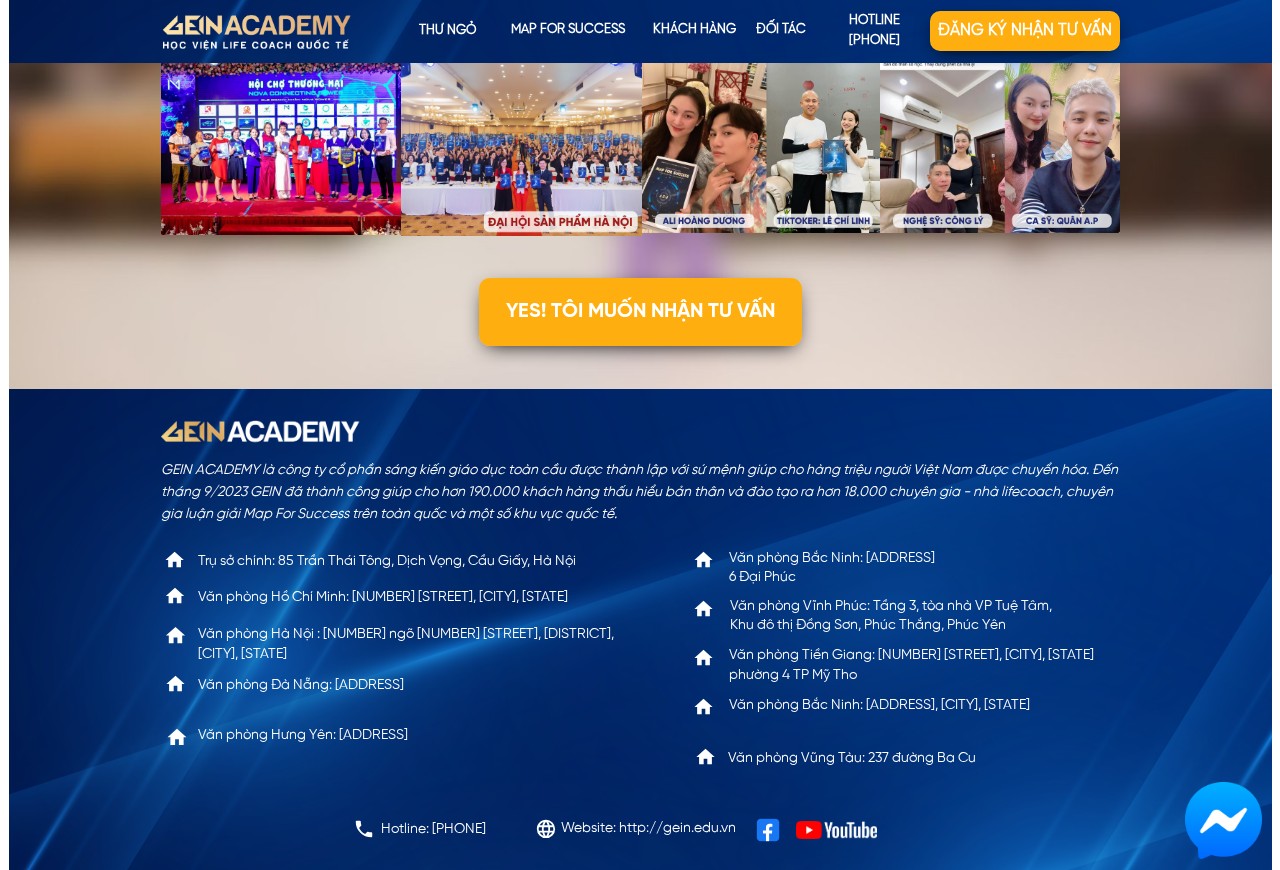 scroll, scrollTop: 0, scrollLeft: 0, axis: both 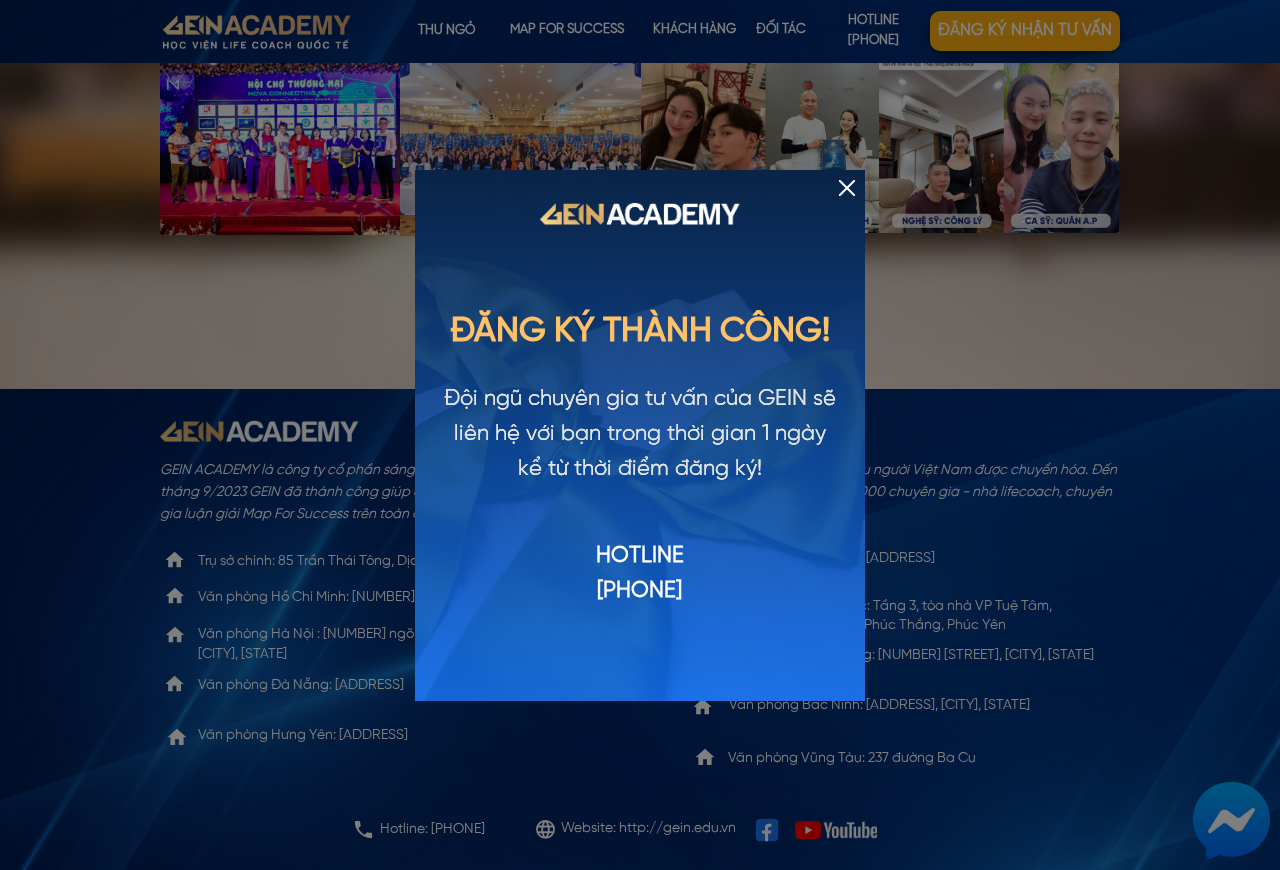click at bounding box center (847, 188) 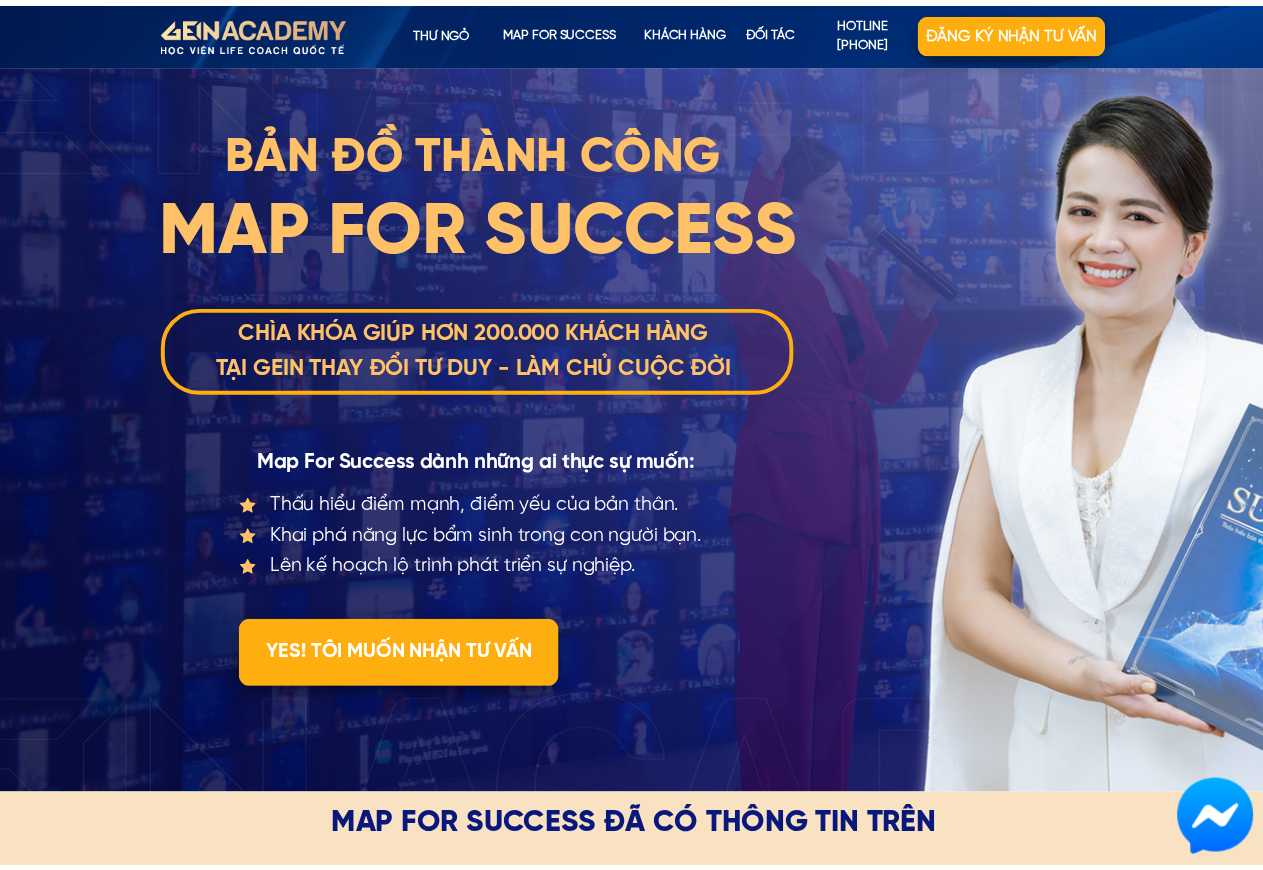scroll, scrollTop: 6205, scrollLeft: 0, axis: vertical 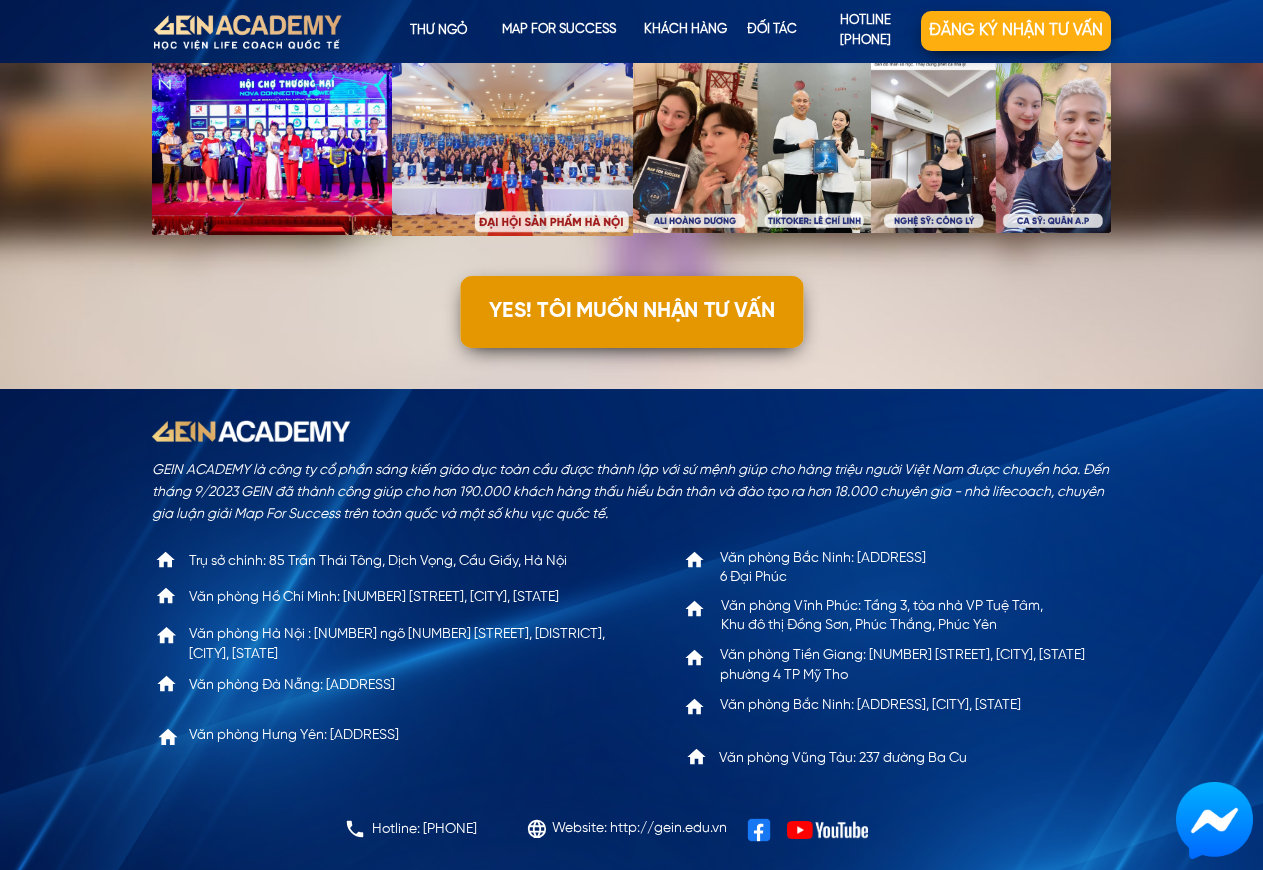 click on "YES! TÔI MUỐN NHẬN TƯ VẤN" at bounding box center [631, 312] 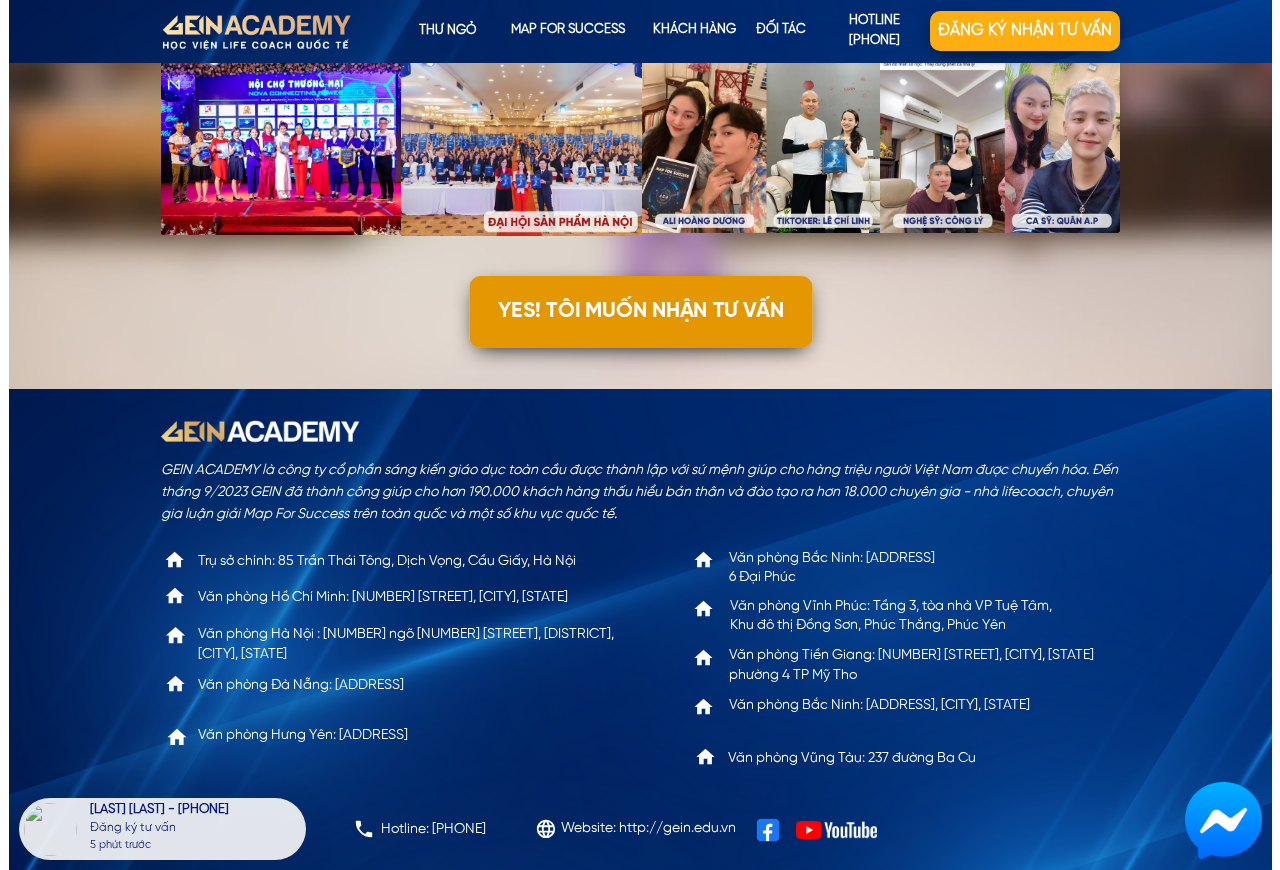 scroll, scrollTop: 0, scrollLeft: 0, axis: both 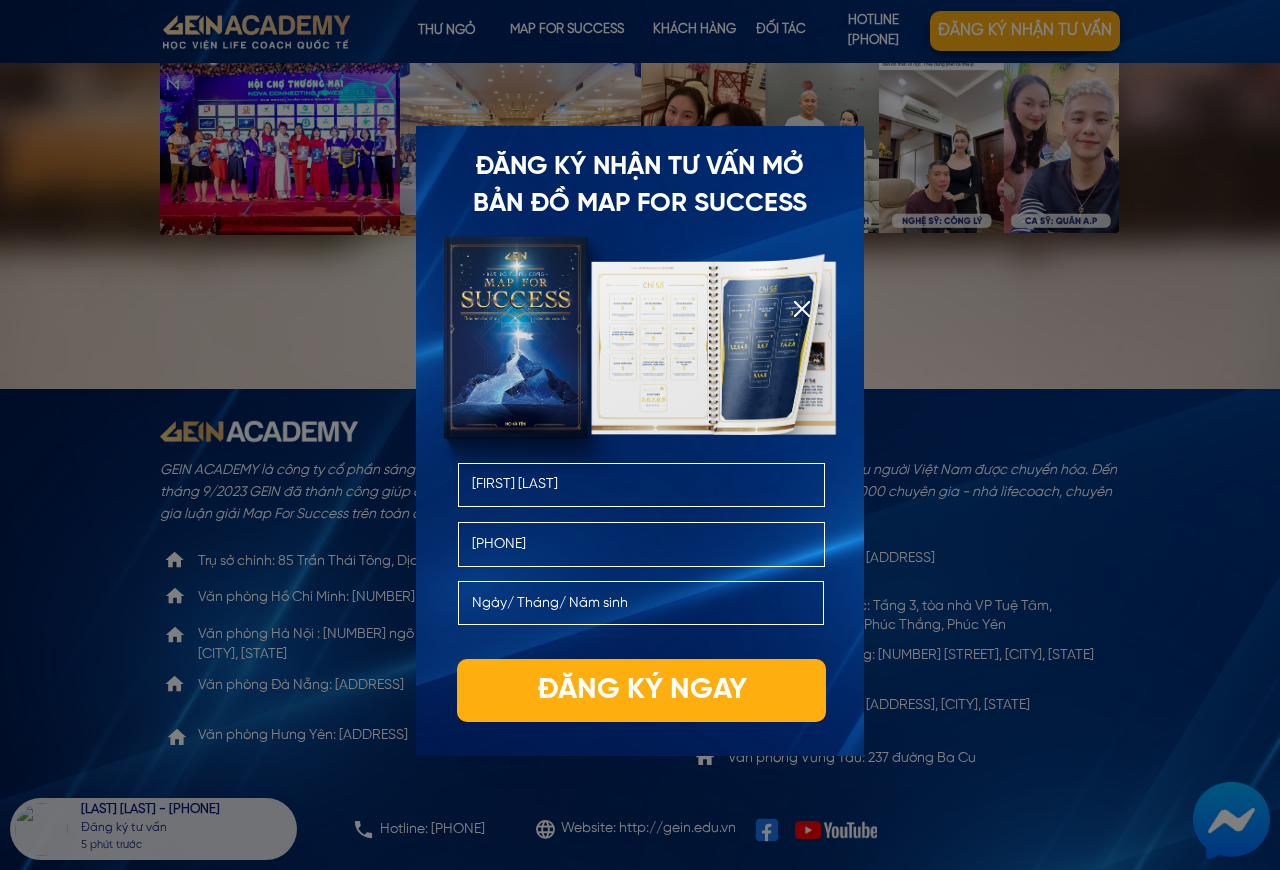 click on "[FIRST] [LAST]" at bounding box center [642, 485] 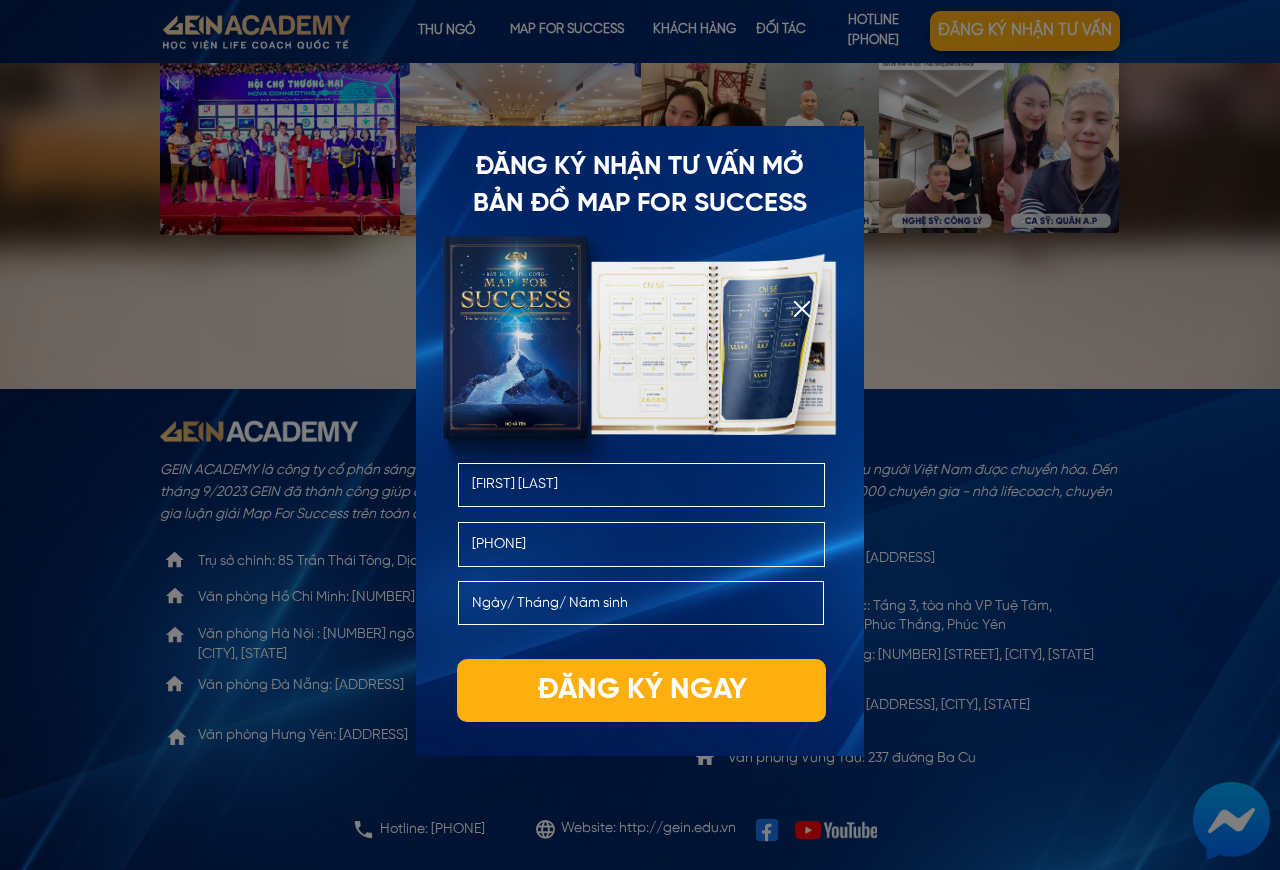 click on "[FIRST] [LAST]" at bounding box center (642, 485) 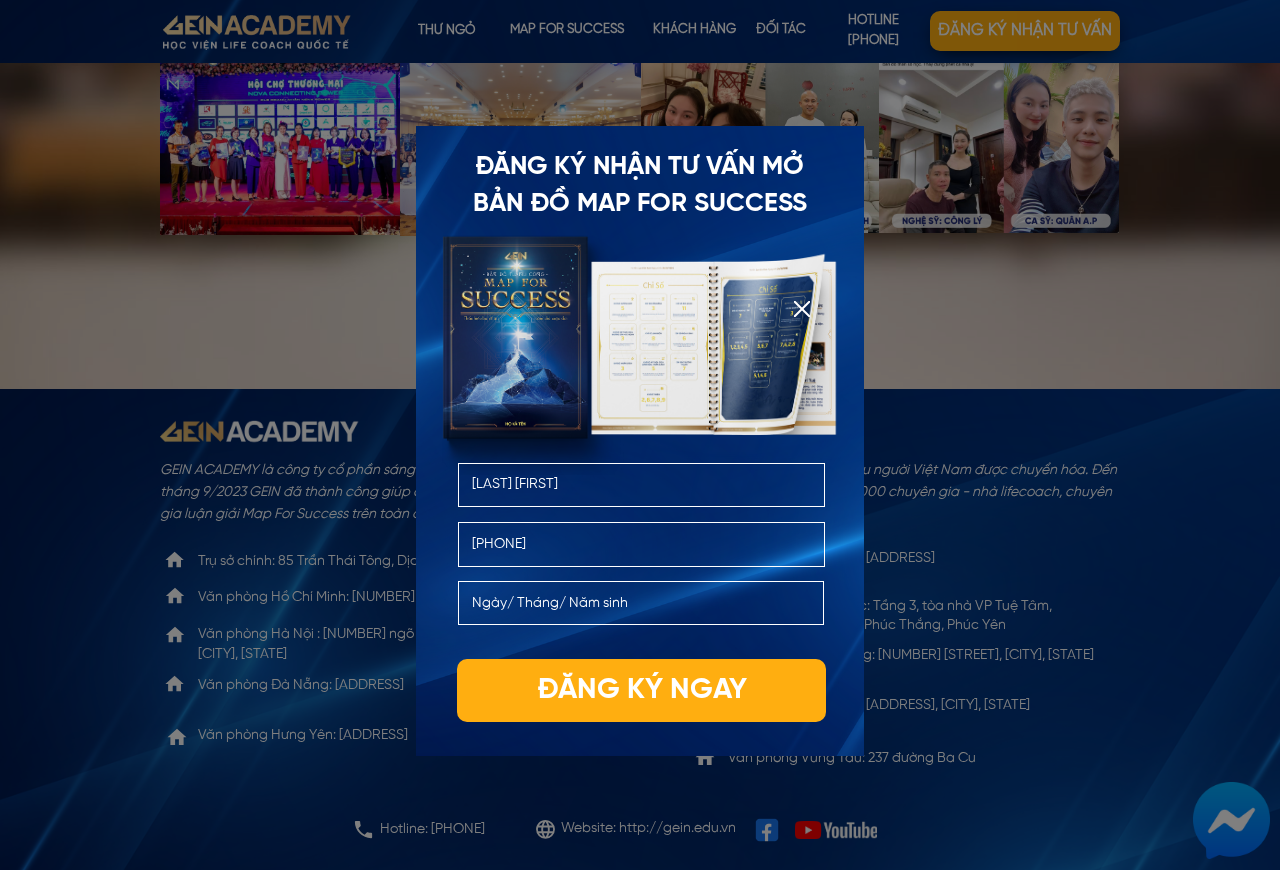 type on "[LAST] [FIRST]" 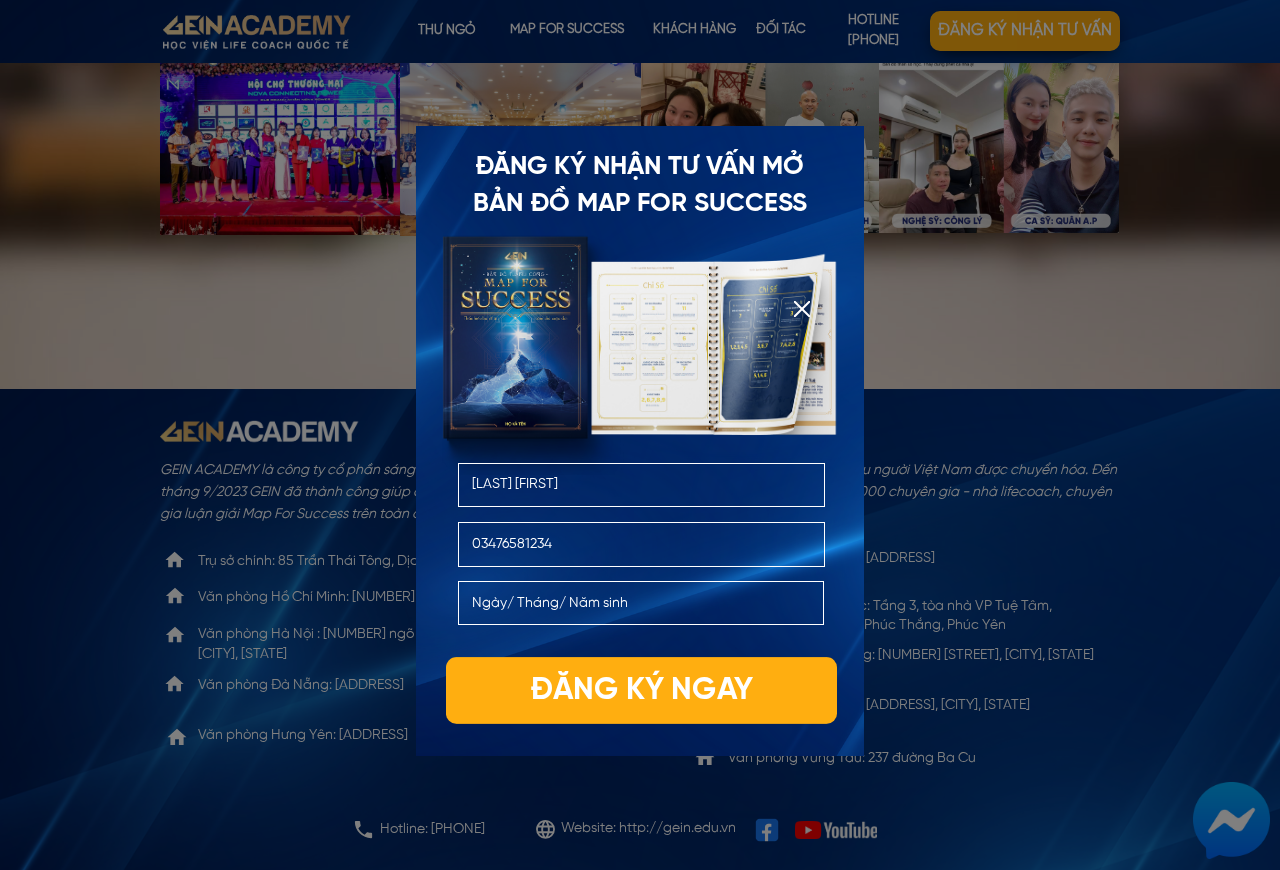click on "Đăng ký ngay" at bounding box center (641, 690) 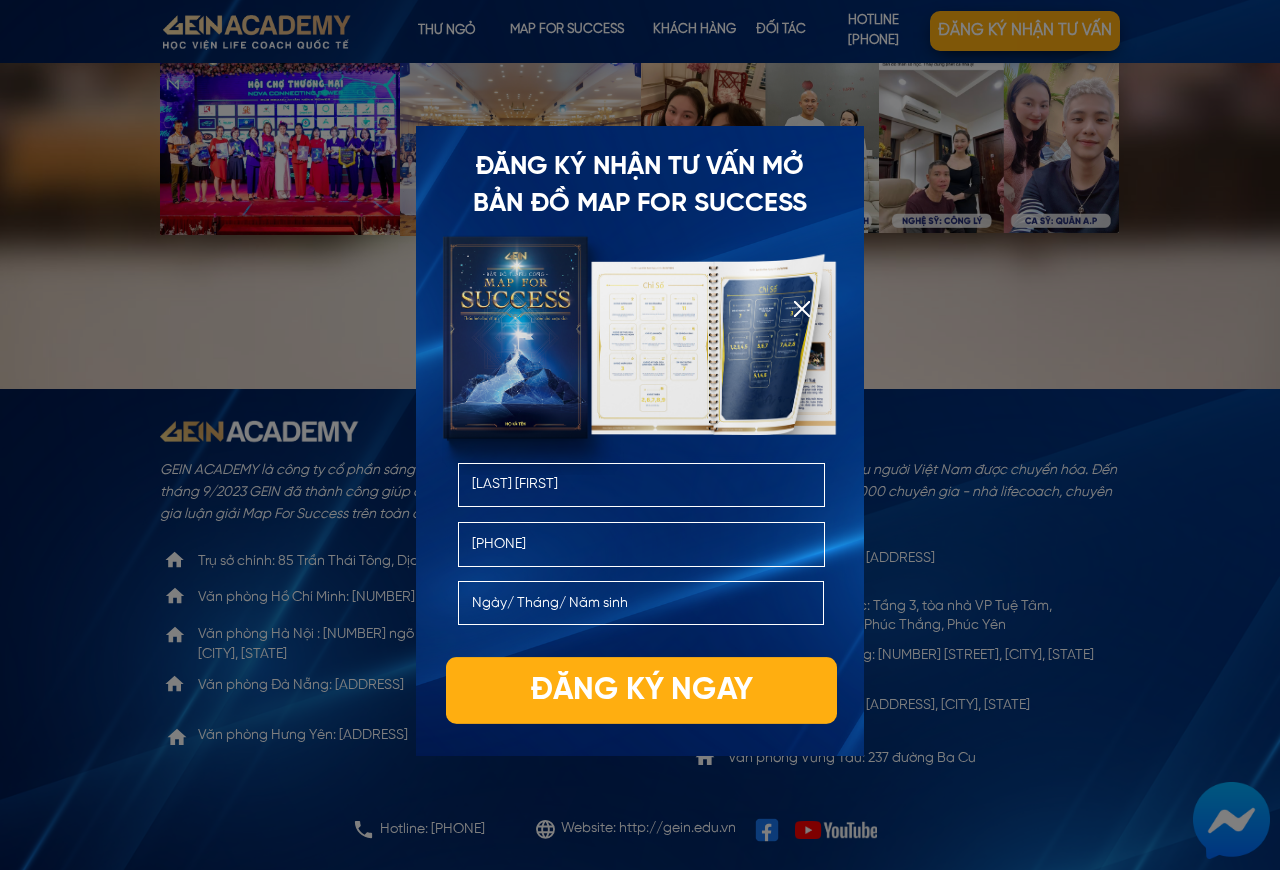 type on "[PHONE]" 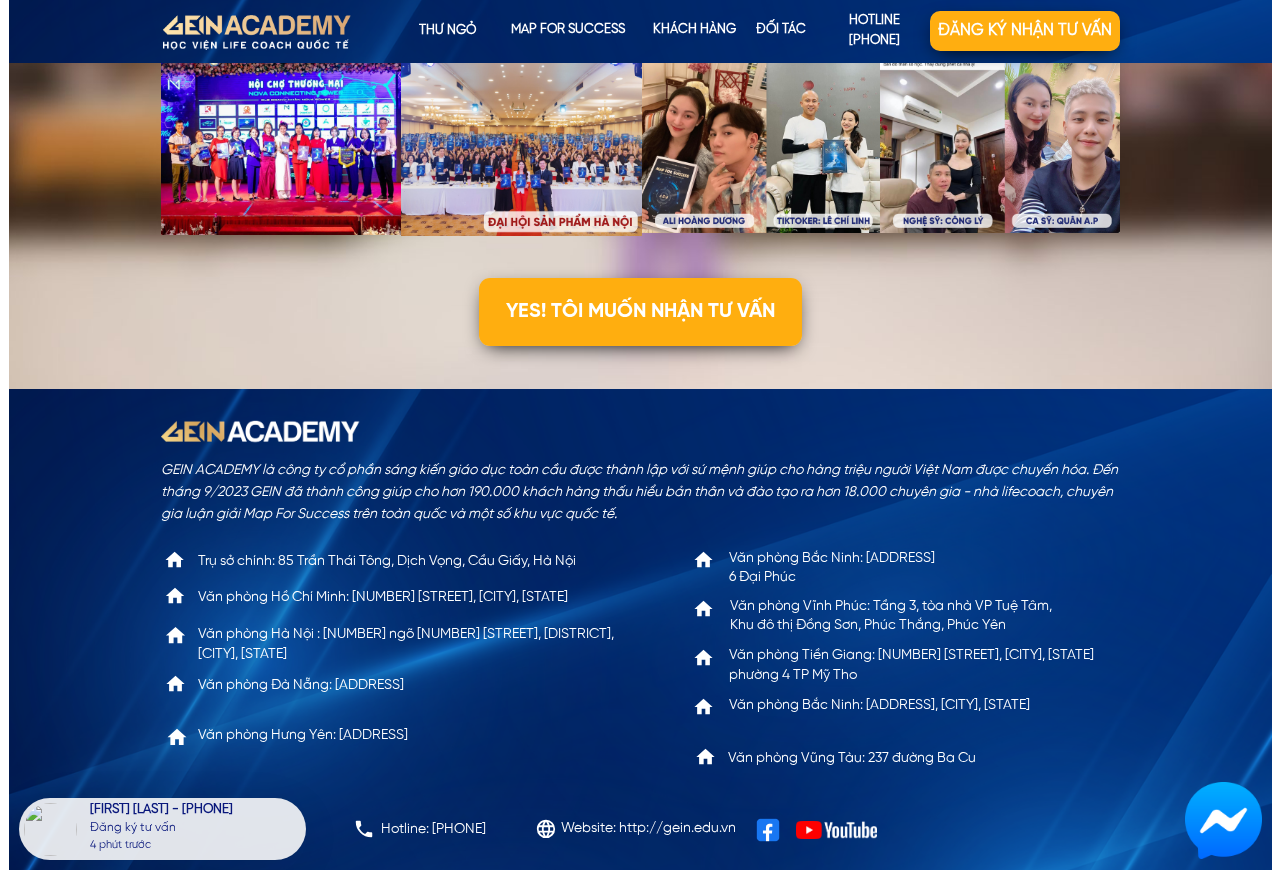 scroll, scrollTop: 0, scrollLeft: 0, axis: both 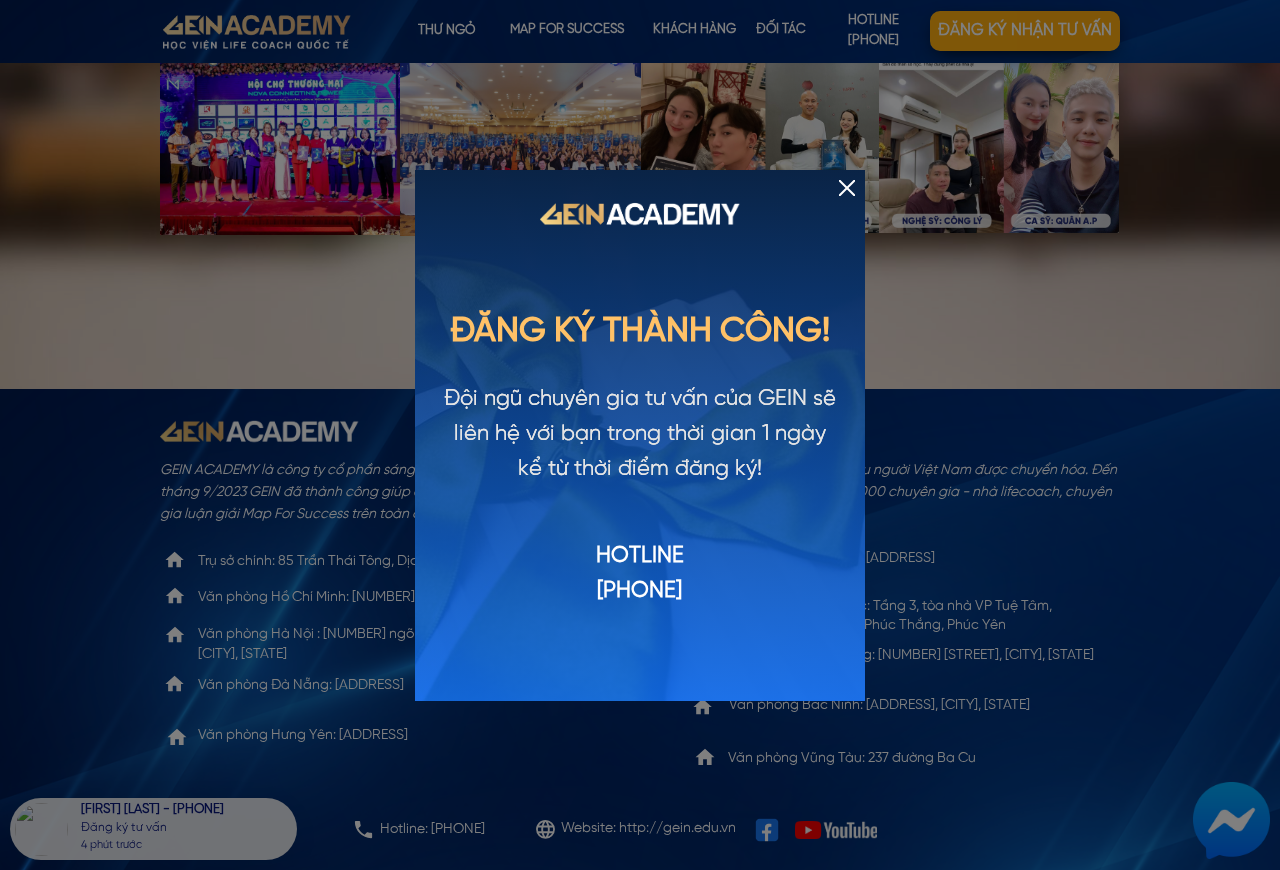 click at bounding box center (847, 188) 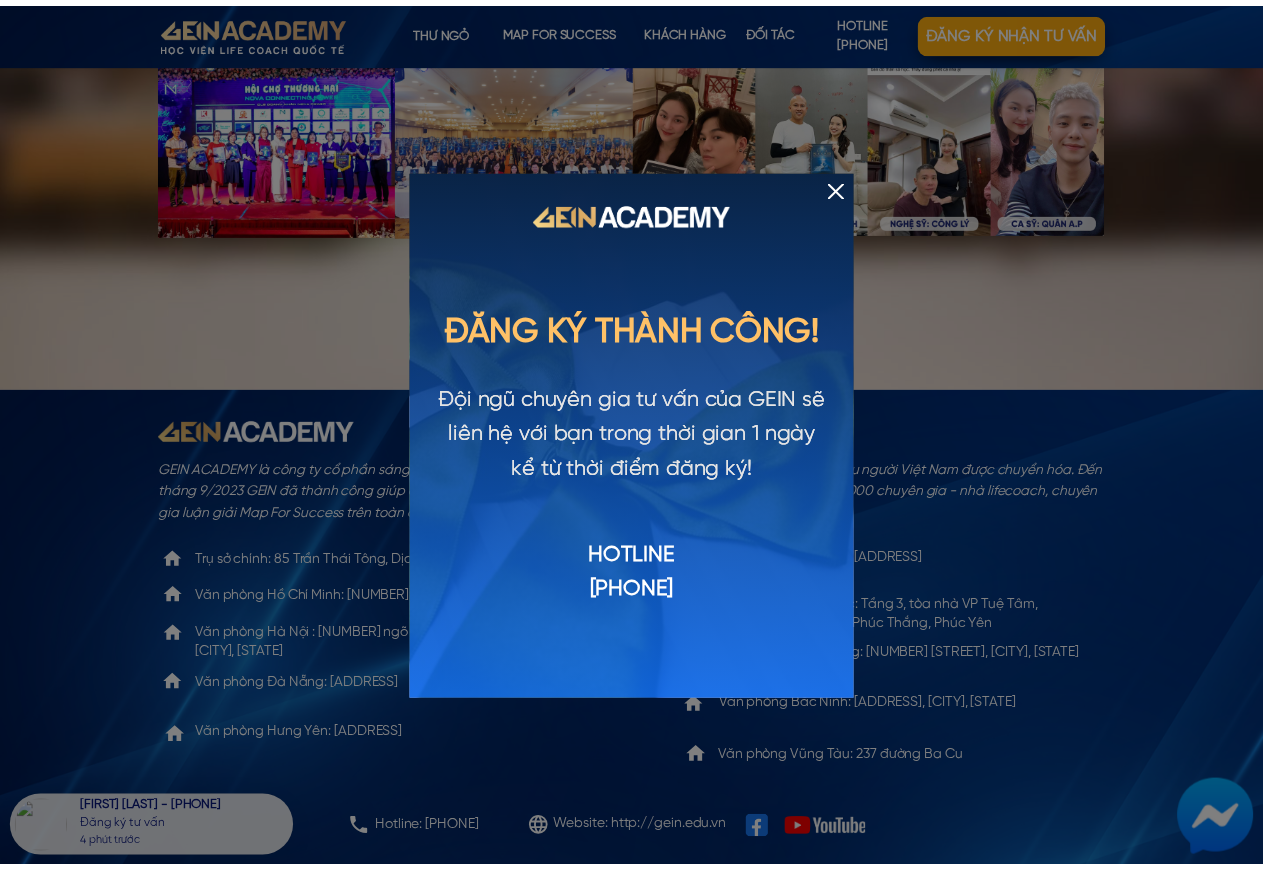 scroll, scrollTop: 6205, scrollLeft: 0, axis: vertical 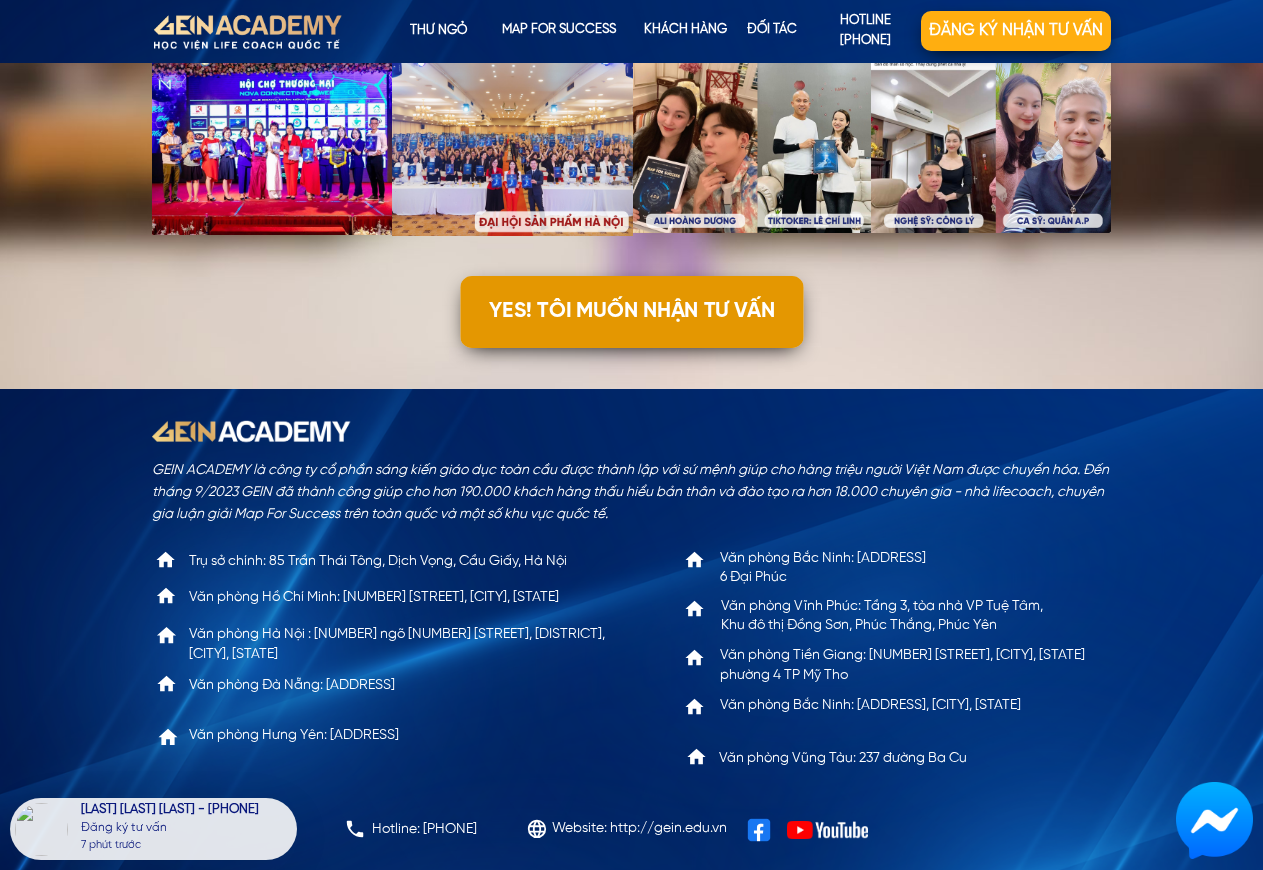 click on "YES! TÔI MUỐN NHẬN TƯ VẤN" at bounding box center (631, 312) 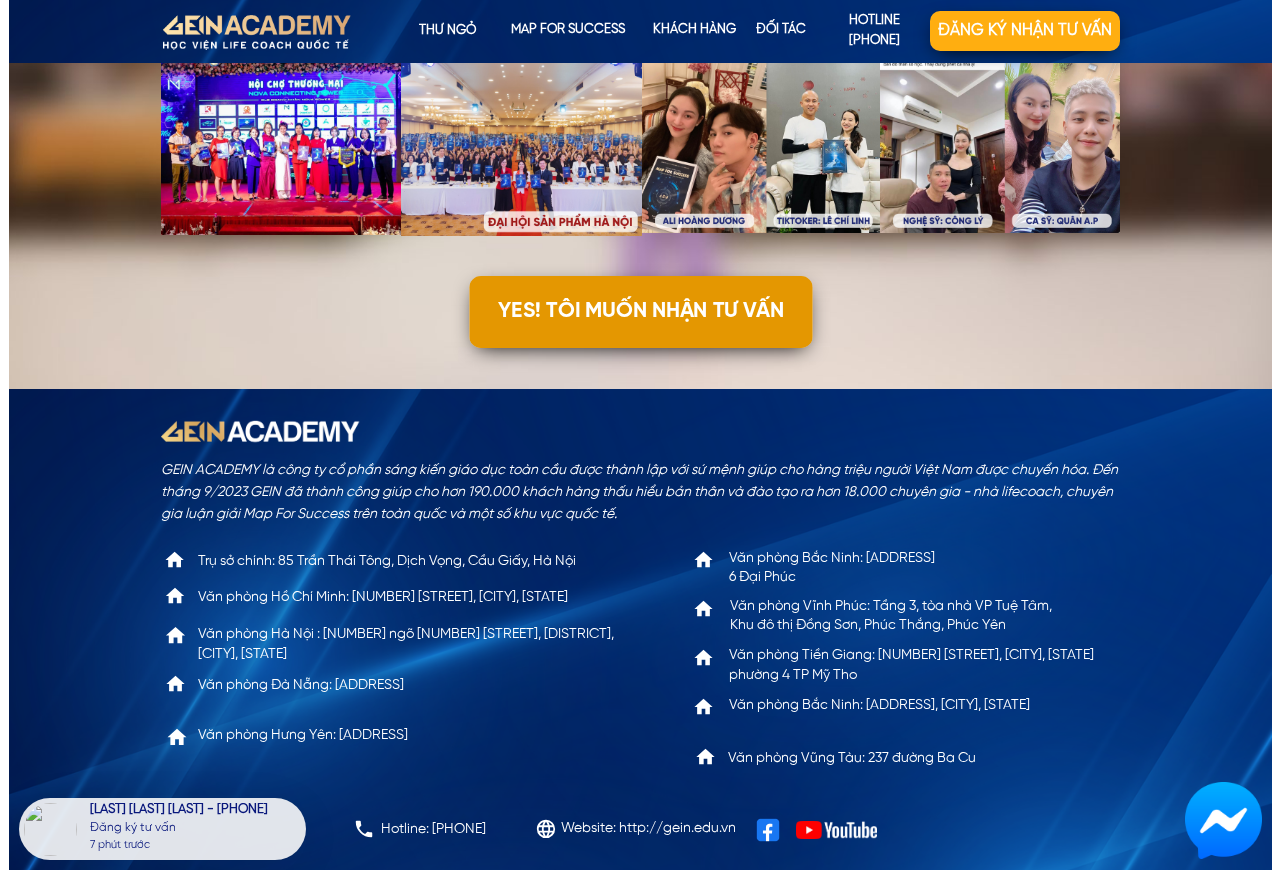 scroll, scrollTop: 0, scrollLeft: 0, axis: both 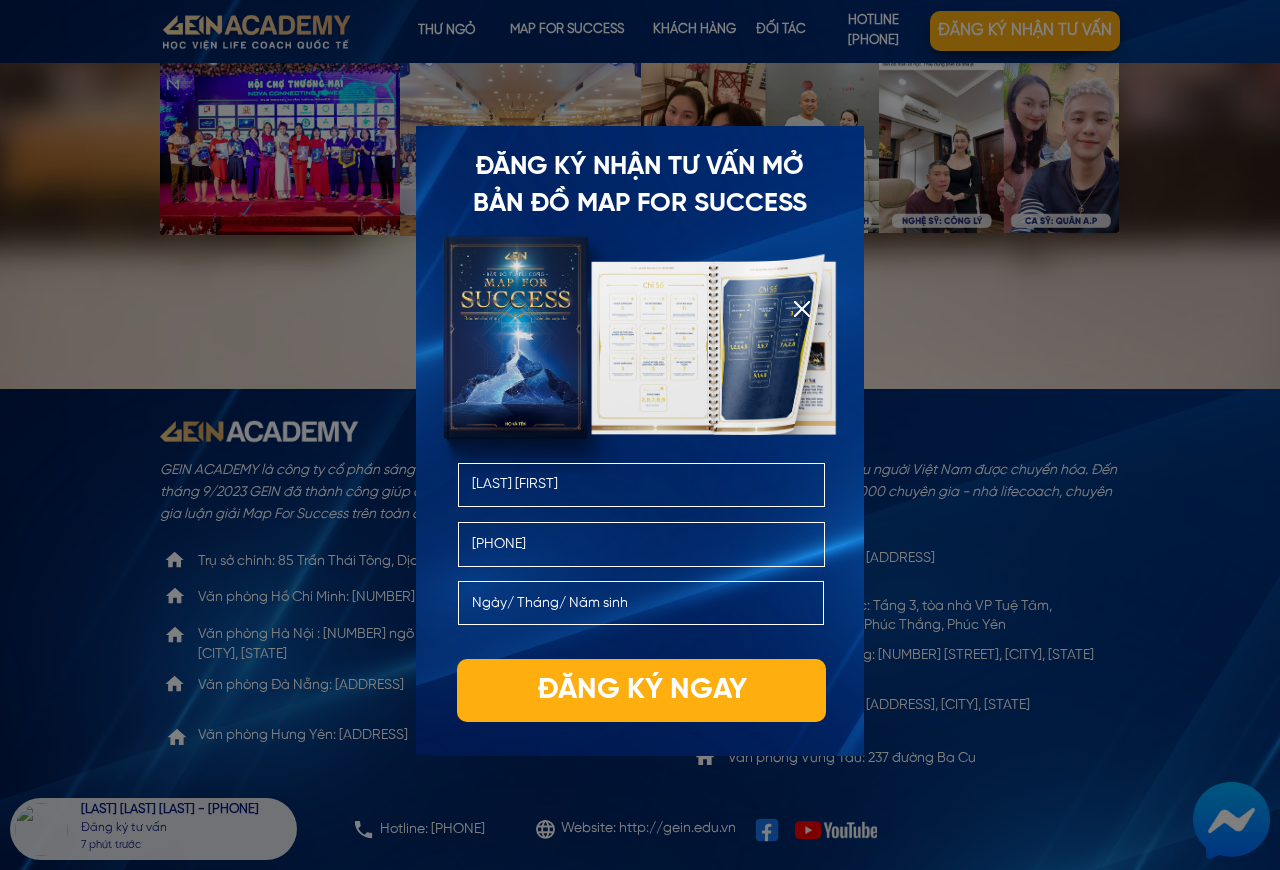 click on "[LAST] [FIRST]" at bounding box center [642, 485] 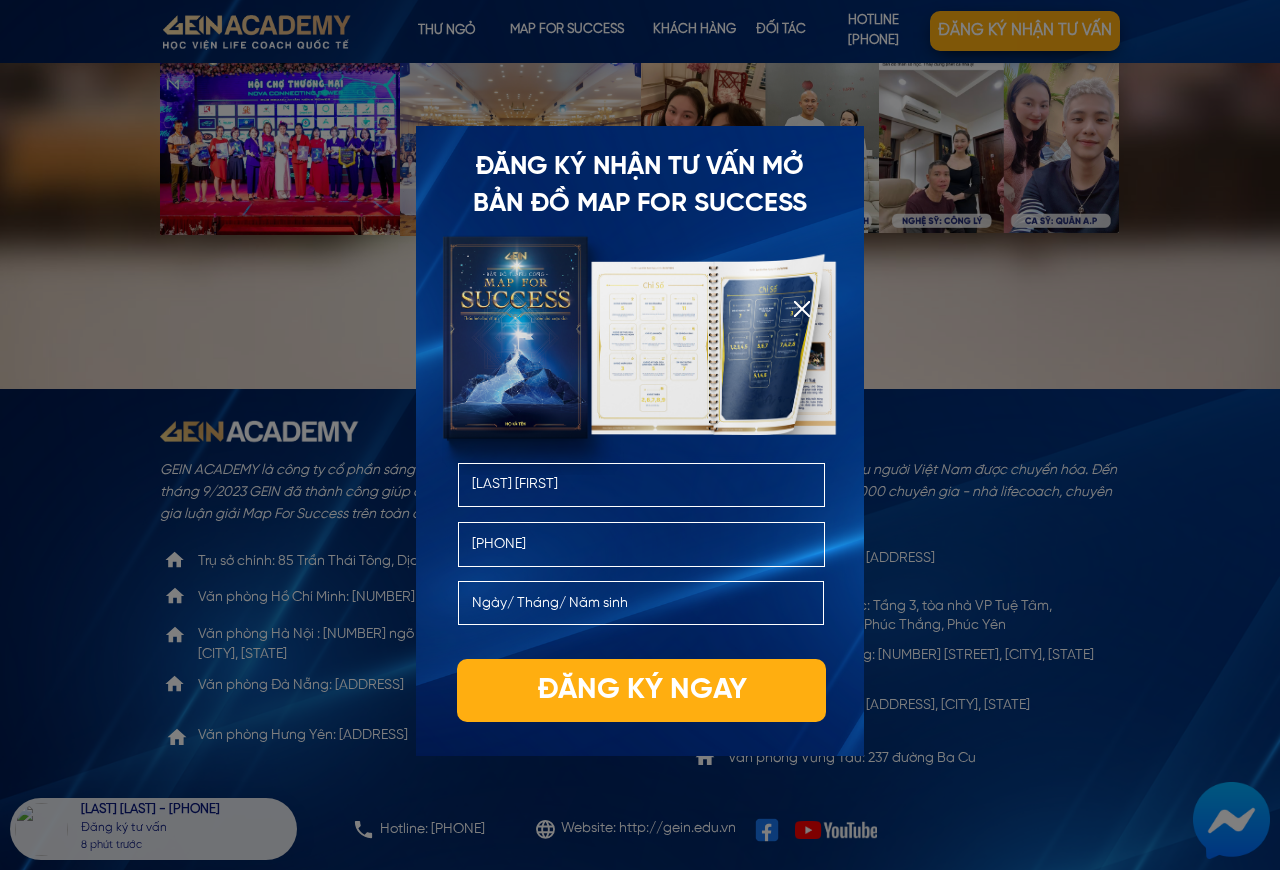 type on "[LAST] [FIRST]" 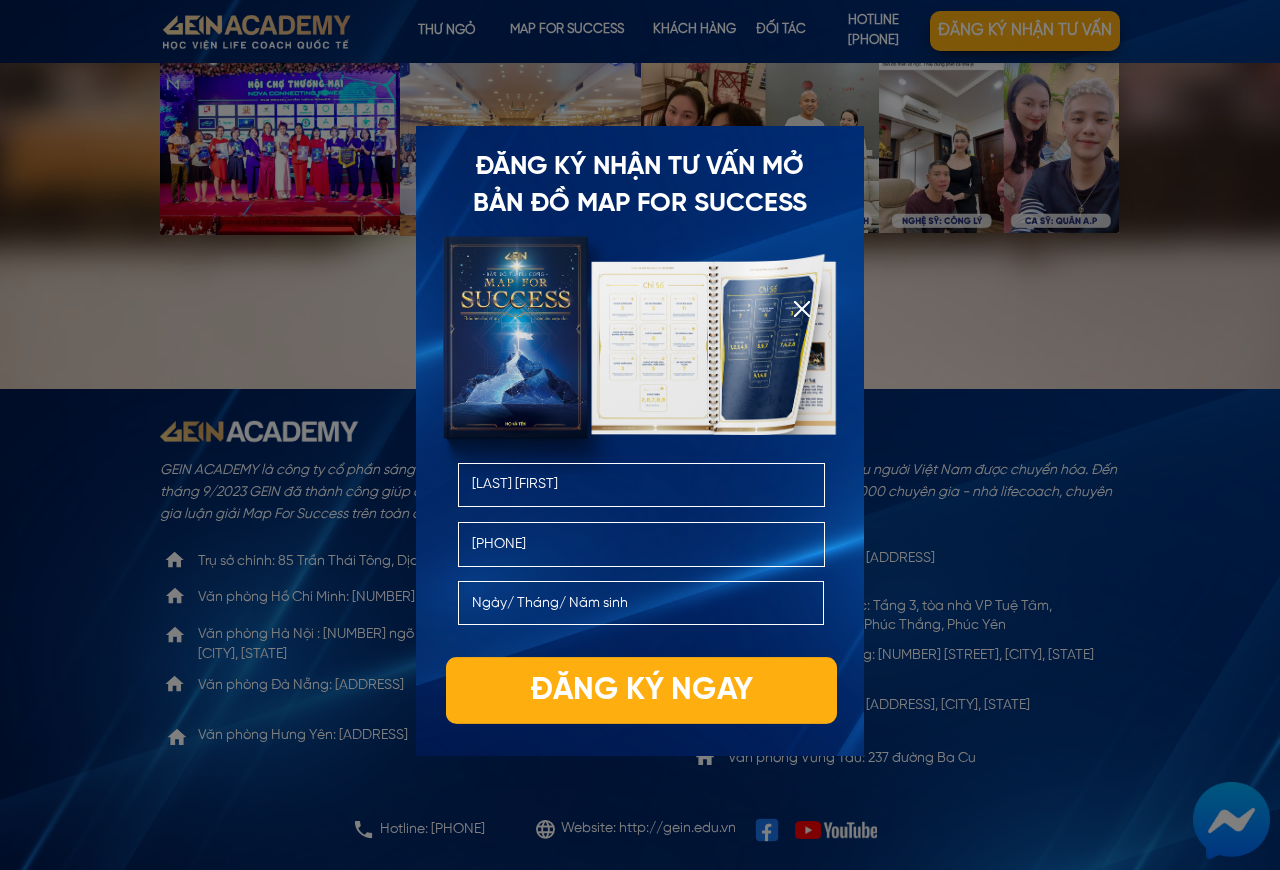 type on "[PHONE]" 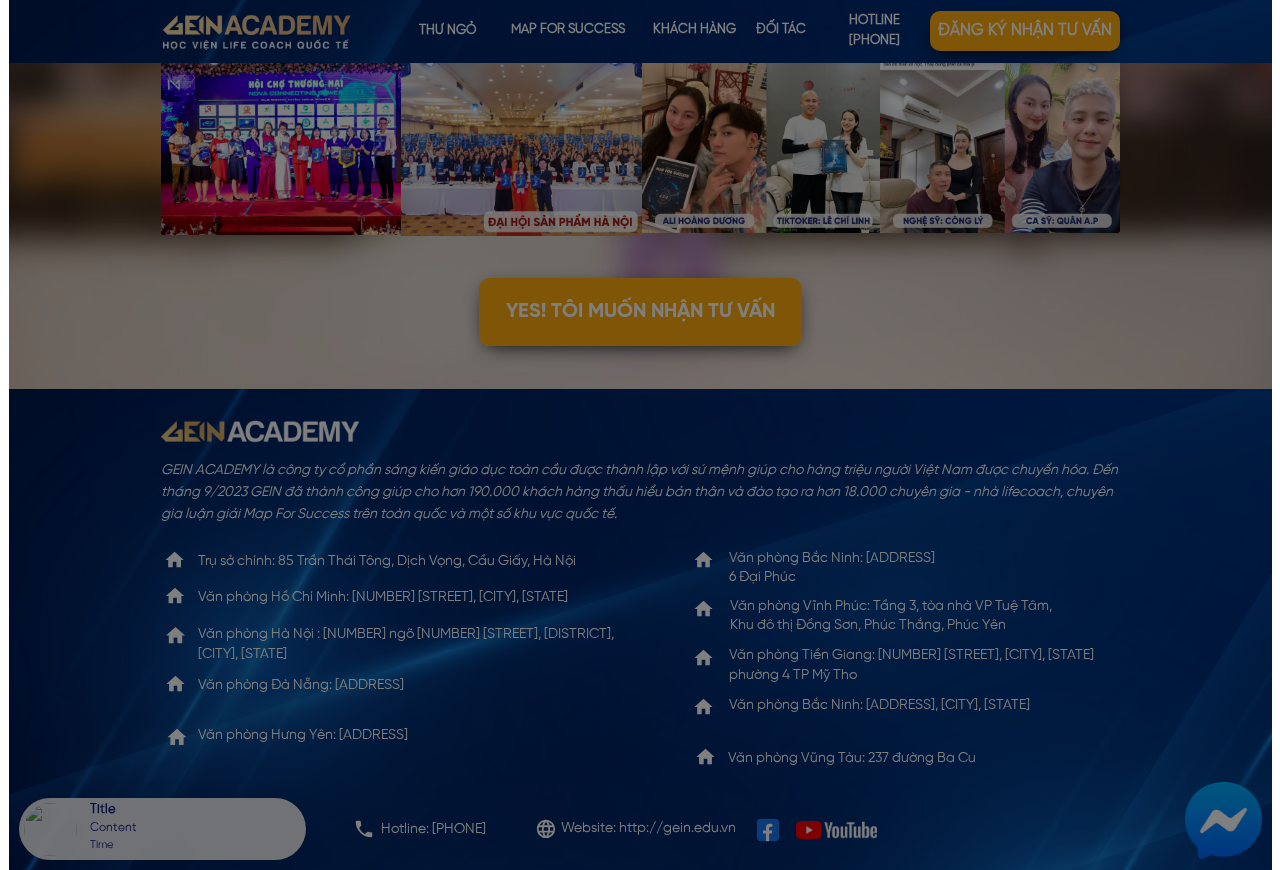 scroll, scrollTop: 0, scrollLeft: 0, axis: both 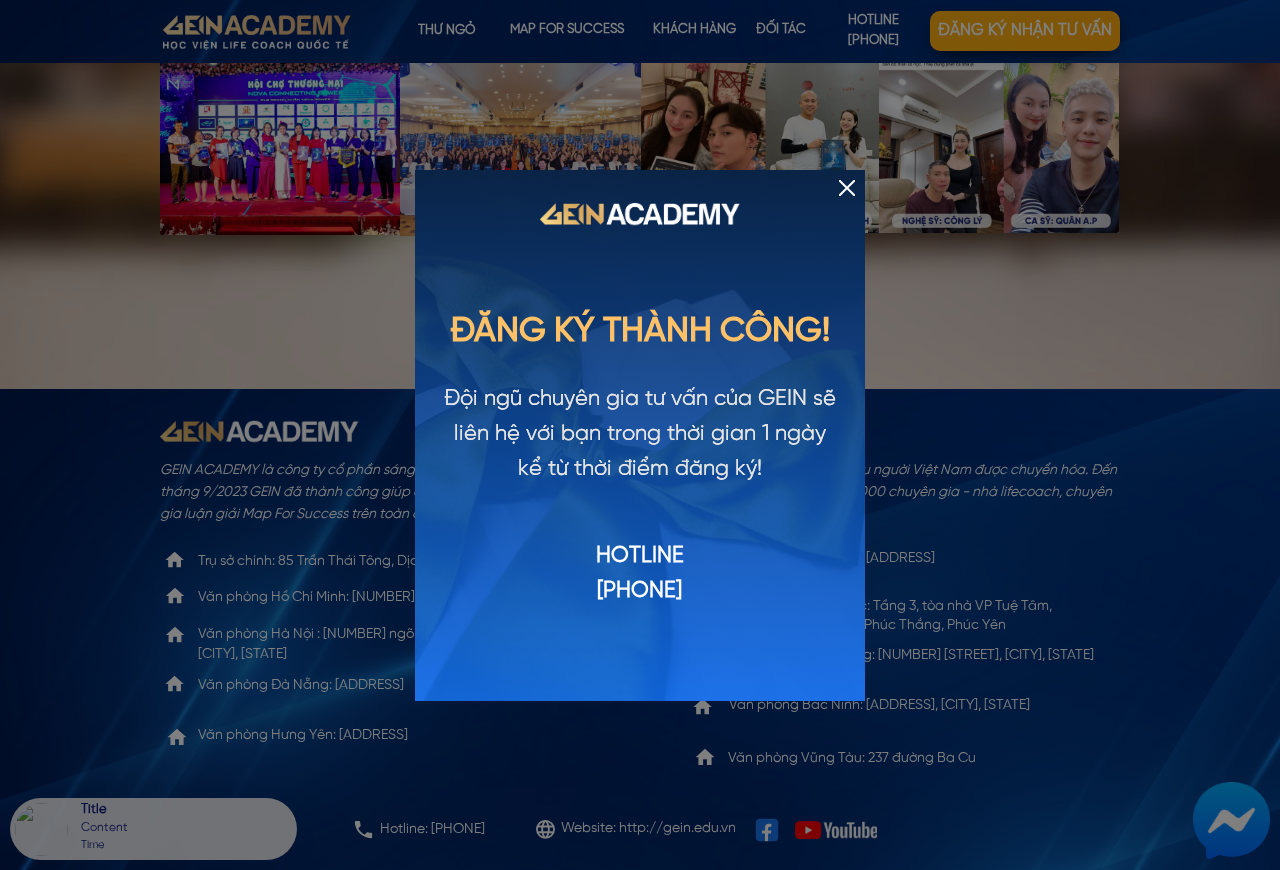click at bounding box center (847, 188) 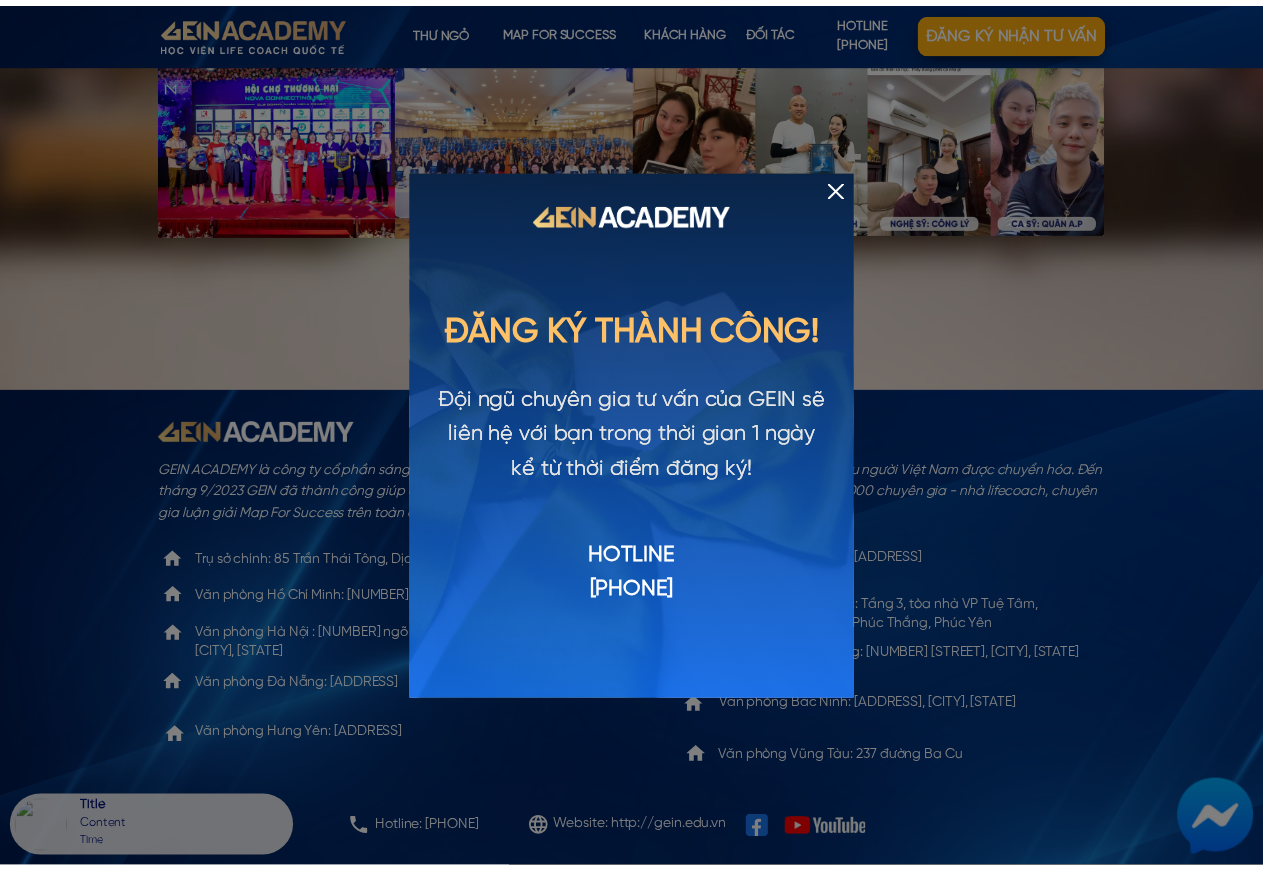 scroll, scrollTop: 6205, scrollLeft: 0, axis: vertical 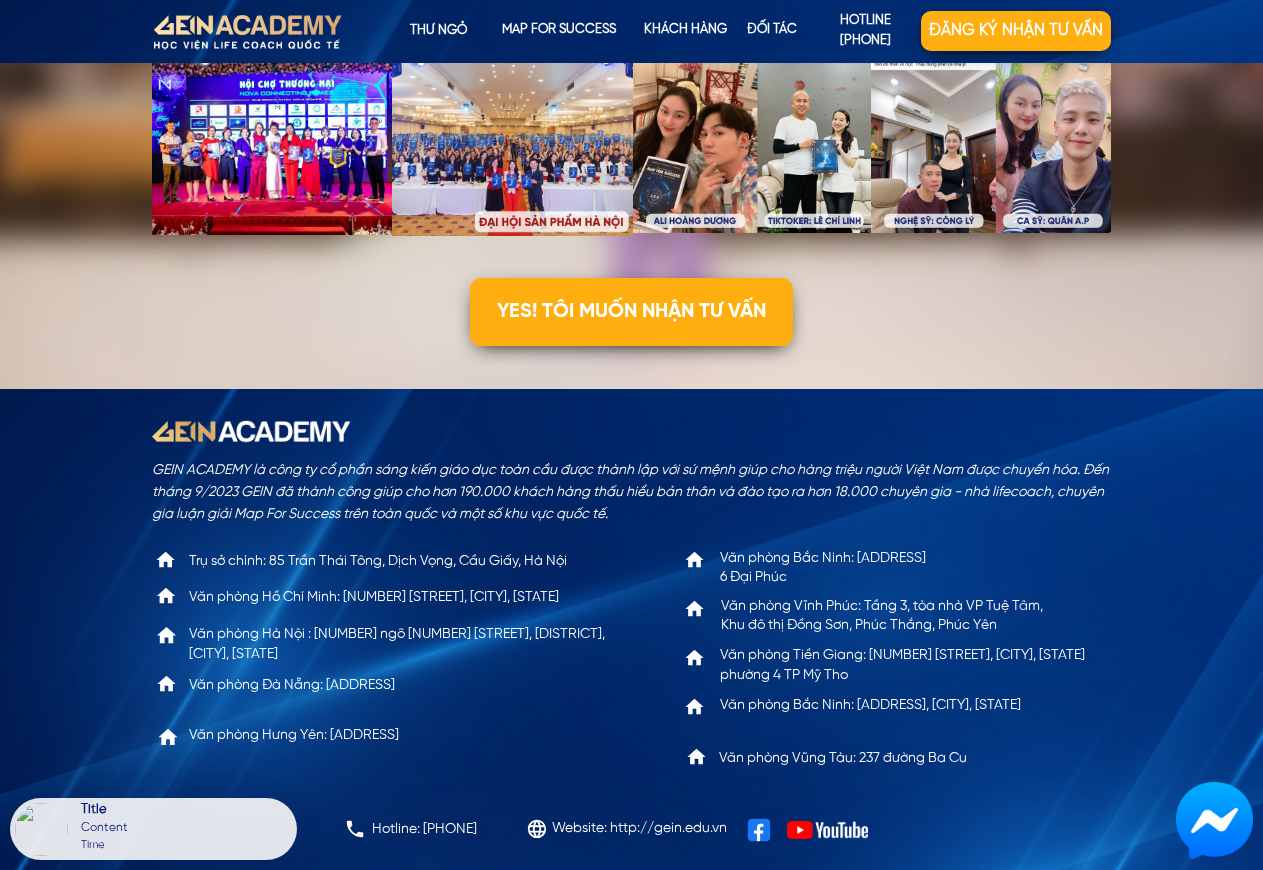 click on "Content" at bounding box center (186, 828) 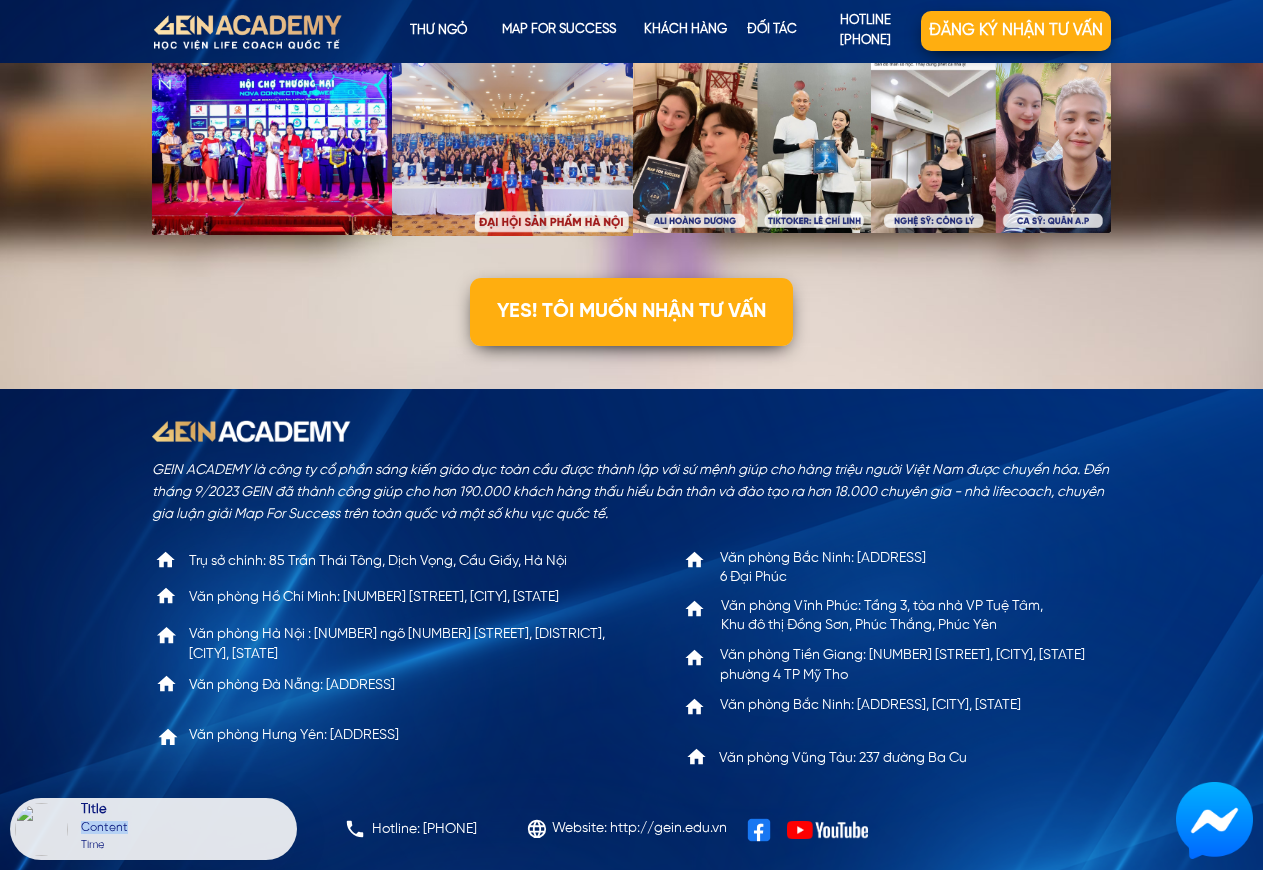 click on "Content" at bounding box center (186, 828) 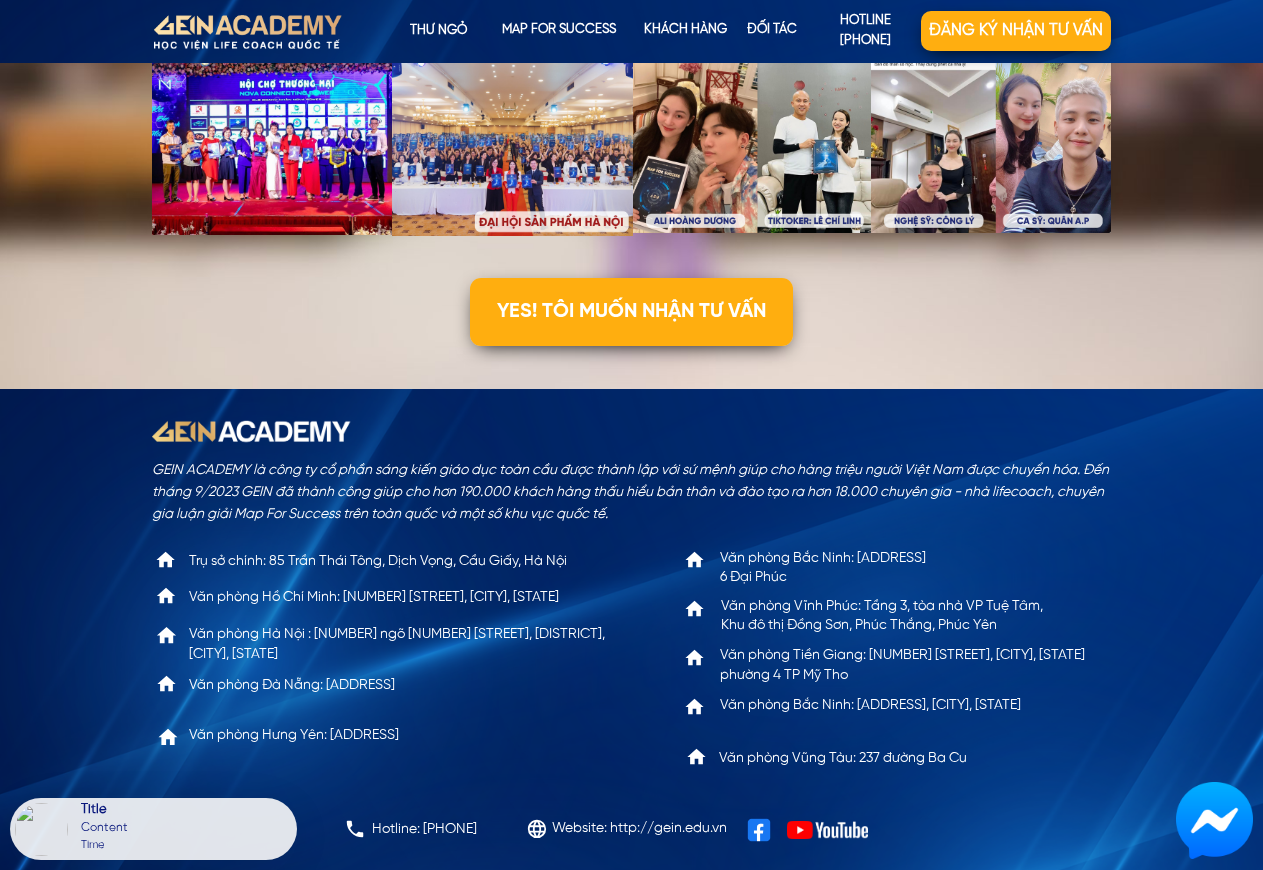 click on "Content" at bounding box center [186, 828] 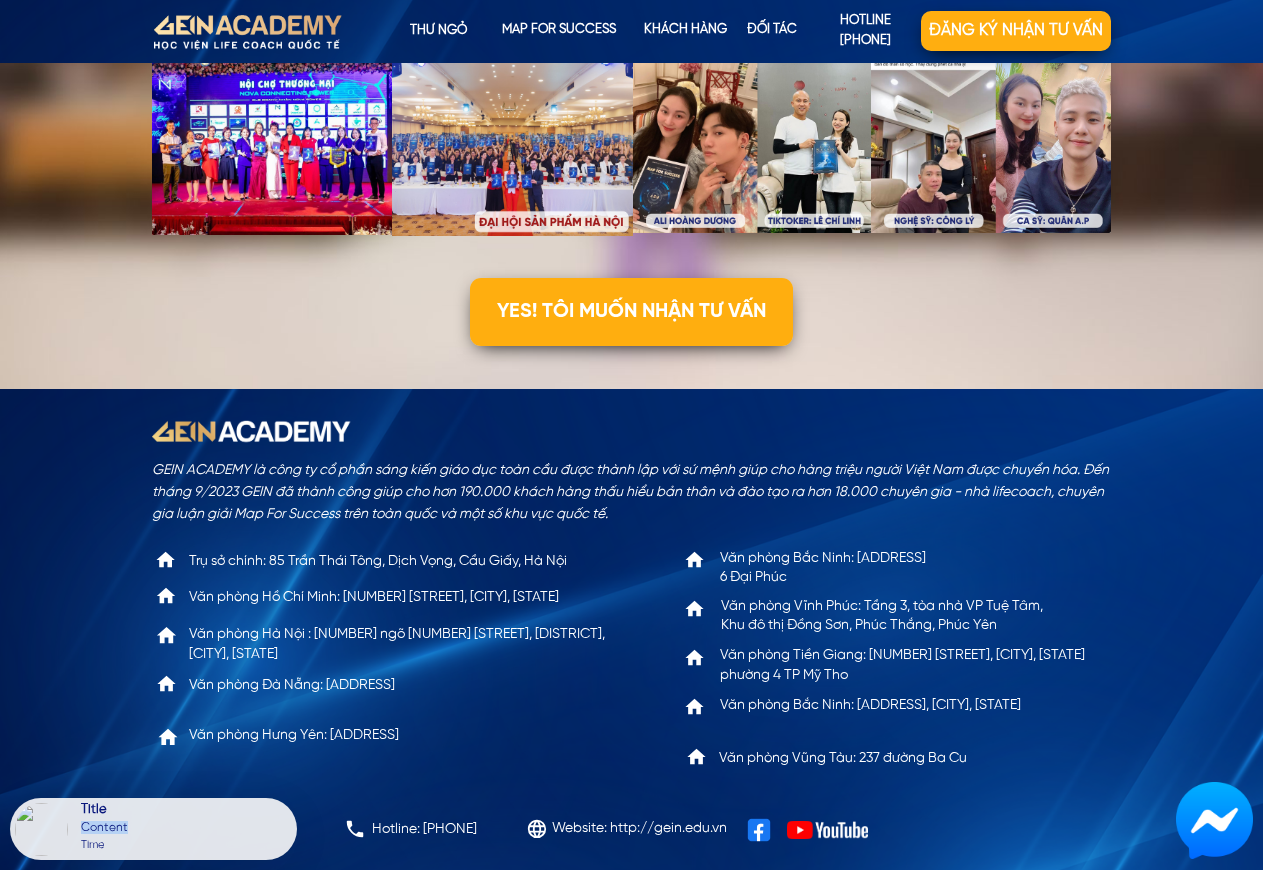 click on "Title Content Time" at bounding box center (153, 829) 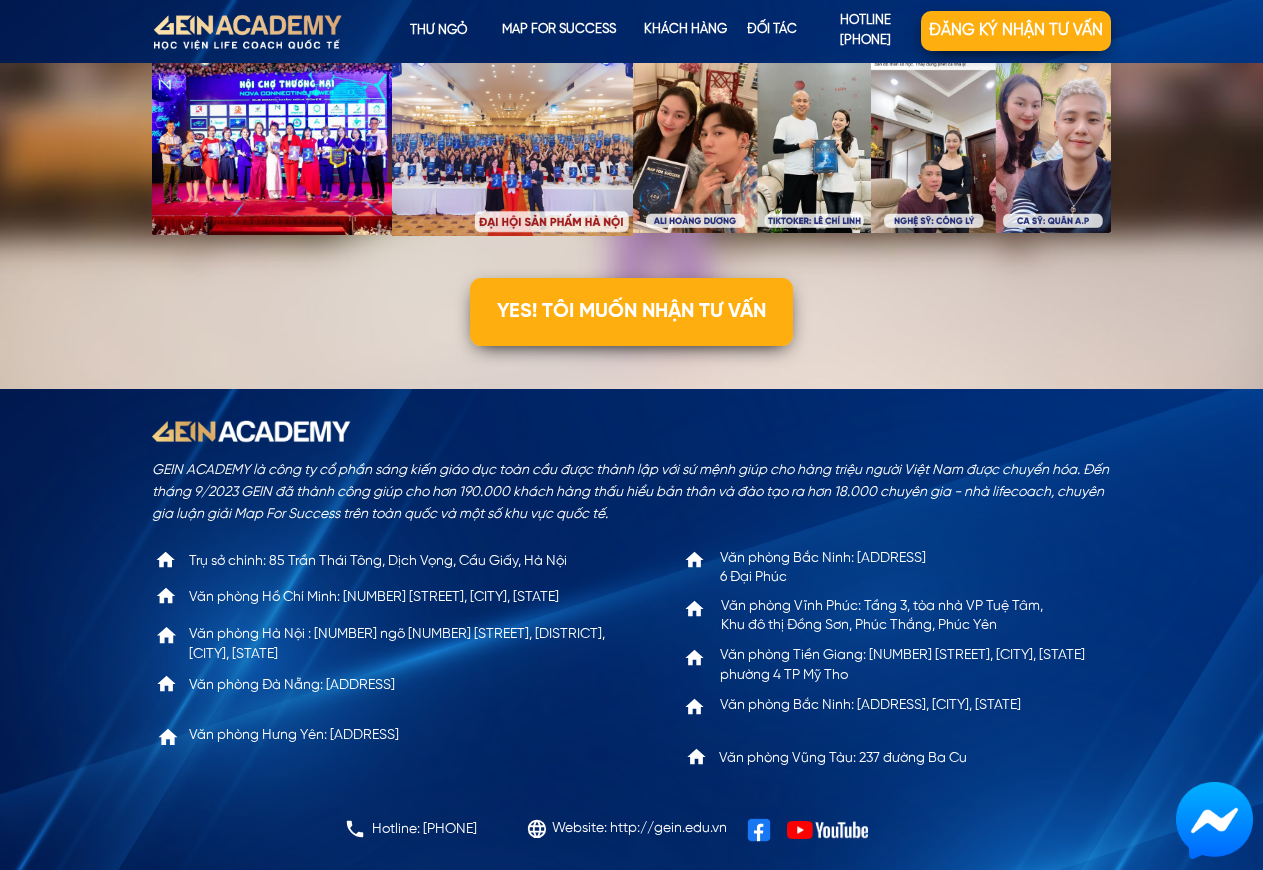 click on "GEIN ACADEMY là công ty cổ phần sáng kiến giáo dục toàn cầu được thành lập với sứ mệnh giúp cho hàng triệu người Việt Nam được chuyển hóa. Đến tháng 9/2023 GEIN đã thành công giúp cho hơn 190.000 khách hàng thấu hiểu bản thân và đào tạo ra hơn 18.000 chuyên gia - nhà lifecoach, chuyên gia luận giải Map For Success trên toàn quốc và một số khu vực quốc tế.     Website: http://gein.edu.vn     Hotline: [PHONE] Trụ sở chính: 85 Trần Thái Tông, Dịch Vọng, Cầu Giấy, Hà Nội Văn phòng Hồ Chí Minh: 51 Nguyễn Cư Trinh, Quận 1 Văn phòng Đà Nẵng: B8 - 35 Thái Phiên, Hải Châu Văn phòng Vũng Tàu: 237 đường Ba Cu Văn phòng Bắc Ninh: Toà nhà 9 tầng, Viglacera, Ngã  6 Đại Phúc Văn phòng Vĩnh Phúc: Tầng 3, tòa nhà VP Tuệ Tâm,  Khu đô thị Đồng Sơn, Phúc Thắng, Phúc Yên Văn phòng Tiền Giang: 139 Nam Kỳ Khởi Nghĩa,  phường 4 TP Mỹ Tho" at bounding box center (631, 629) 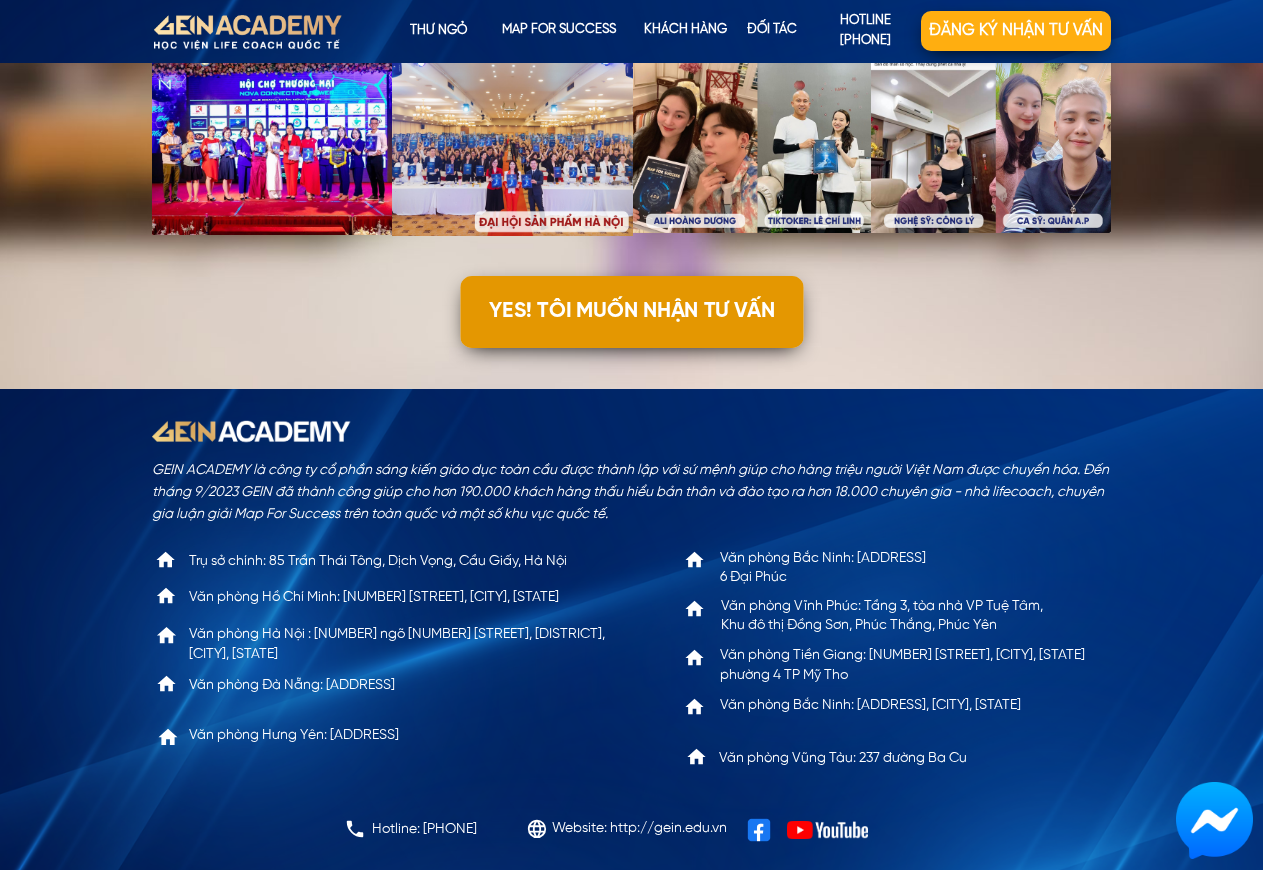 click on "YES! TÔI MUỐN NHẬN TƯ VẤN" at bounding box center [631, 312] 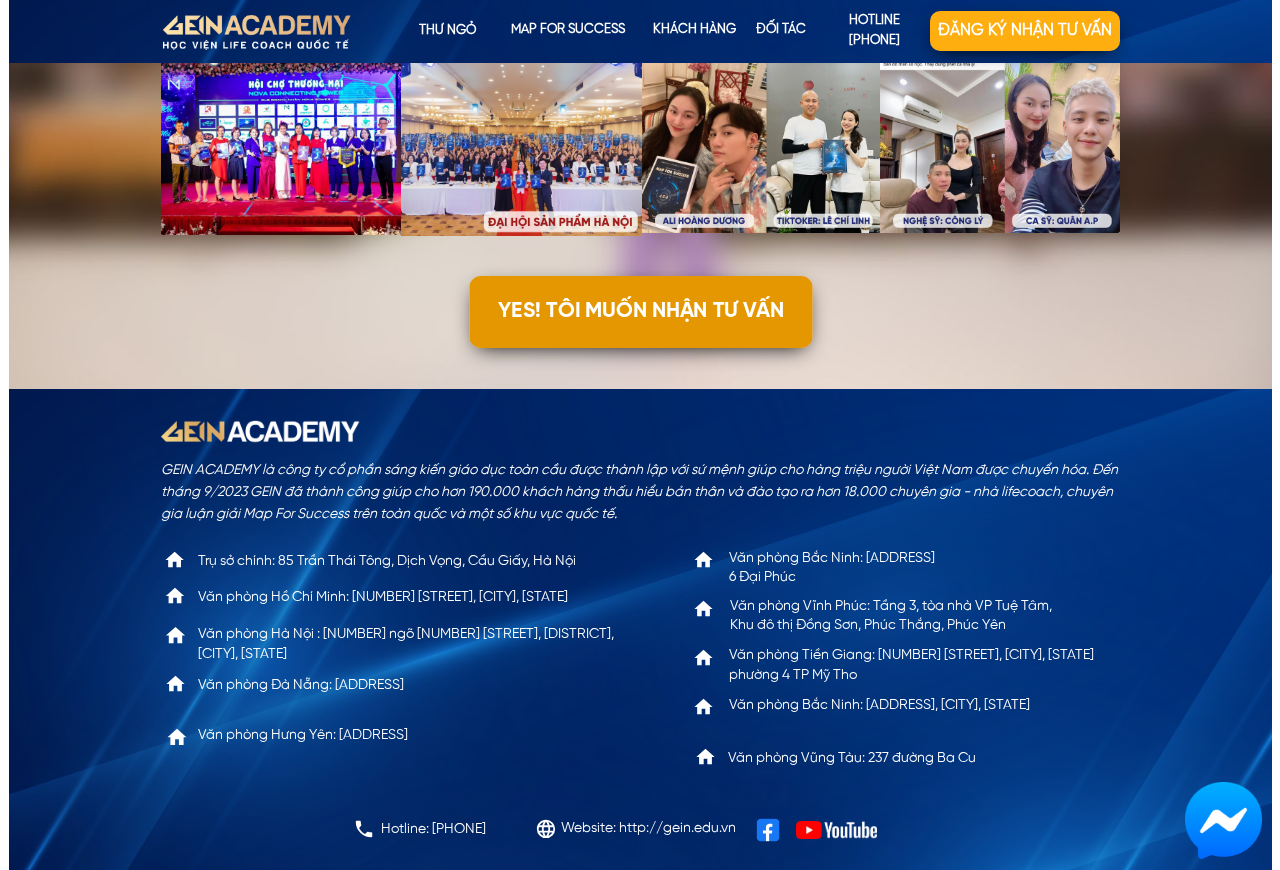 scroll, scrollTop: 0, scrollLeft: 0, axis: both 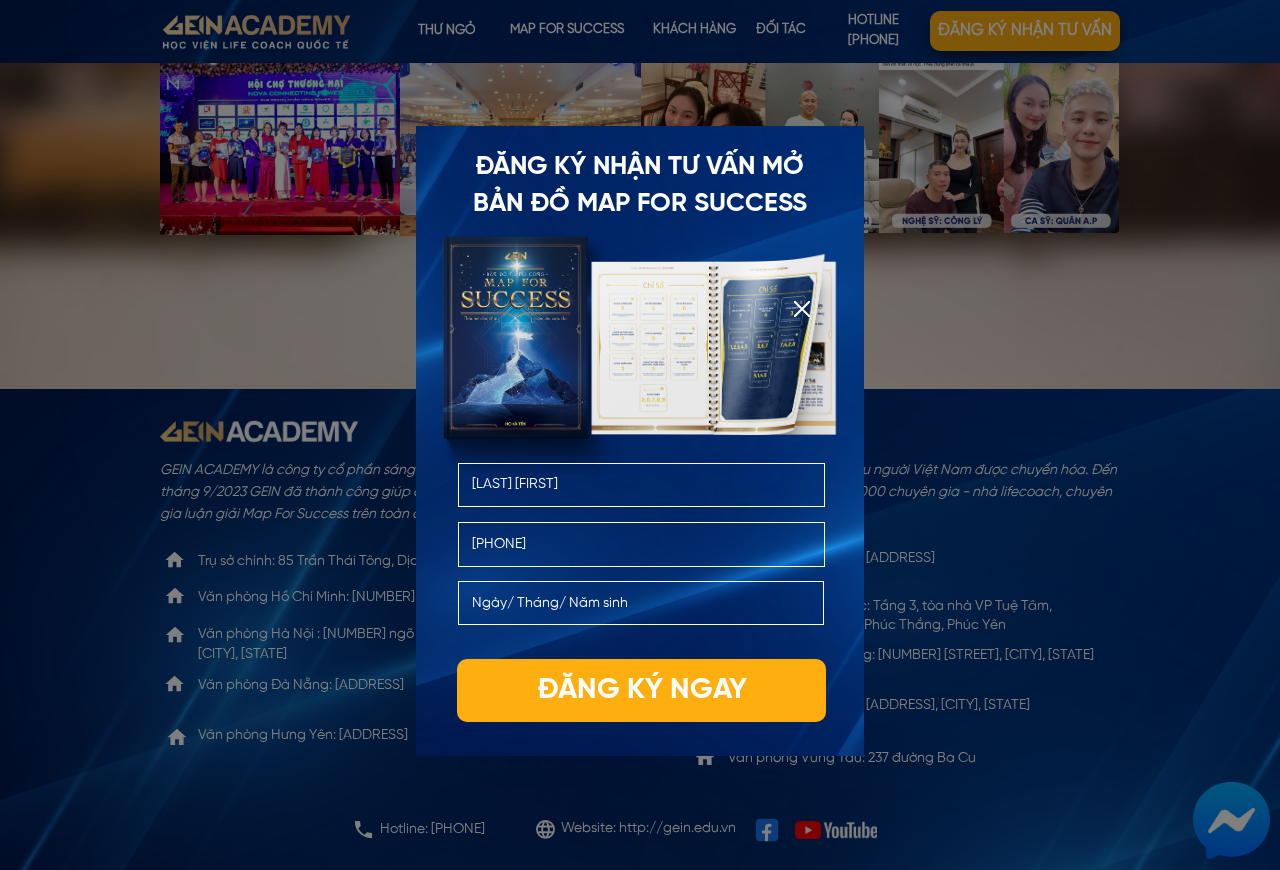 click on "[LAST] [FIRST]" at bounding box center (642, 485) 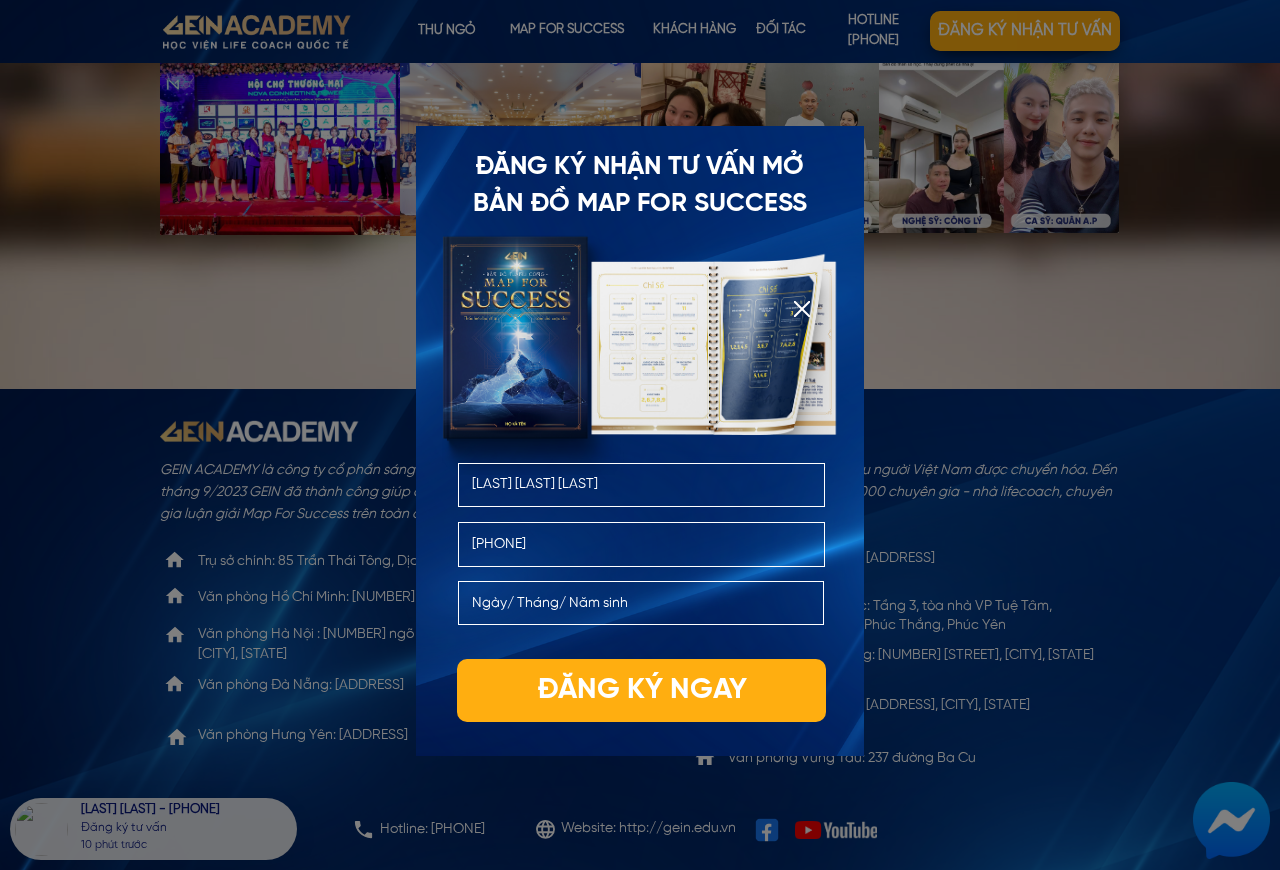 type on "[LAST] [LAST] [LAST]" 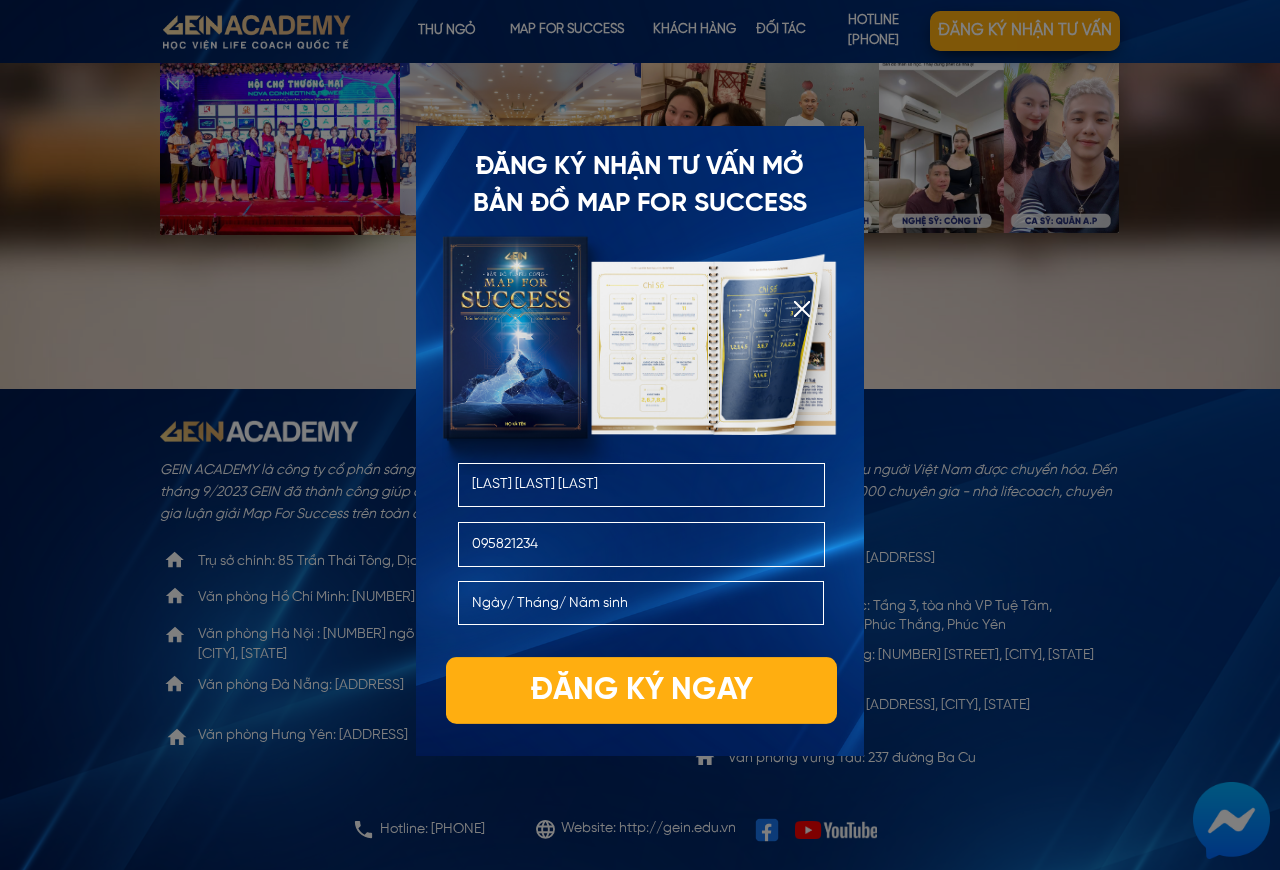 click on "Đăng ký ngay" at bounding box center [641, 690] 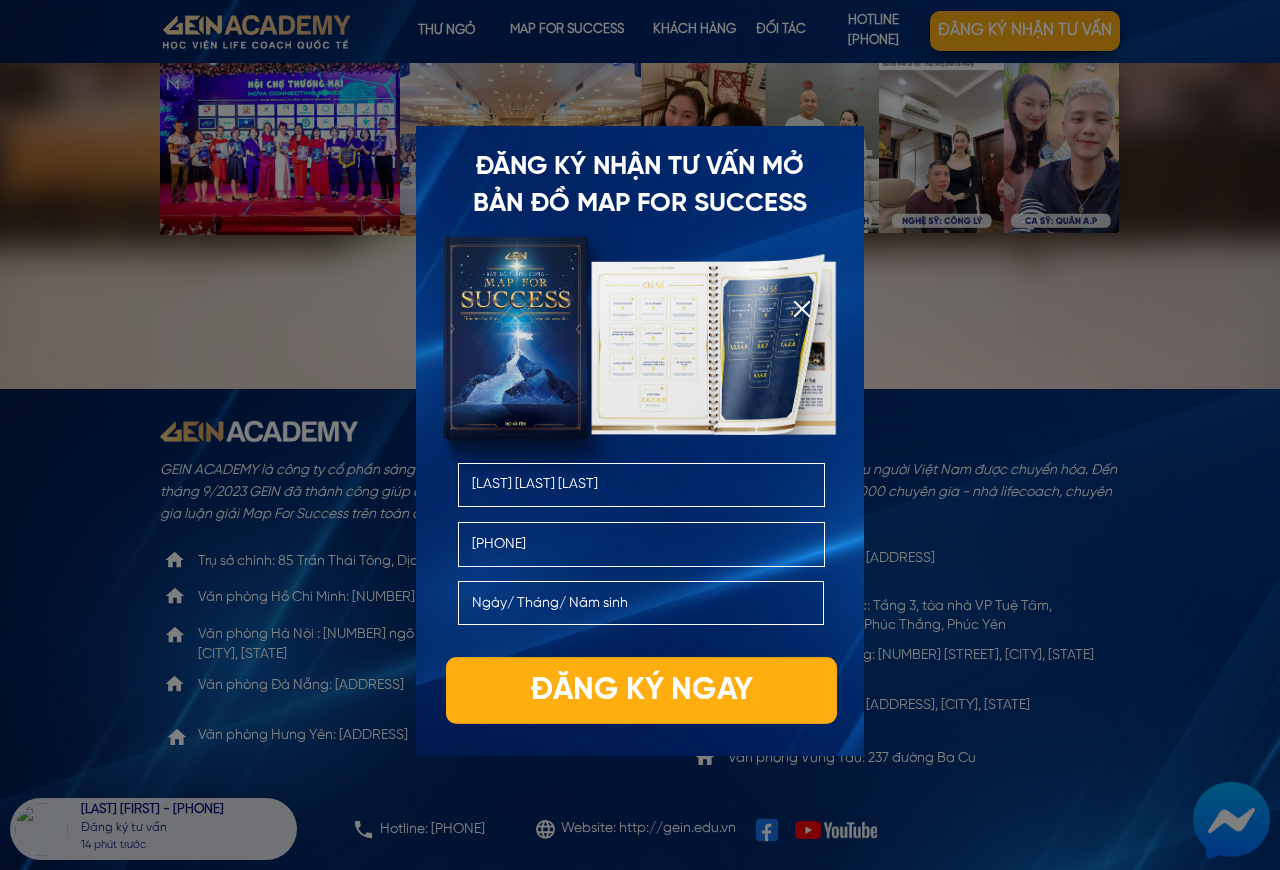type on "[PHONE]" 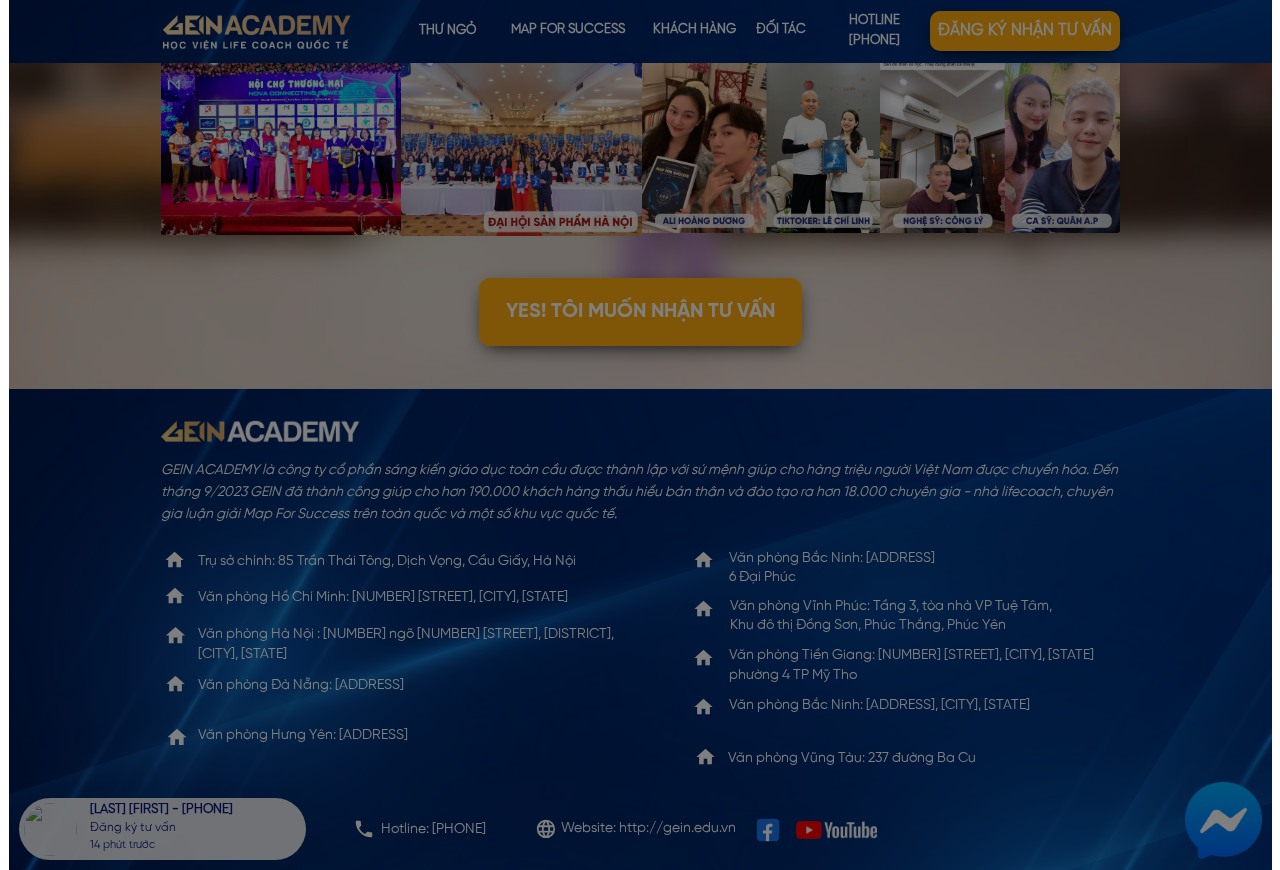 scroll, scrollTop: 0, scrollLeft: 0, axis: both 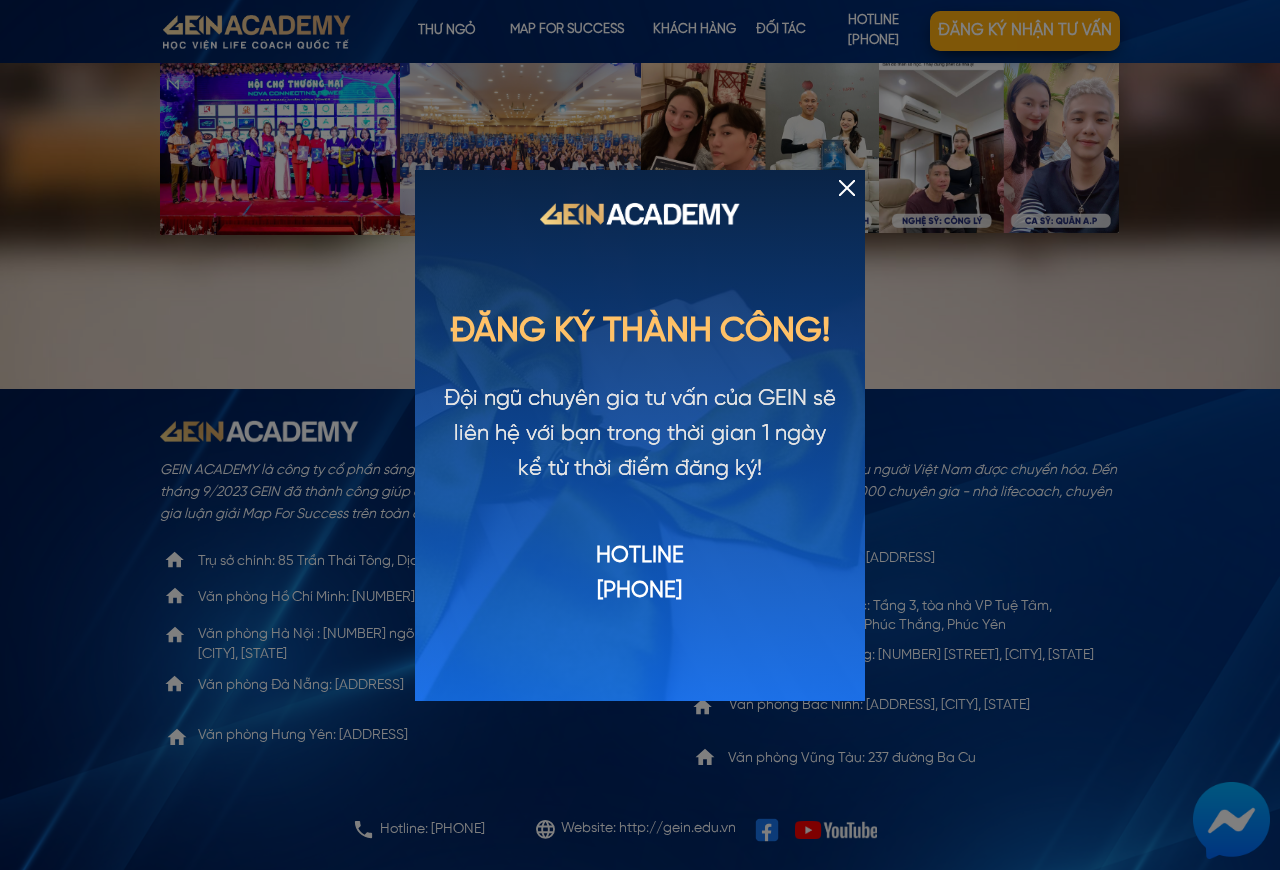 click at bounding box center (847, 188) 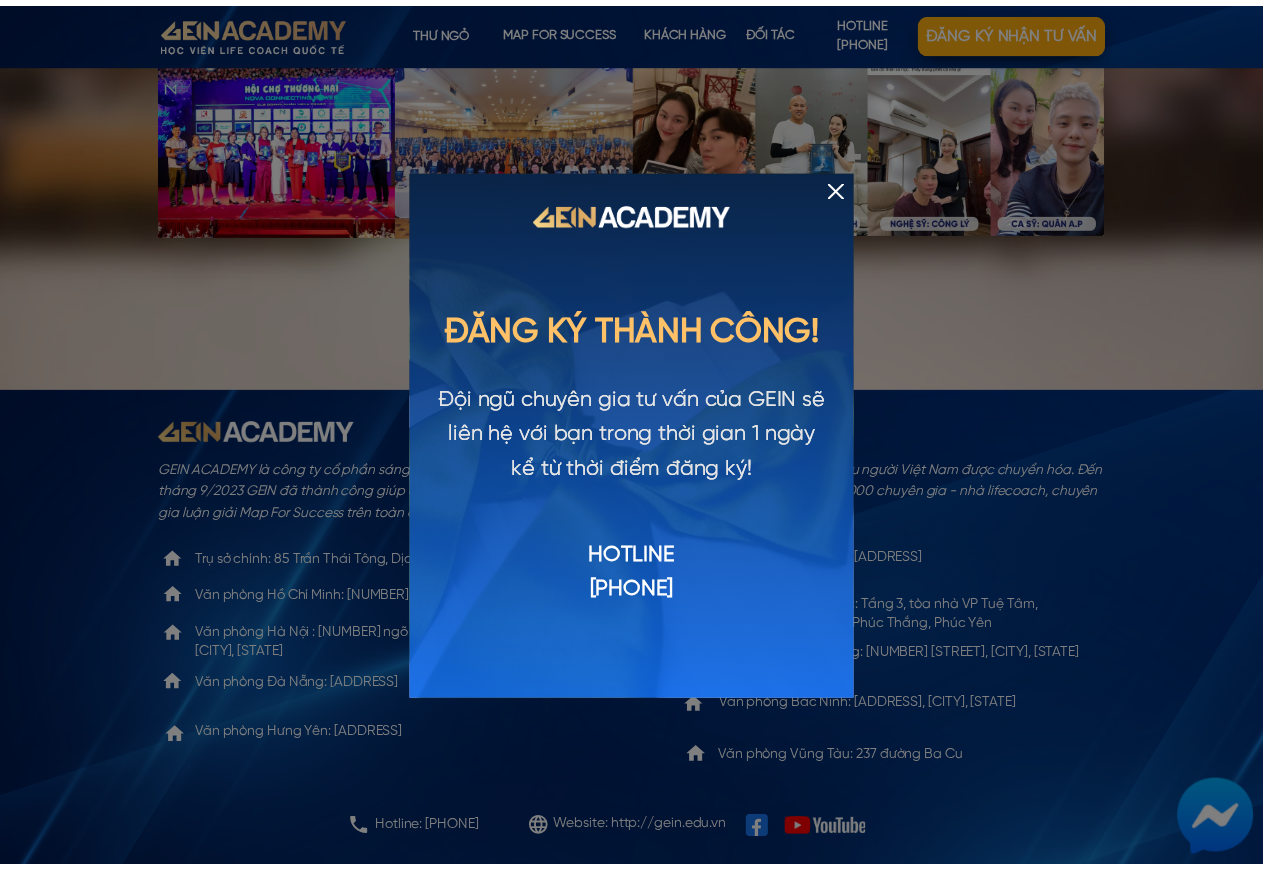 scroll, scrollTop: 6205, scrollLeft: 0, axis: vertical 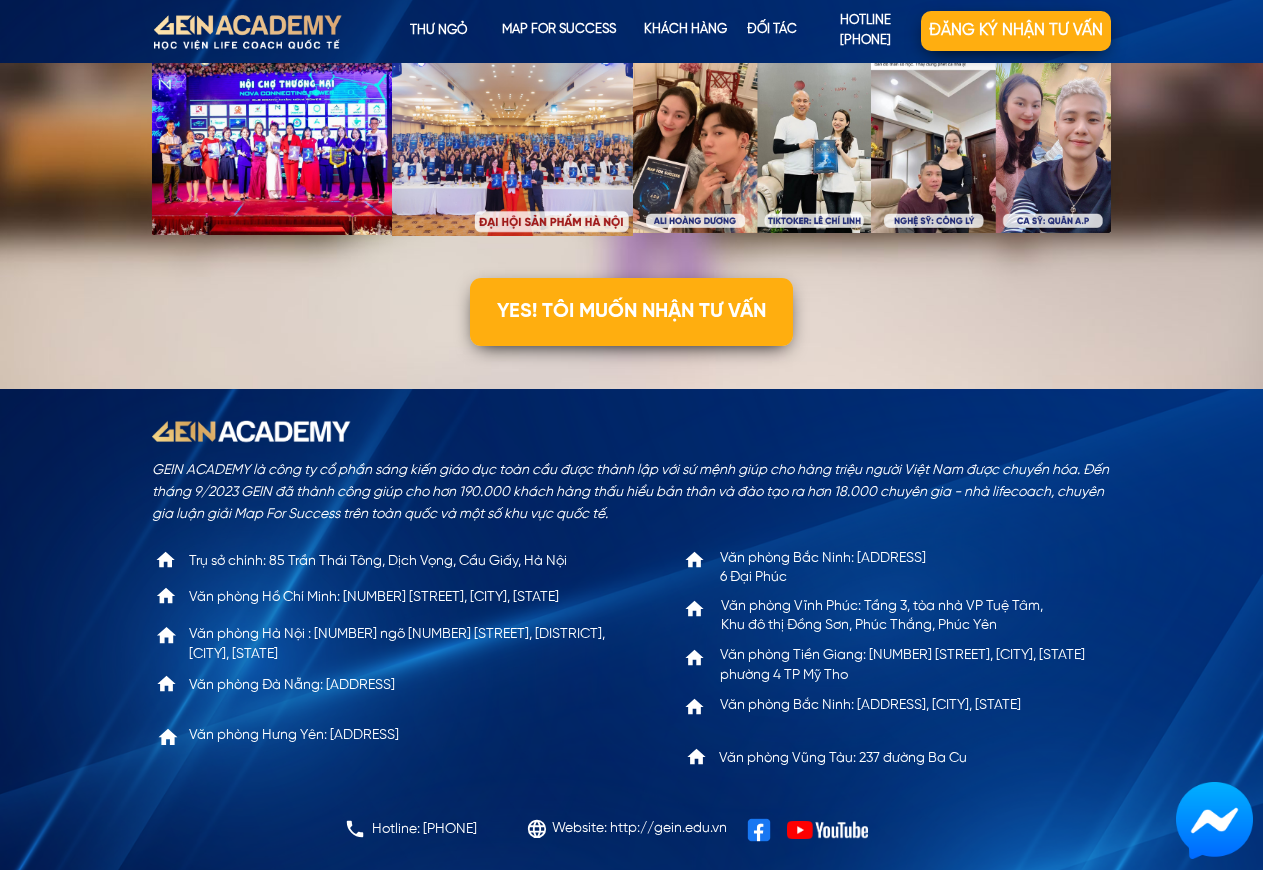 click on "GEIN ACADEMY là công ty cổ phần sáng kiến giáo dục toàn cầu được thành lập với sứ mệnh giúp cho hàng triệu người Việt Nam được chuyển hóa. Đến tháng 9/2023 GEIN đã thành công giúp cho hơn 190.000 khách hàng thấu hiểu bản thân và đào tạo ra hơn 18.000 chuyên gia - nhà lifecoach, chuyên gia luận giải Map For Success trên toàn quốc và một số khu vực quốc tế.     Website: http://gein.edu.vn     Hotline: [PHONE] Trụ sở chính: 85 Trần Thái Tông, Dịch Vọng, Cầu Giấy, Hà Nội Văn phòng Hồ Chí Minh: 51 Nguyễn Cư Trinh, Quận 1 Văn phòng Đà Nẵng: B8 - 35 Thái Phiên, Hải Châu Văn phòng Vũng Tàu: 237 đường Ba Cu Văn phòng Bắc Ninh: Toà nhà 9 tầng, Viglacera, Ngã  6 Đại Phúc Văn phòng Vĩnh Phúc: Tầng 3, tòa nhà VP Tuệ Tâm,  Khu đô thị Đồng Sơn, Phúc Thắng, Phúc Yên Văn phòng Tiền Giang: 139 Nam Kỳ Khởi Nghĩa,  phường 4 TP Mỹ Tho" at bounding box center (632, 629) 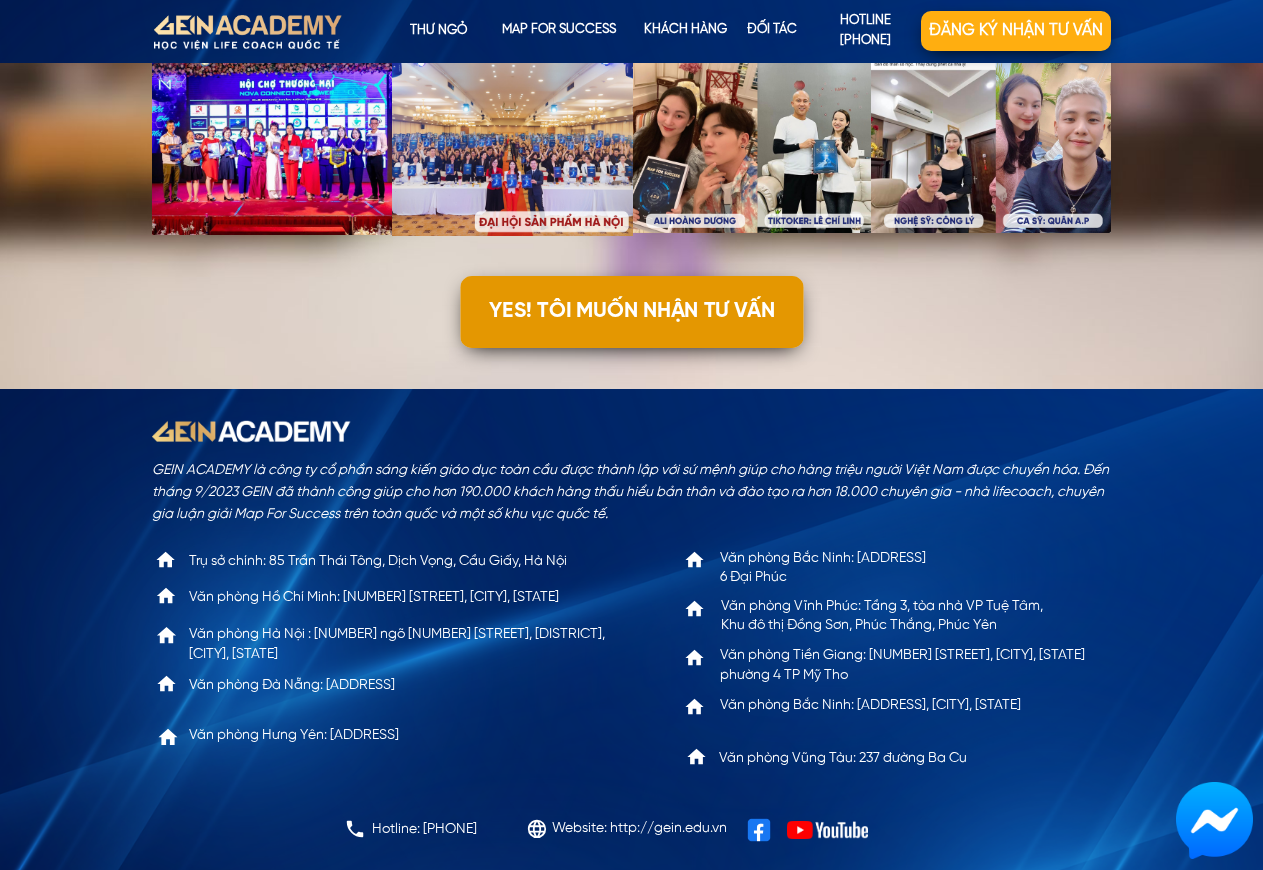 click on "YES! TÔI MUỐN NHẬN TƯ VẤN" at bounding box center (631, 312) 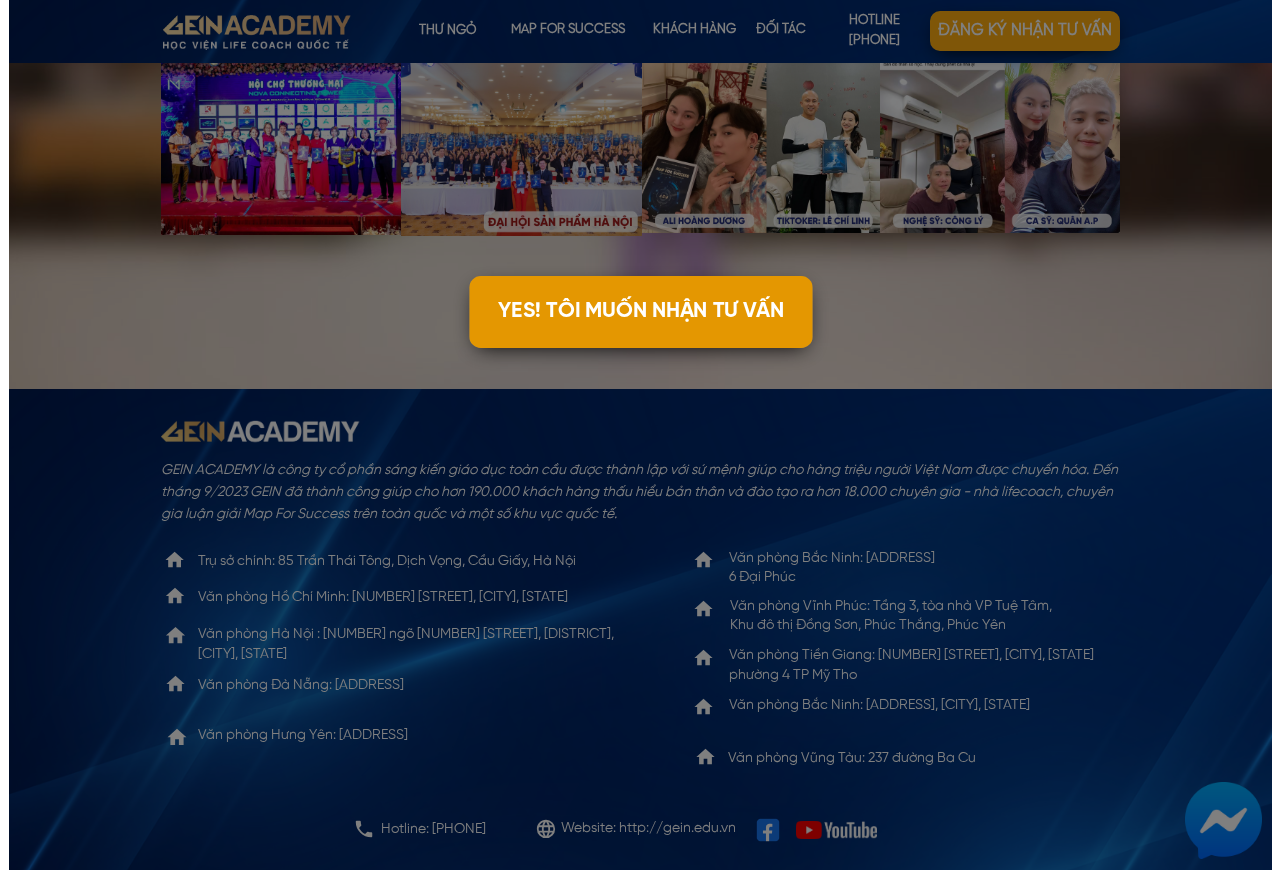 scroll, scrollTop: 0, scrollLeft: 0, axis: both 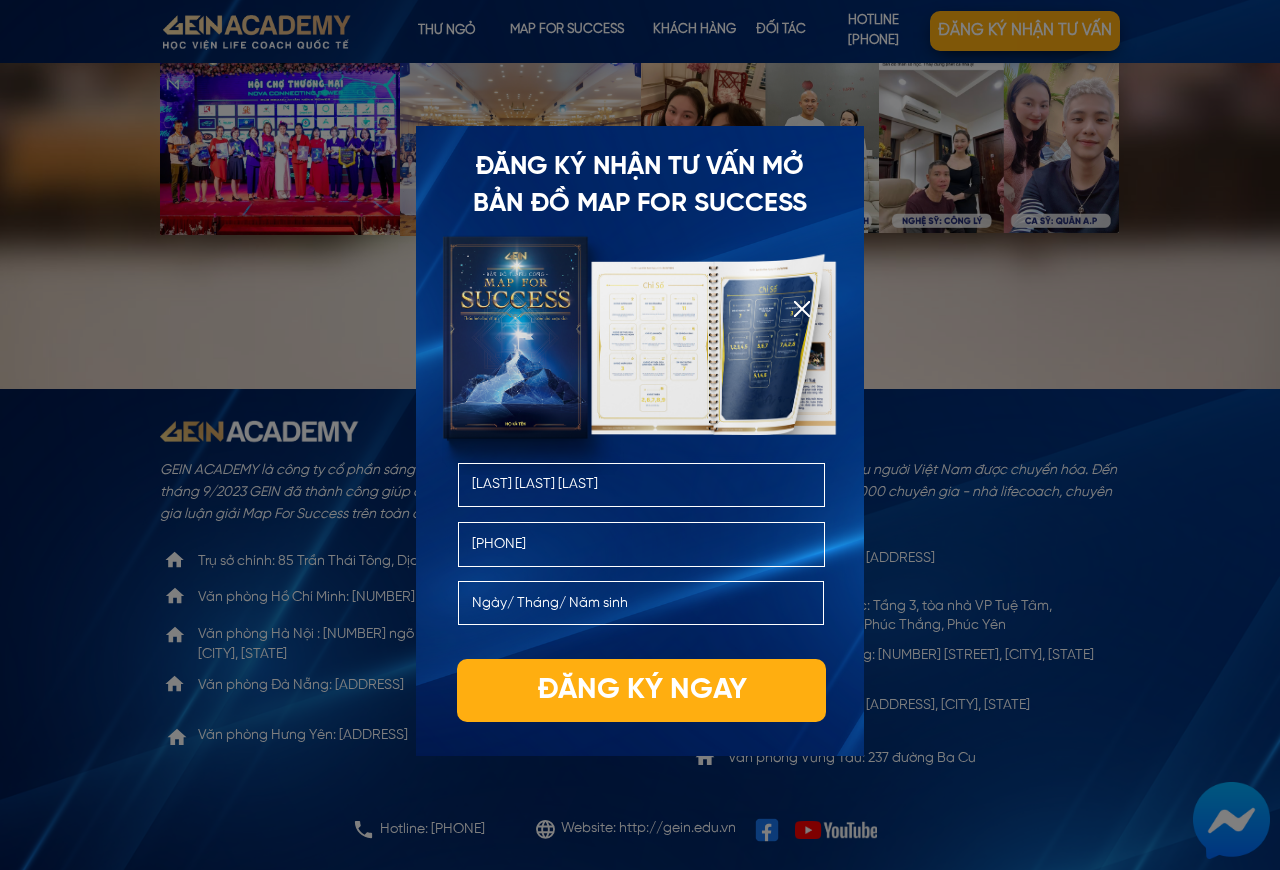click on "[LAST] [LAST] [LAST]" at bounding box center [642, 485] 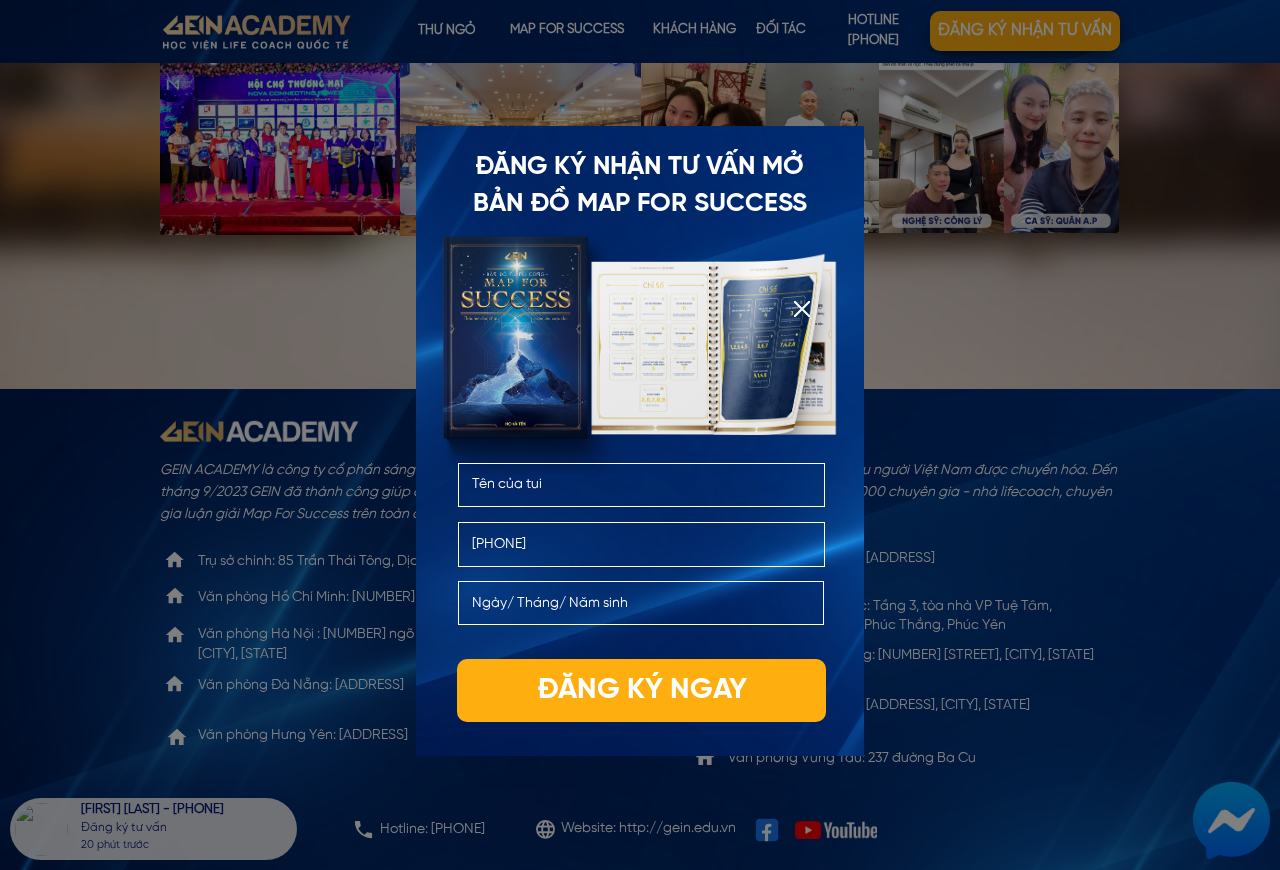 type on "Tên của tui" 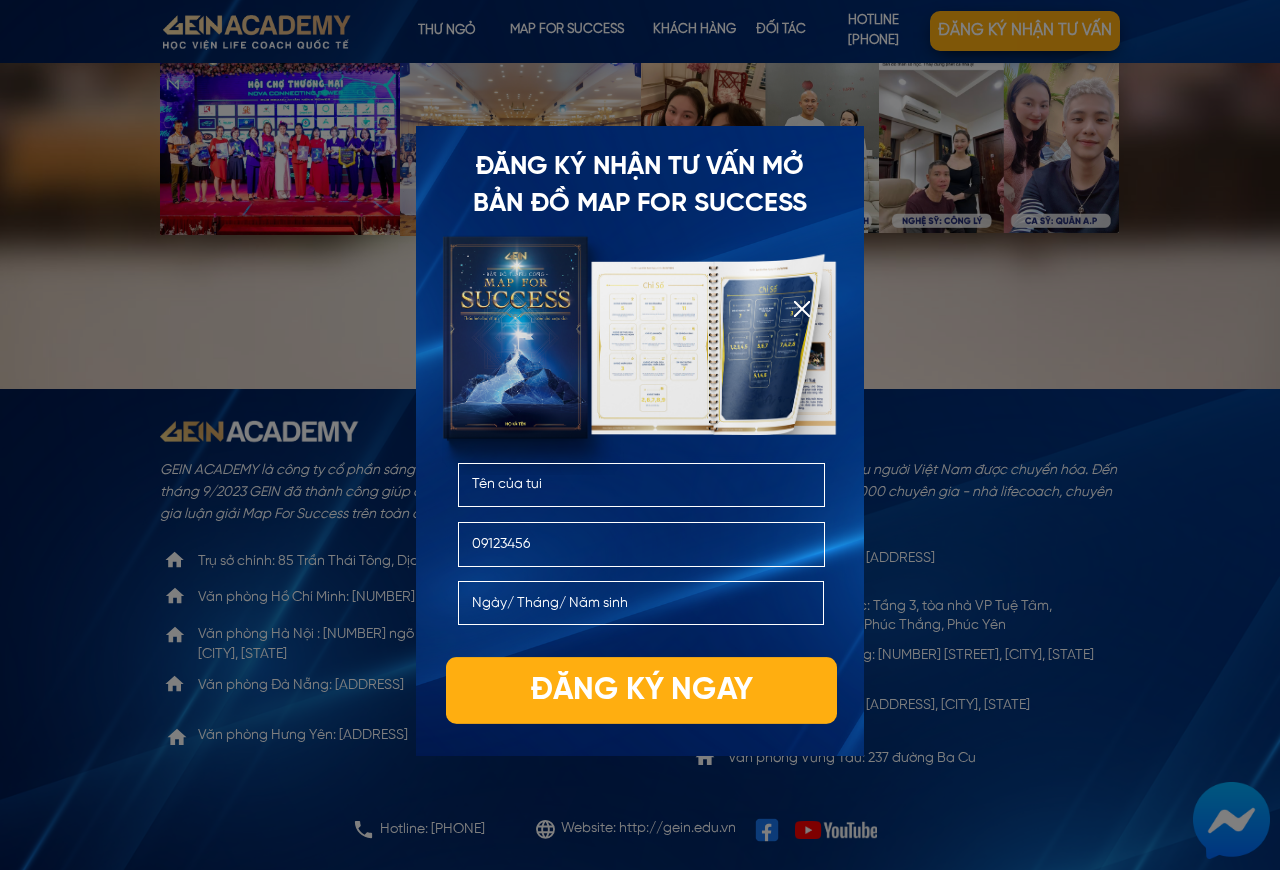click on "Đăng ký ngay" at bounding box center [641, 690] 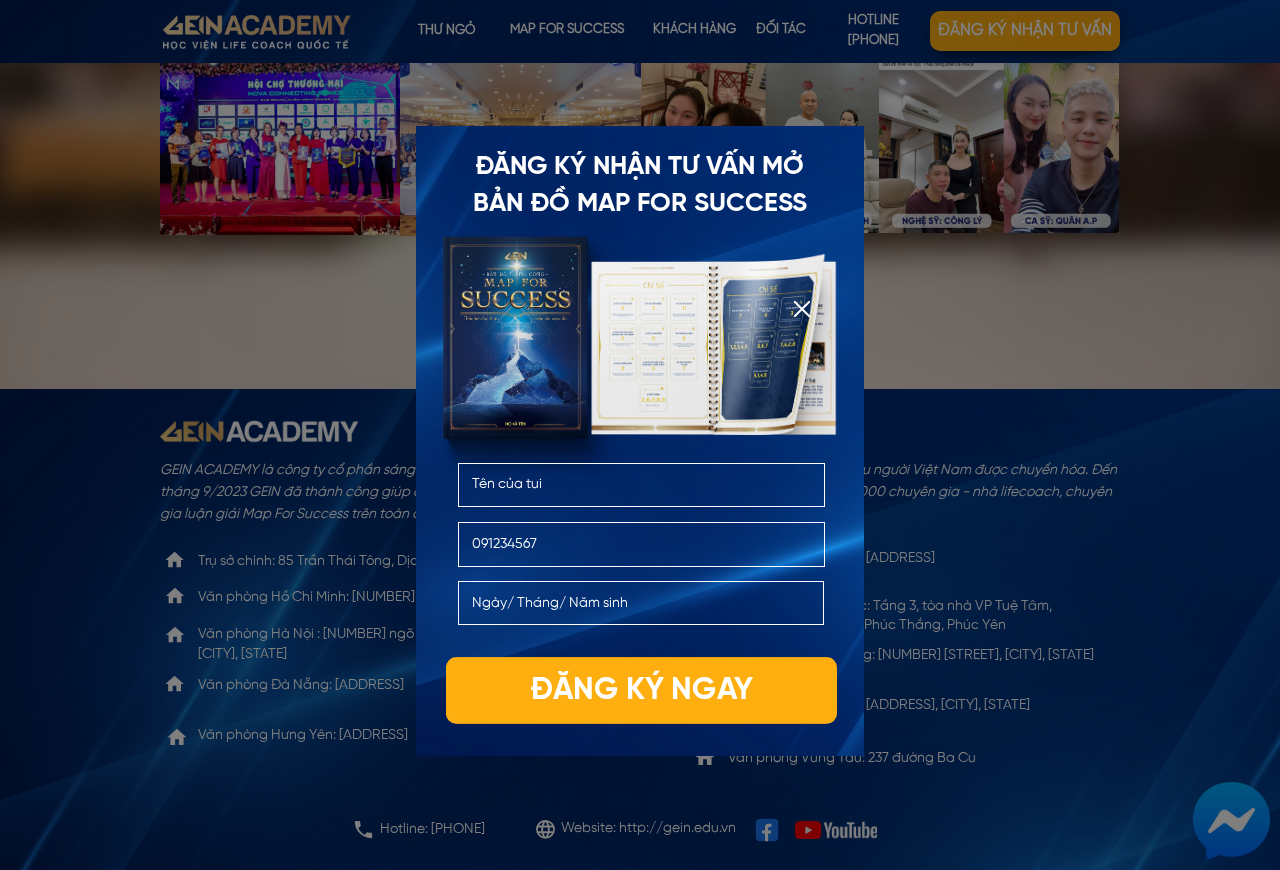 click on "Đăng ký ngay" at bounding box center (641, 690) 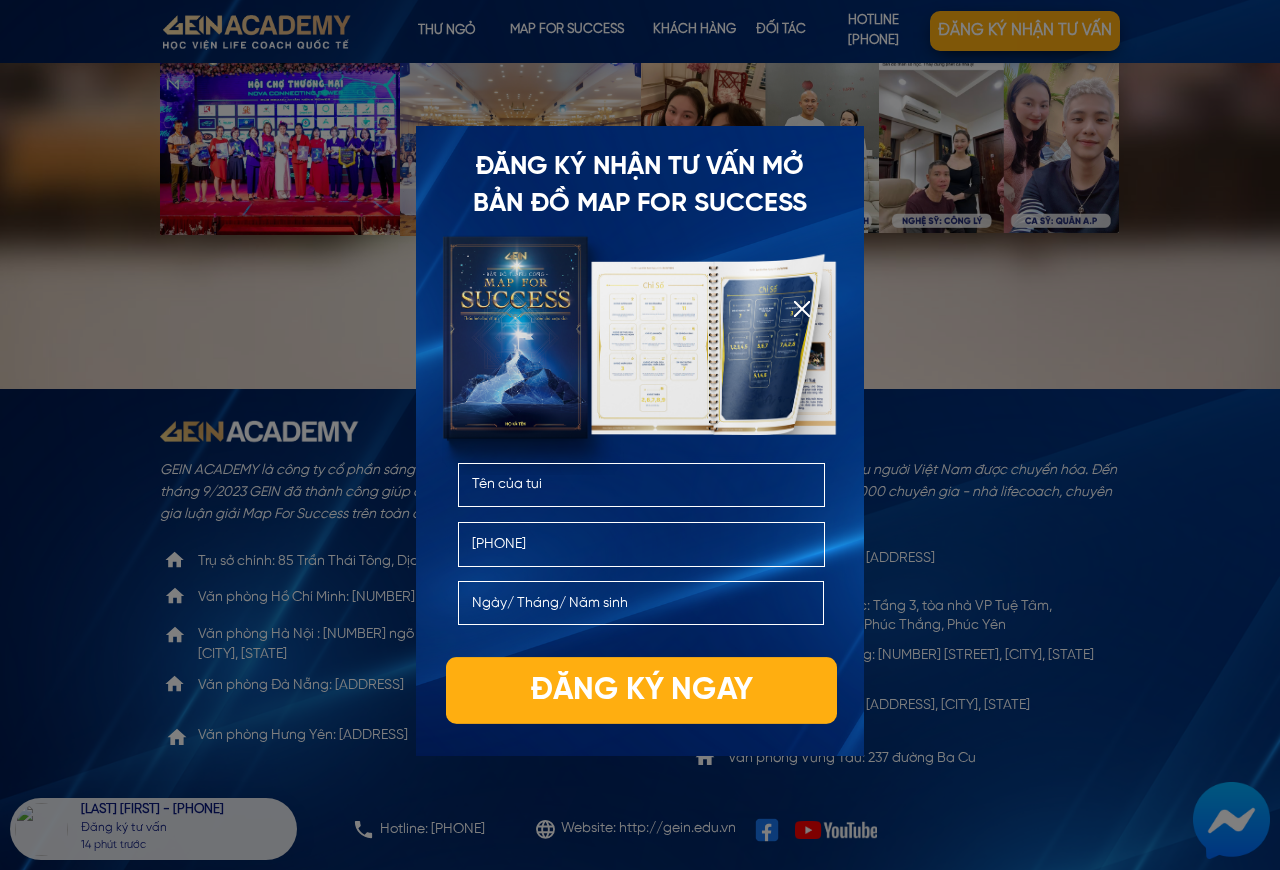 type on "[PHONE]" 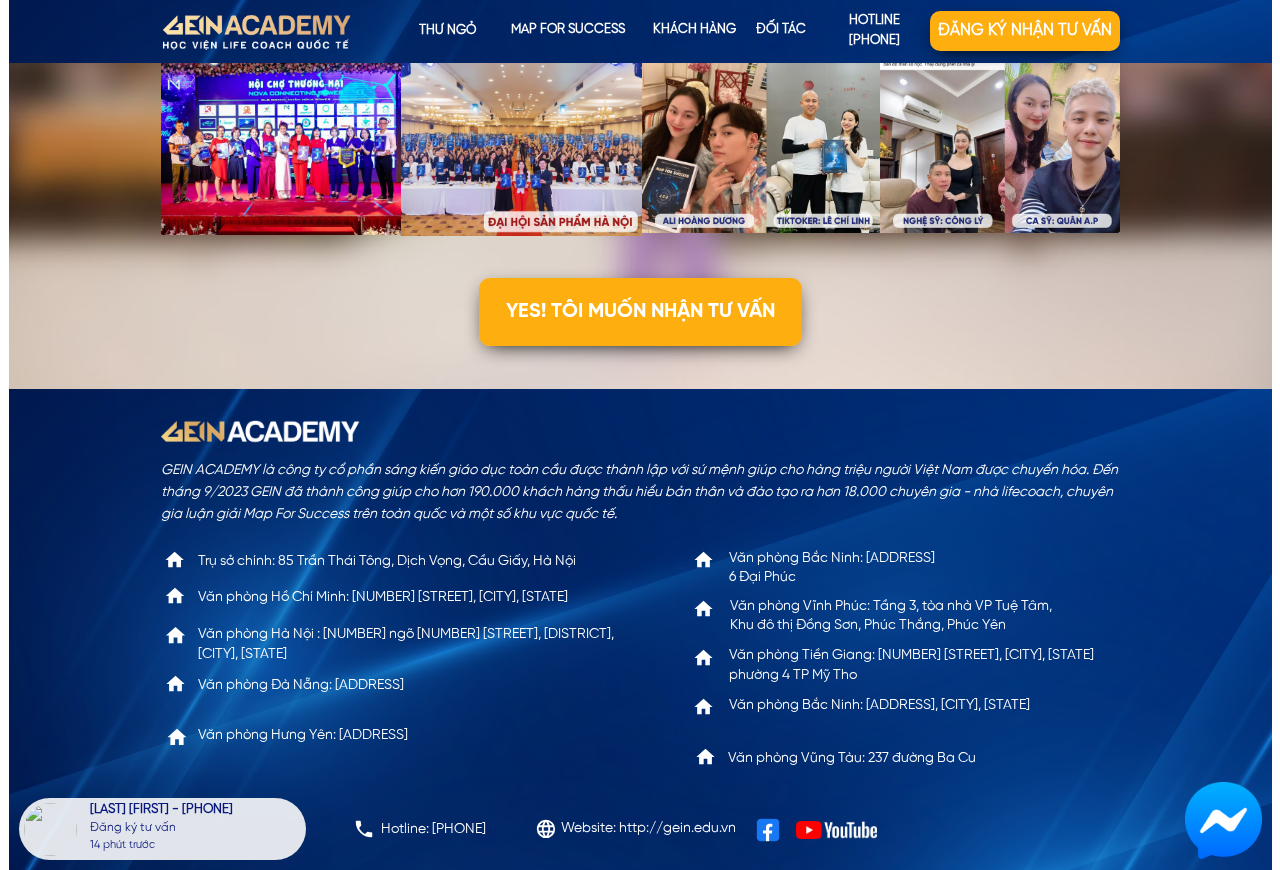 scroll, scrollTop: 0, scrollLeft: 0, axis: both 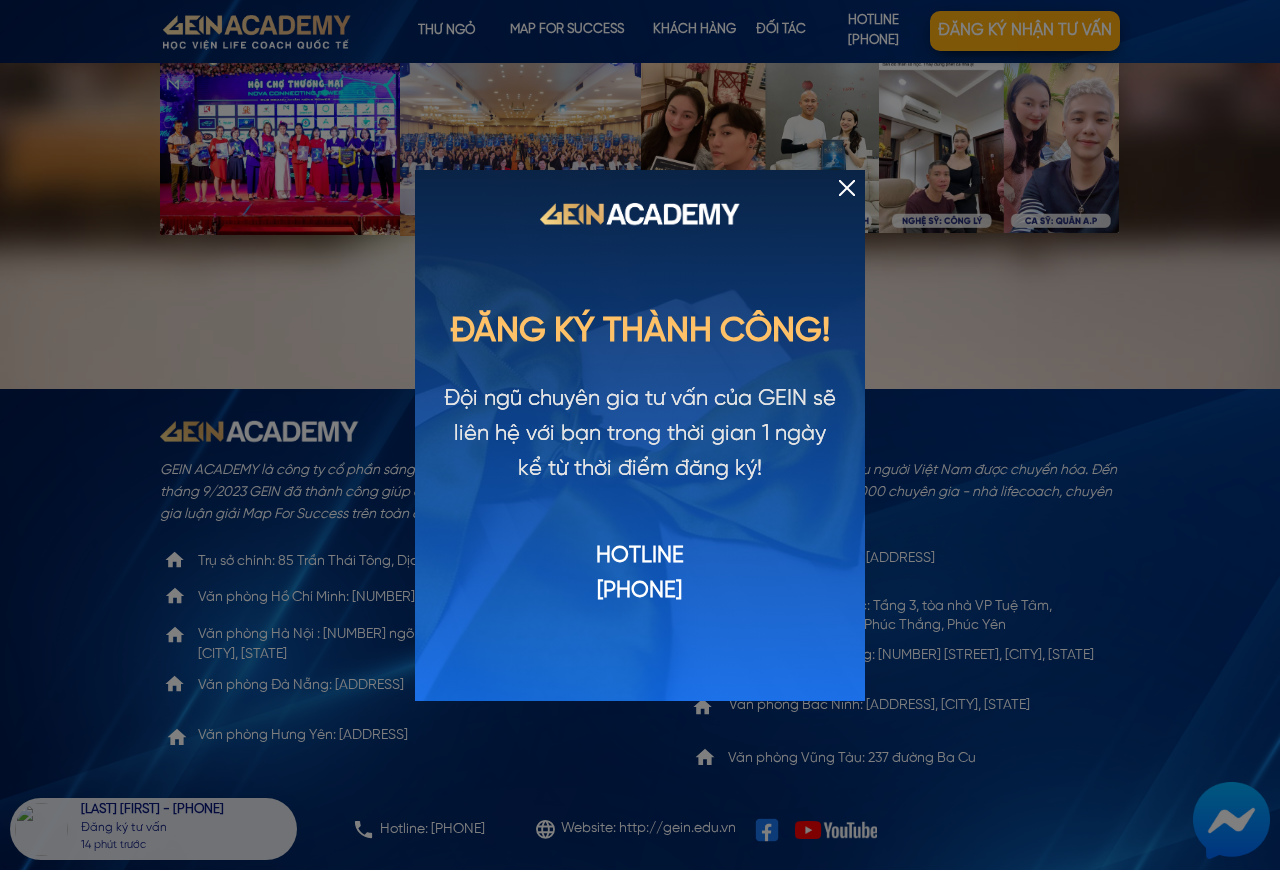 click at bounding box center [847, 188] 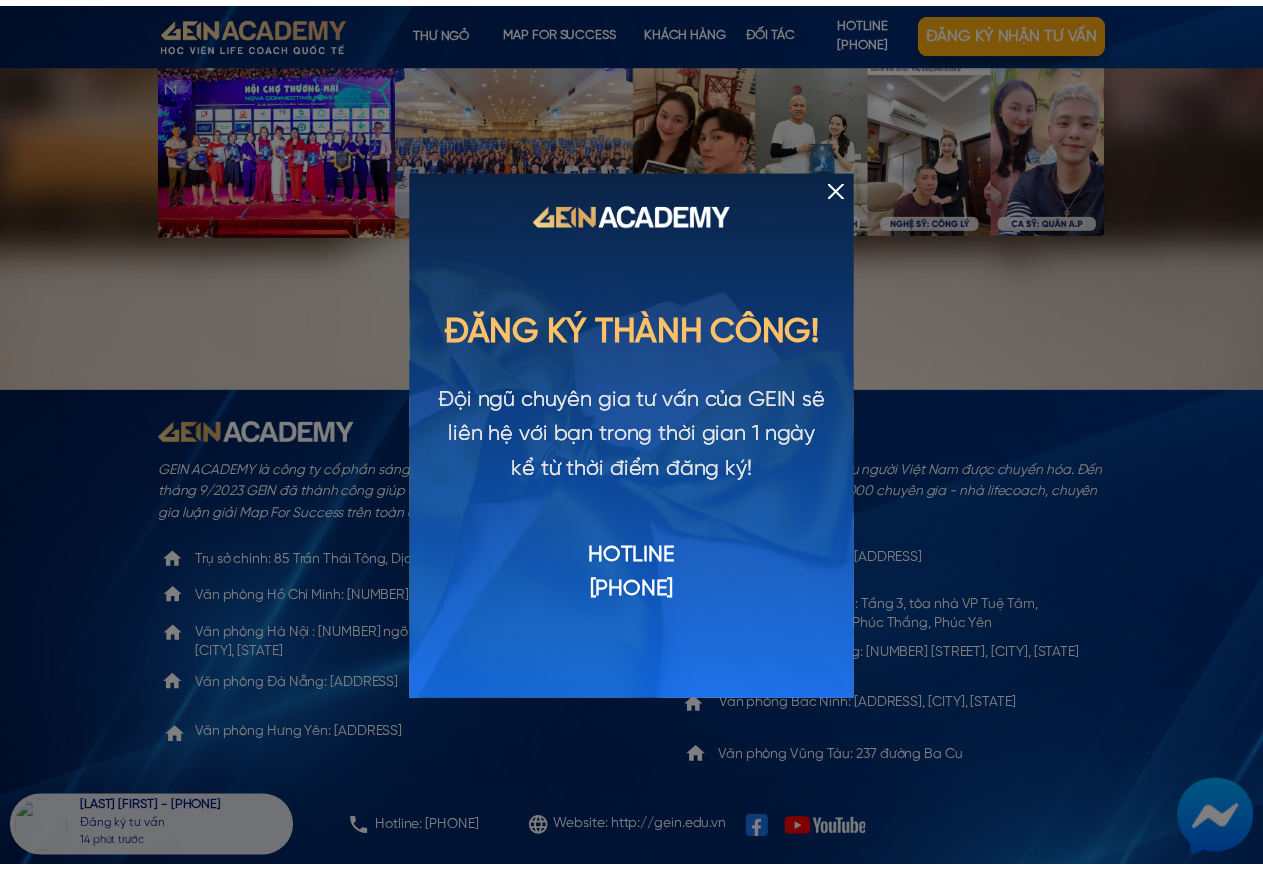scroll, scrollTop: 6205, scrollLeft: 0, axis: vertical 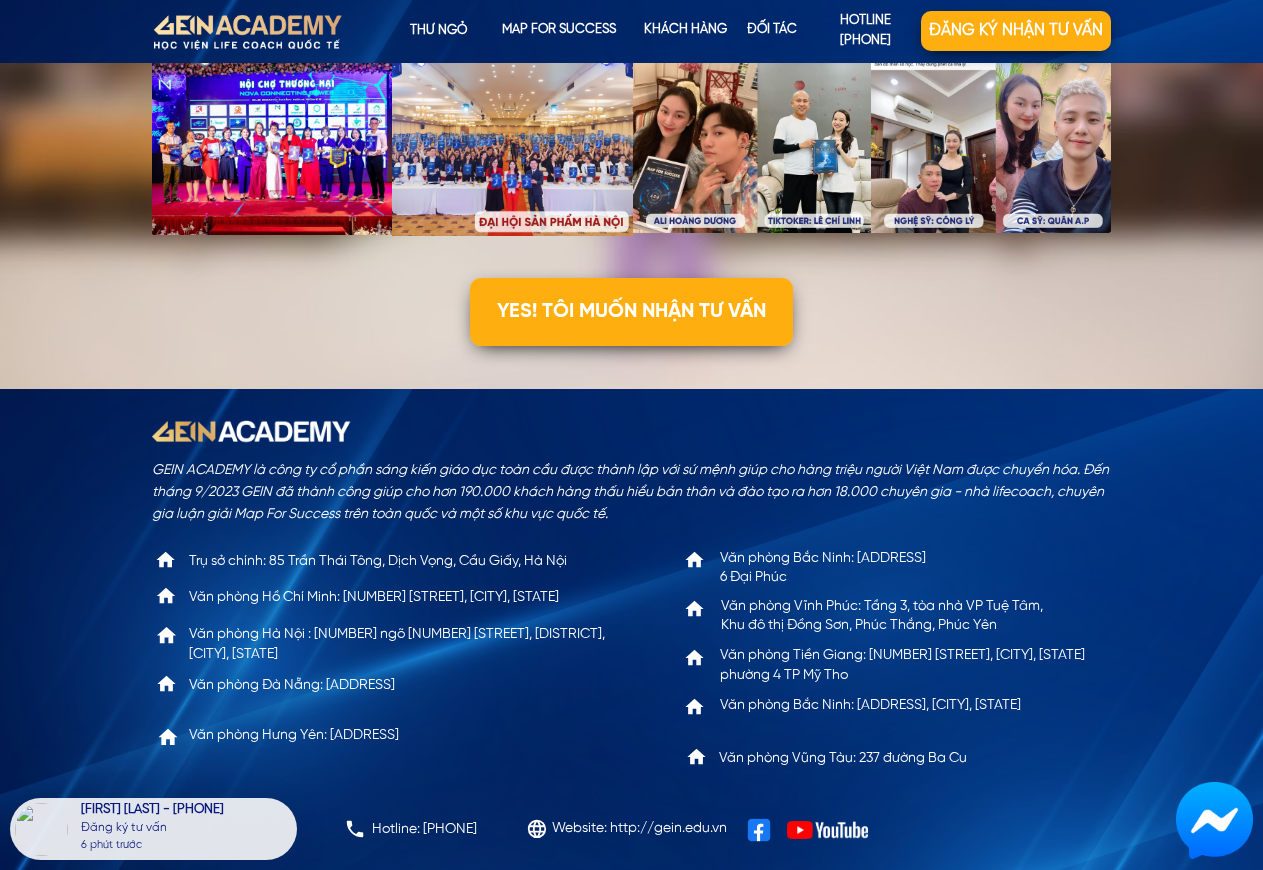 click on "Đăng ký tư vấn" at bounding box center [186, 828] 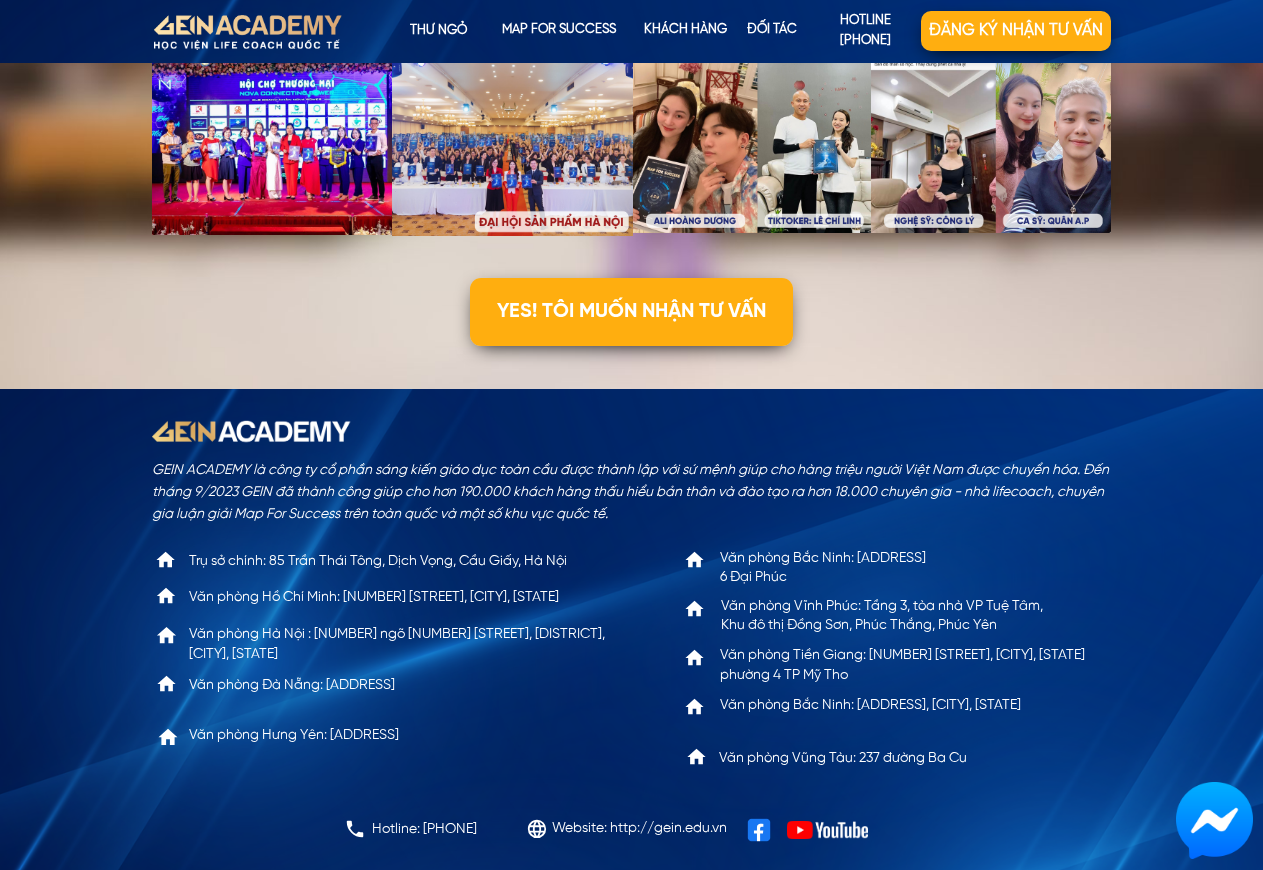 click on "GEIN ACADEMY là công ty cổ phần sáng kiến giáo dục toàn cầu được thành lập với sứ mệnh giúp cho hàng triệu người Việt Nam được chuyển hóa. Đến tháng 9/2023 GEIN đã thành công giúp cho hơn 190.000 khách hàng thấu hiểu bản thân và đào tạo ra hơn 18.000 chuyên gia - nhà lifecoach, chuyên gia luận giải Map For Success trên toàn quốc và một số khu vực quốc tế.     Website: http://gein.edu.vn     Hotline: [PHONE] Trụ sở chính: 85 Trần Thái Tông, Dịch Vọng, Cầu Giấy, Hà Nội Văn phòng Hồ Chí Minh: 51 Nguyễn Cư Trinh, Quận 1 Văn phòng Đà Nẵng: B8 - 35 Thái Phiên, Hải Châu Văn phòng Vũng Tàu: 237 đường Ba Cu Văn phòng Bắc Ninh: Toà nhà 9 tầng, Viglacera, Ngã  6 Đại Phúc Văn phòng Vĩnh Phúc: Tầng 3, tòa nhà VP Tuệ Tâm,  Khu đô thị Đồng Sơn, Phúc Thắng, Phúc Yên Văn phòng Tiền Giang: 139 Nam Kỳ Khởi Nghĩa,  phường 4 TP Mỹ Tho" at bounding box center (632, 629) 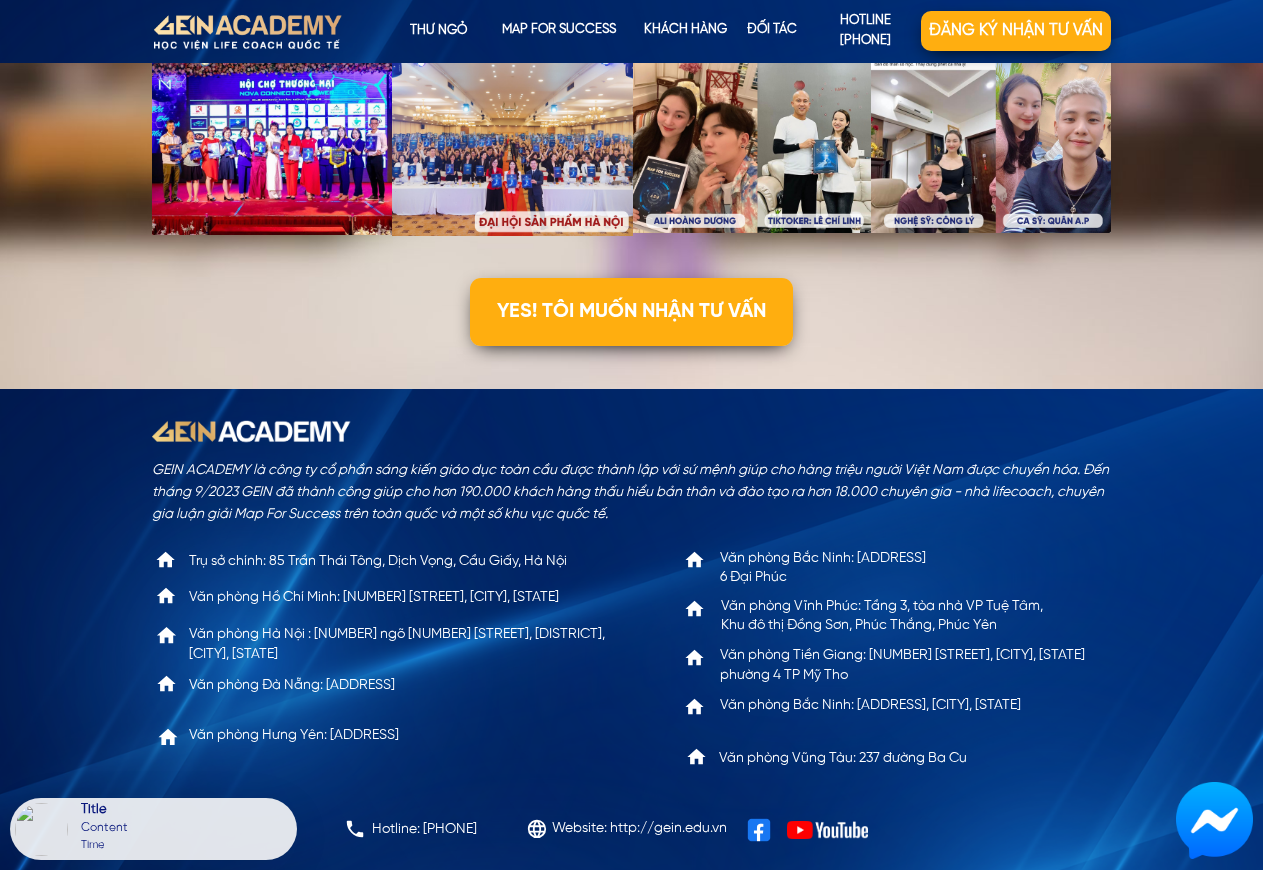click on "Title" at bounding box center [186, 811] 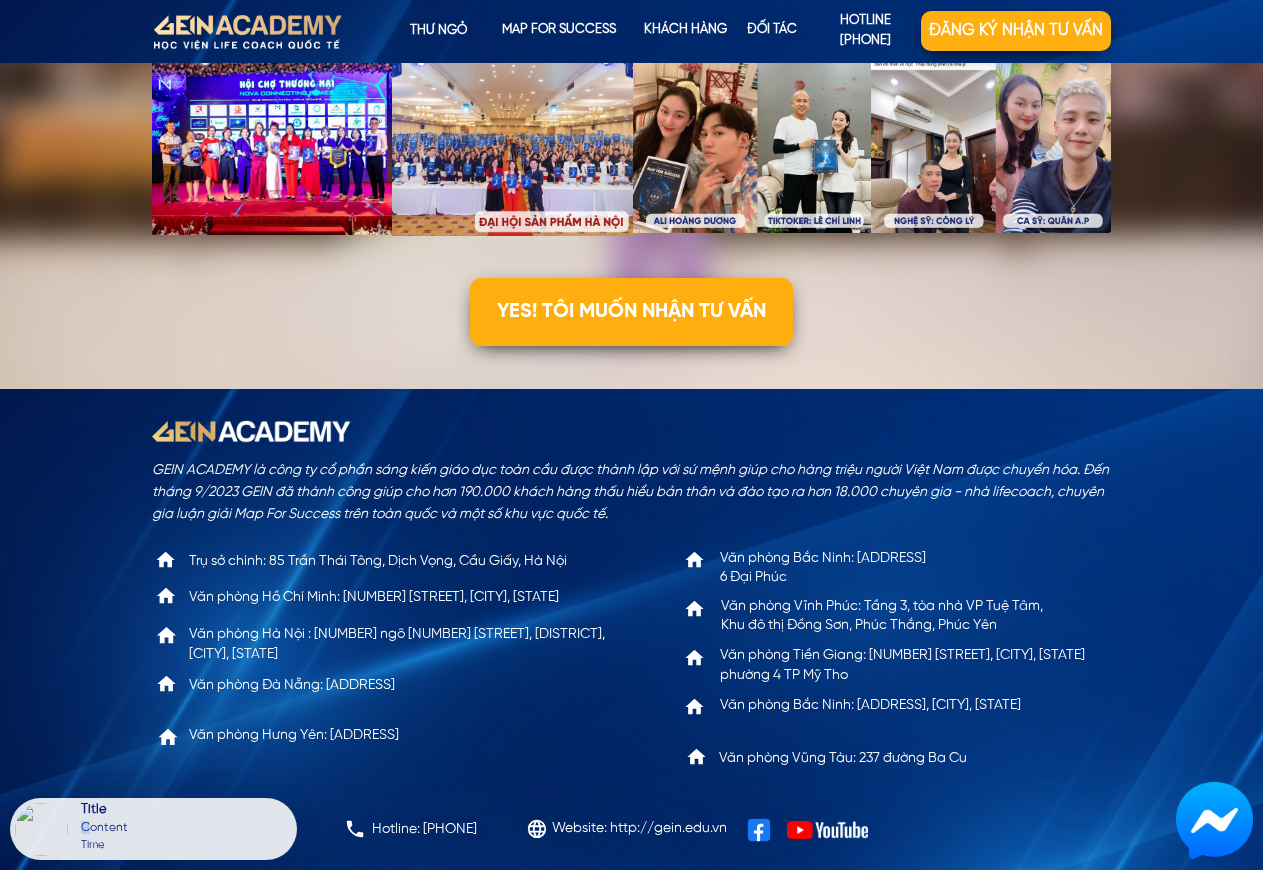 click on "Title" at bounding box center (186, 811) 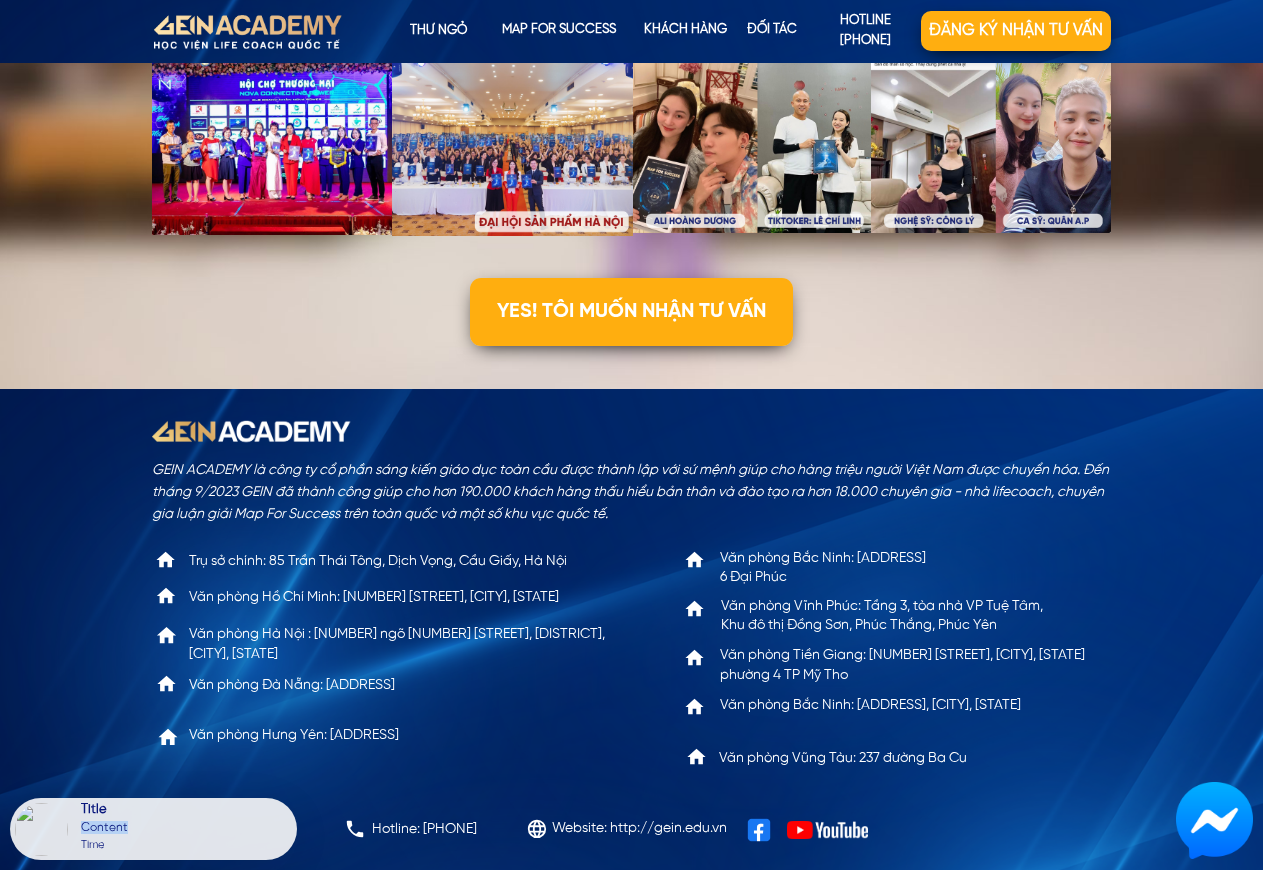 click on "Title Content Time" at bounding box center [153, 829] 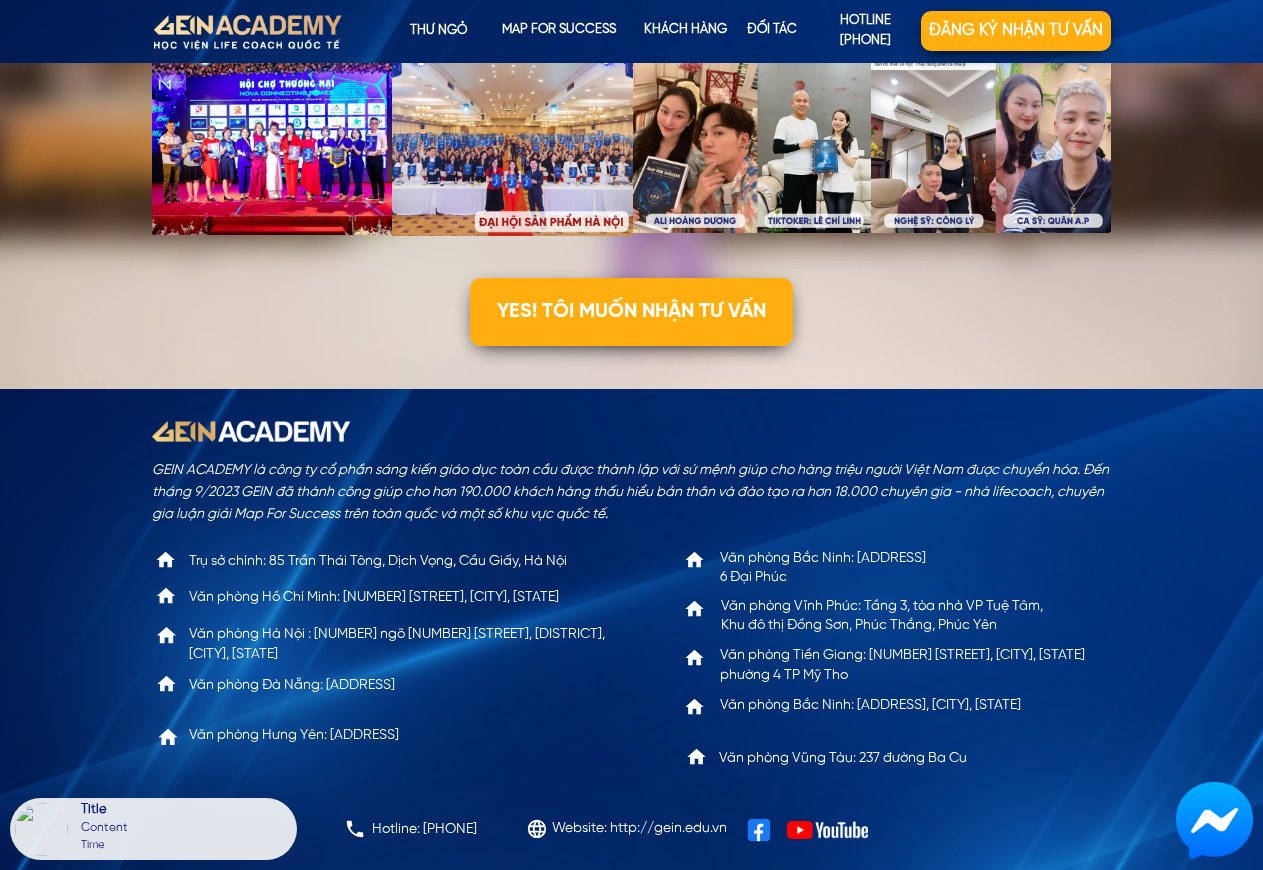 click on "Title Content Time" at bounding box center [153, 829] 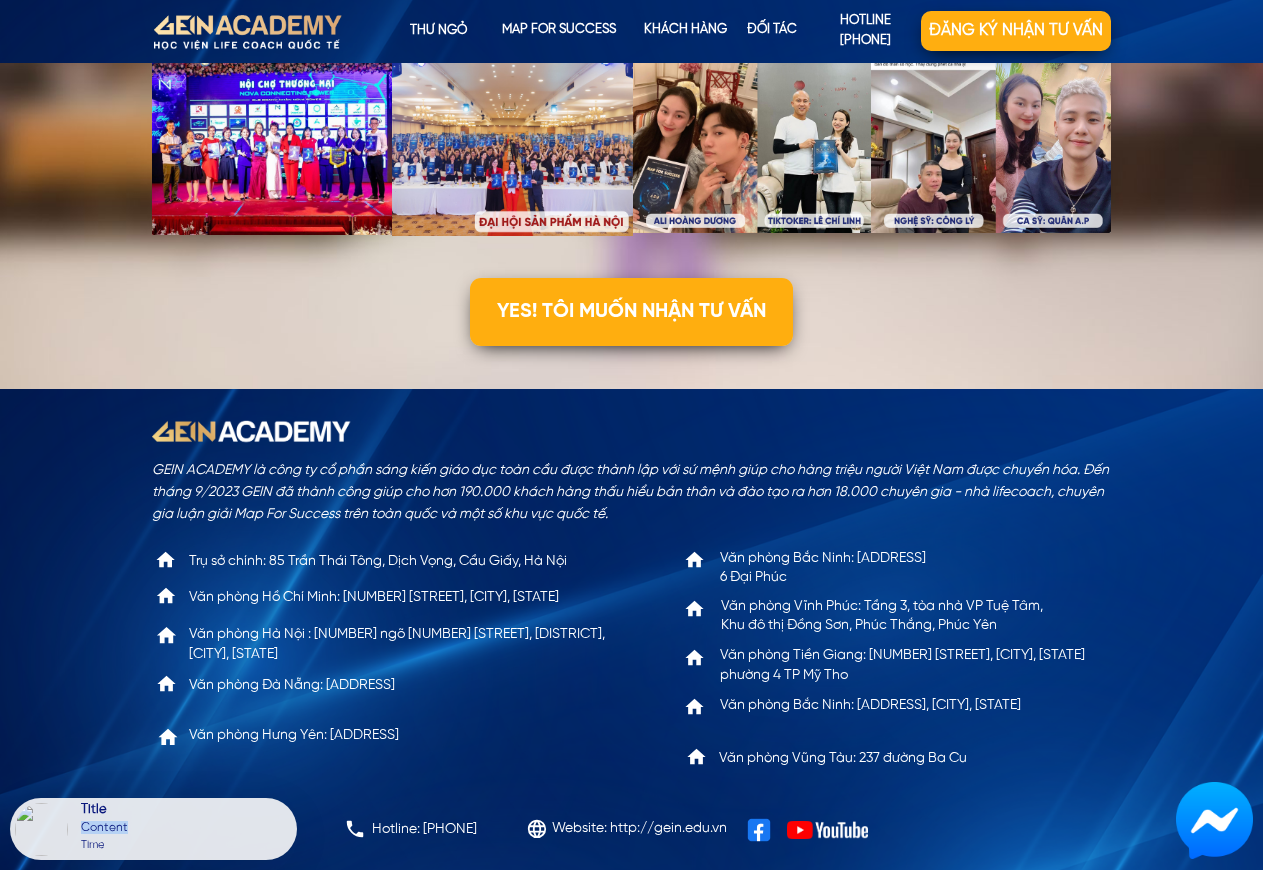 click on "Title Content Time" at bounding box center (153, 829) 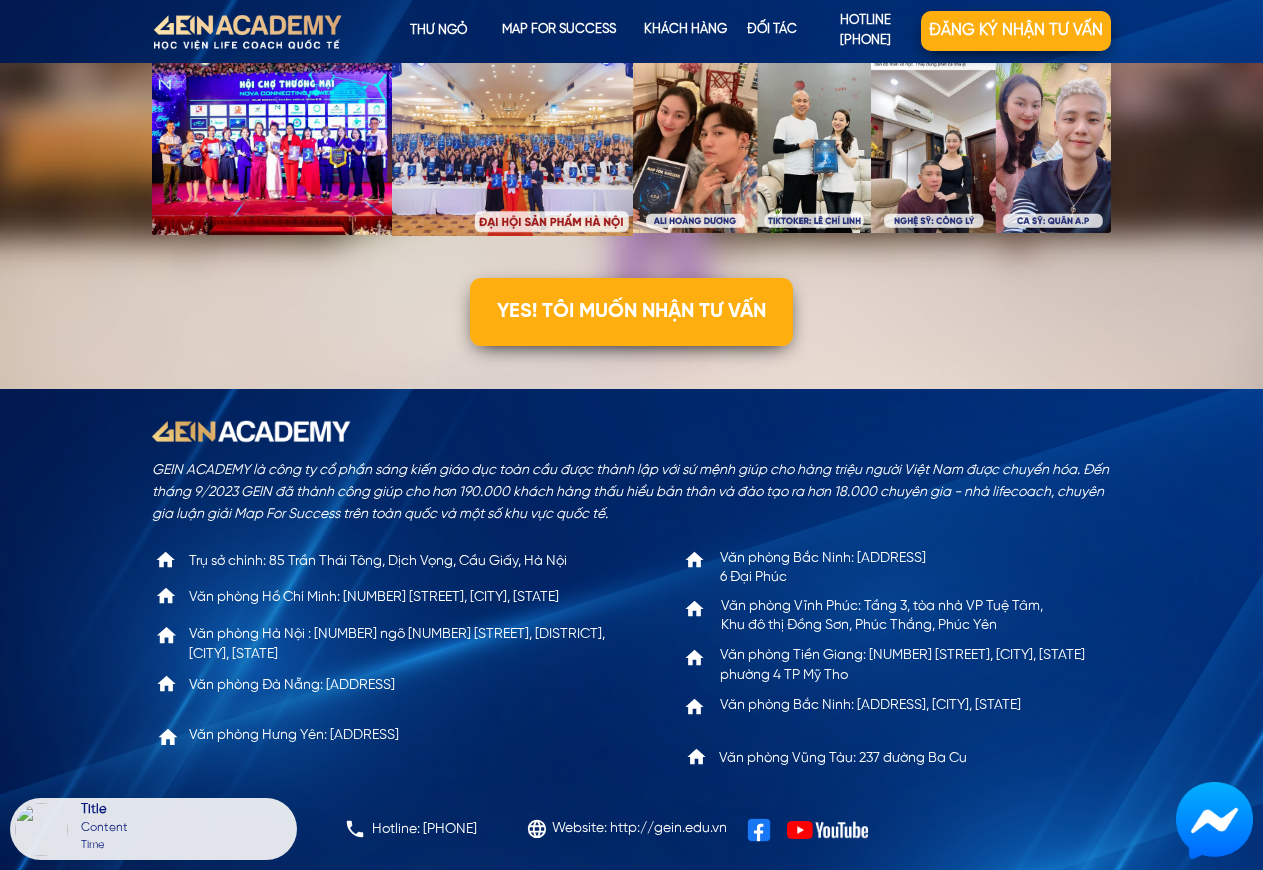 click on "Title Content Time" at bounding box center [153, 829] 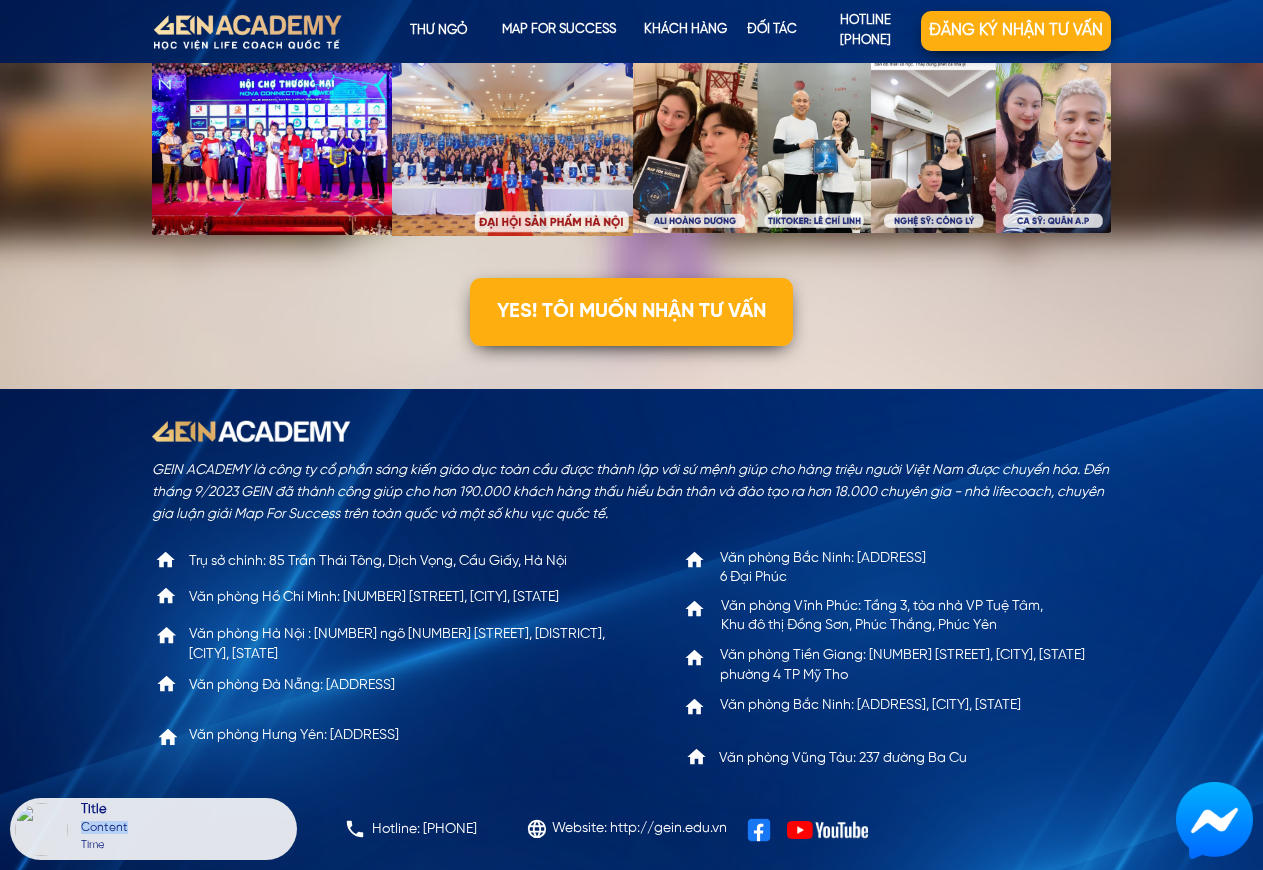 click on "Title Content Time" at bounding box center (153, 829) 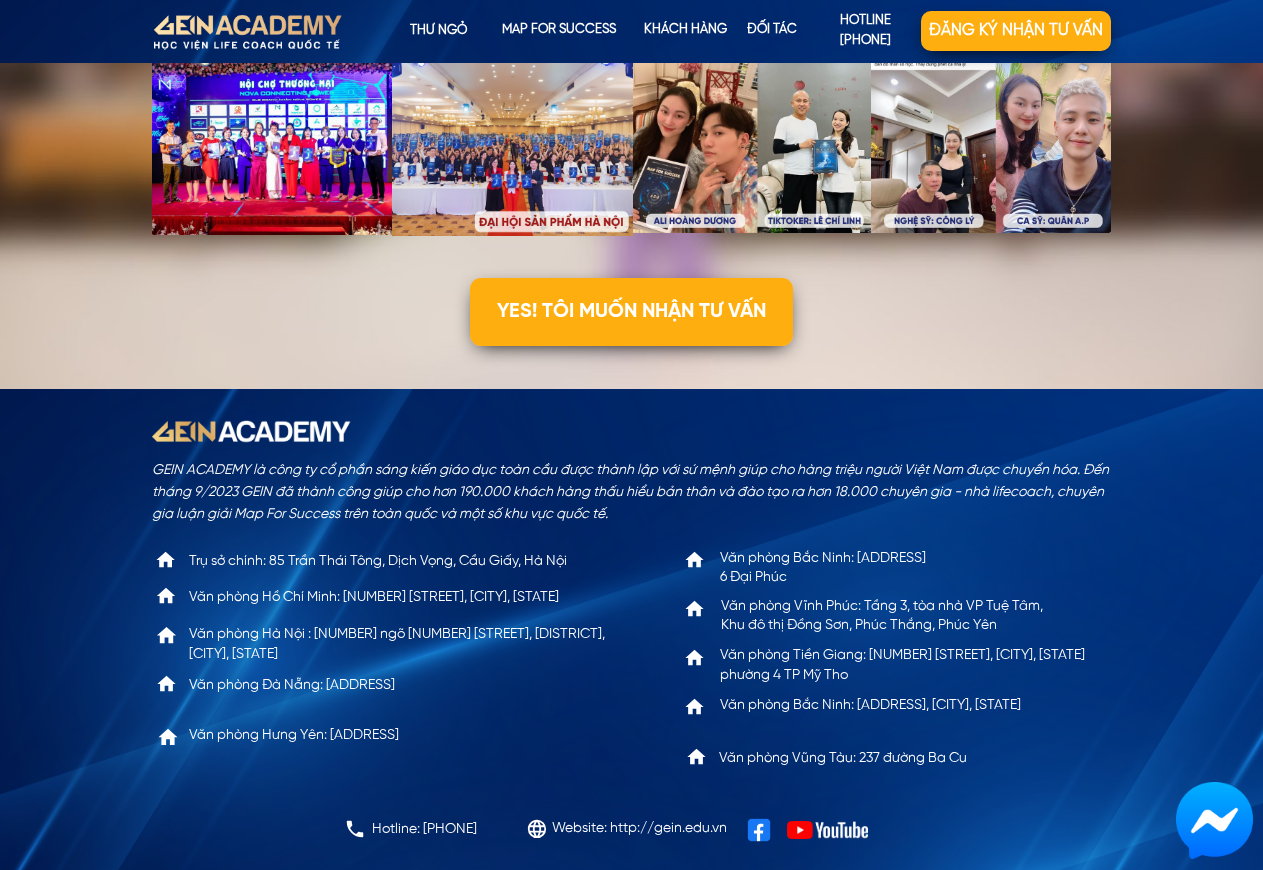 drag, startPoint x: 78, startPoint y: 819, endPoint x: 172, endPoint y: 846, distance: 97.80082 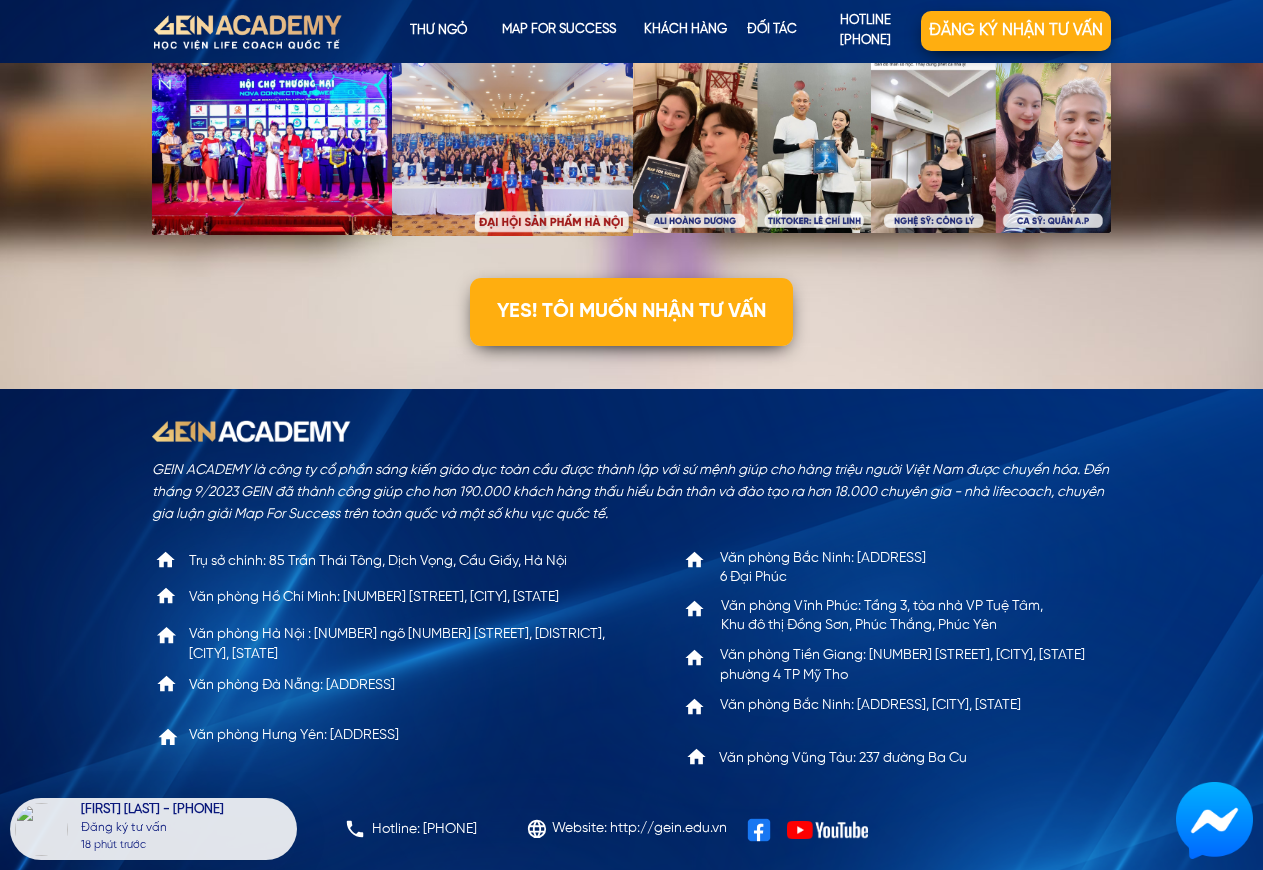 click on "Văn phòng Hưng Yên: [ADDRESS]" at bounding box center [382, 736] 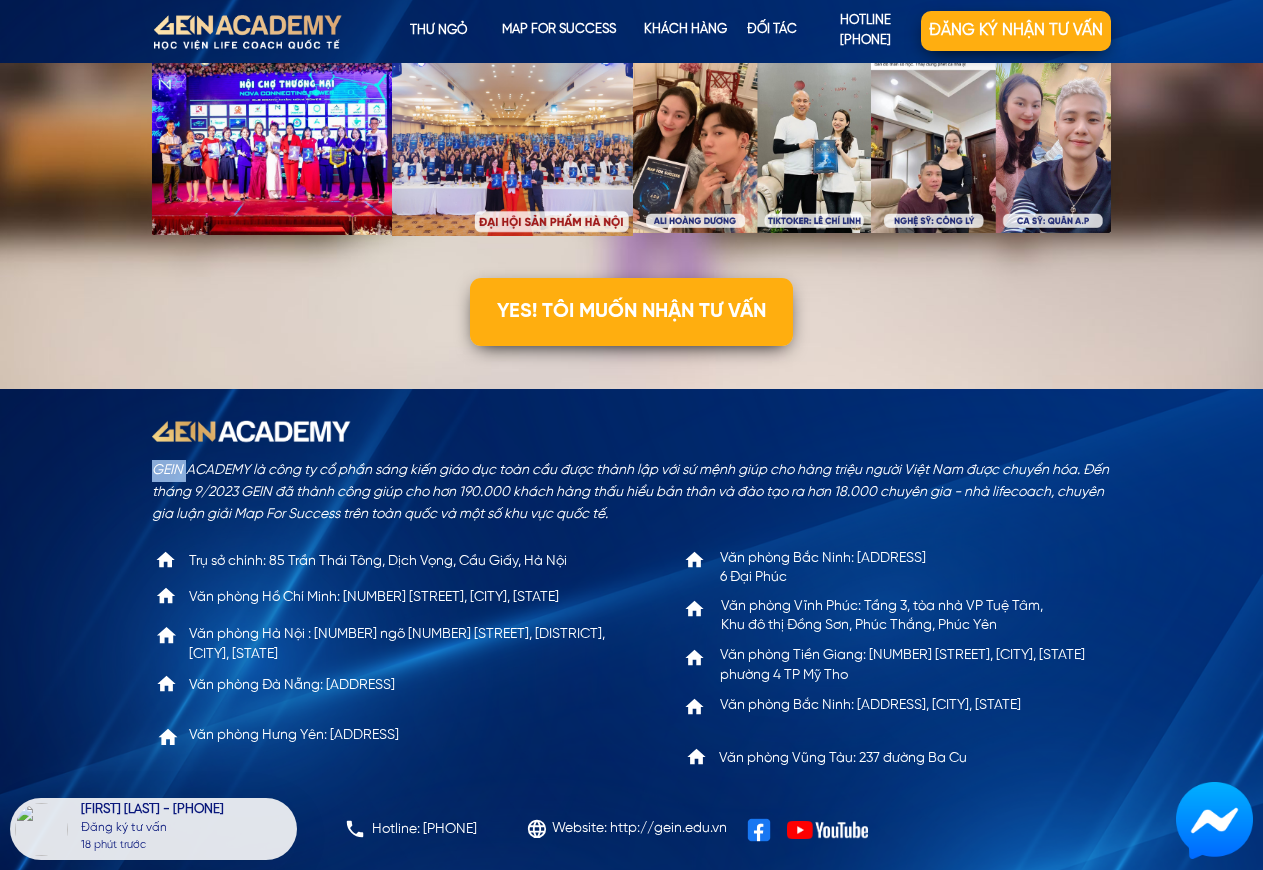 click on "GEIN ACADEMY là công ty cổ phần sáng kiến giáo dục toàn cầu được thành lập với sứ mệnh giúp cho hàng triệu người Việt Nam được chuyển hóa. Đến tháng 9/2023 GEIN đã thành công giúp cho hơn 190.000 khách hàng thấu hiểu bản thân và đào tạo ra hơn 18.000 chuyên gia - nhà lifecoach, chuyên gia luận giải Map For Success trên toàn quốc và một số khu vực quốc tế.     Website: http://gein.edu.vn     Hotline: [PHONE] Trụ sở chính: 85 Trần Thái Tông, Dịch Vọng, Cầu Giấy, Hà Nội Văn phòng Hồ Chí Minh: 51 Nguyễn Cư Trinh, Quận 1 Văn phòng Đà Nẵng: B8 - 35 Thái Phiên, Hải Châu Văn phòng Vũng Tàu: 237 đường Ba Cu Văn phòng Bắc Ninh: Toà nhà 9 tầng, Viglacera, Ngã  6 Đại Phúc Văn phòng Vĩnh Phúc: Tầng 3, tòa nhà VP Tuệ Tâm,  Khu đô thị Đồng Sơn, Phúc Thắng, Phúc Yên Văn phòng Tiền Giang: 139 Nam Kỳ Khởi Nghĩa,  phường 4 TP Mỹ Tho" at bounding box center [632, 629] 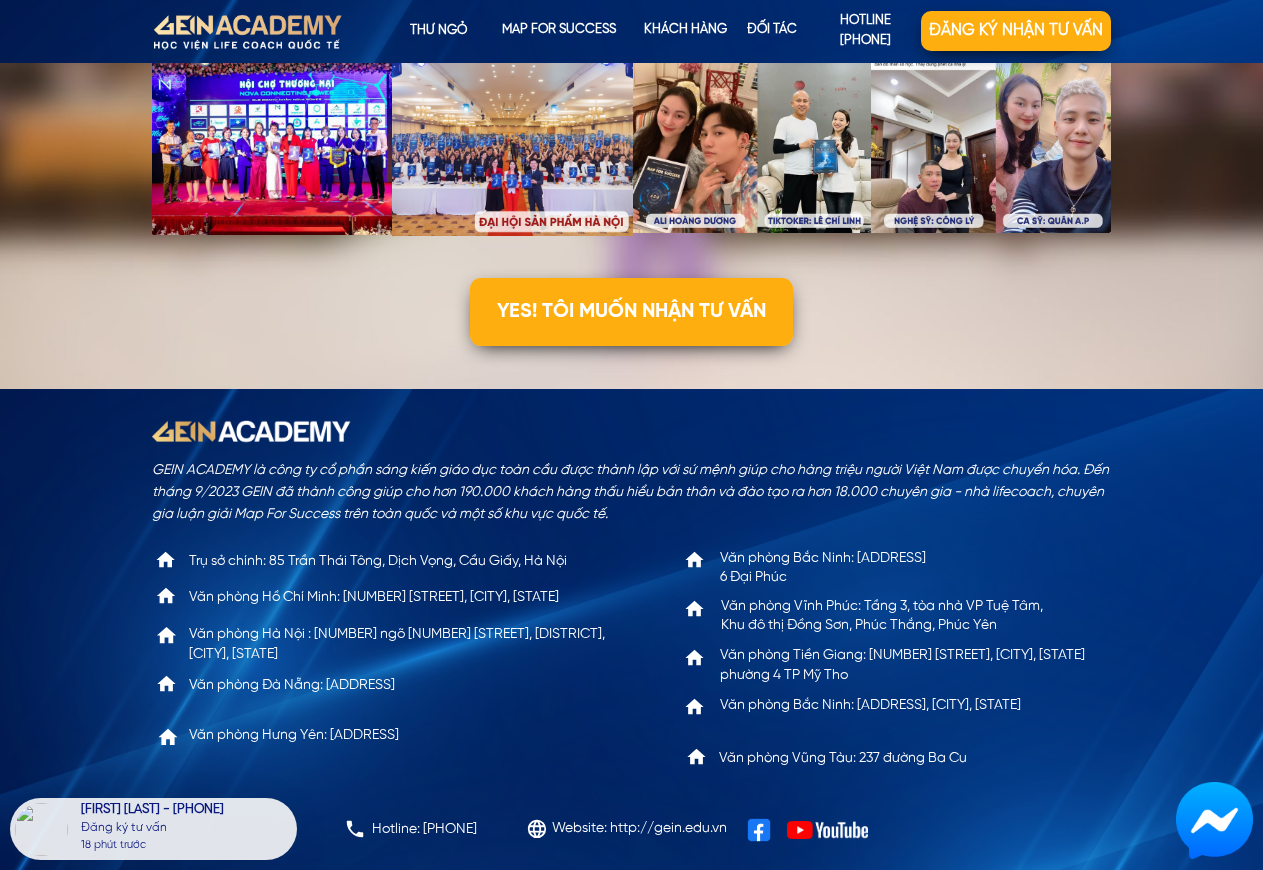 click on "GEIN ACADEMY là công ty cổ phần sáng kiến giáo dục toàn cầu được thành lập với sứ mệnh giúp cho hàng triệu người Việt Nam được chuyển hóa. Đến tháng 9/2023 GEIN đã thành công giúp cho hơn 190.000 khách hàng thấu hiểu bản thân và đào tạo ra hơn 18.000 chuyên gia - nhà lifecoach, chuyên gia luận giải Map For Success trên toàn quốc và một số khu vực quốc tế.     Website: http://gein.edu.vn     Hotline: [PHONE] Trụ sở chính: 85 Trần Thái Tông, Dịch Vọng, Cầu Giấy, Hà Nội Văn phòng Hồ Chí Minh: 51 Nguyễn Cư Trinh, Quận 1 Văn phòng Đà Nẵng: B8 - 35 Thái Phiên, Hải Châu Văn phòng Vũng Tàu: 237 đường Ba Cu Văn phòng Bắc Ninh: Toà nhà 9 tầng, Viglacera, Ngã  6 Đại Phúc Văn phòng Vĩnh Phúc: Tầng 3, tòa nhà VP Tuệ Tâm,  Khu đô thị Đồng Sơn, Phúc Thắng, Phúc Yên Văn phòng Tiền Giang: 139 Nam Kỳ Khởi Nghĩa,  phường 4 TP Mỹ Tho" at bounding box center (632, 629) 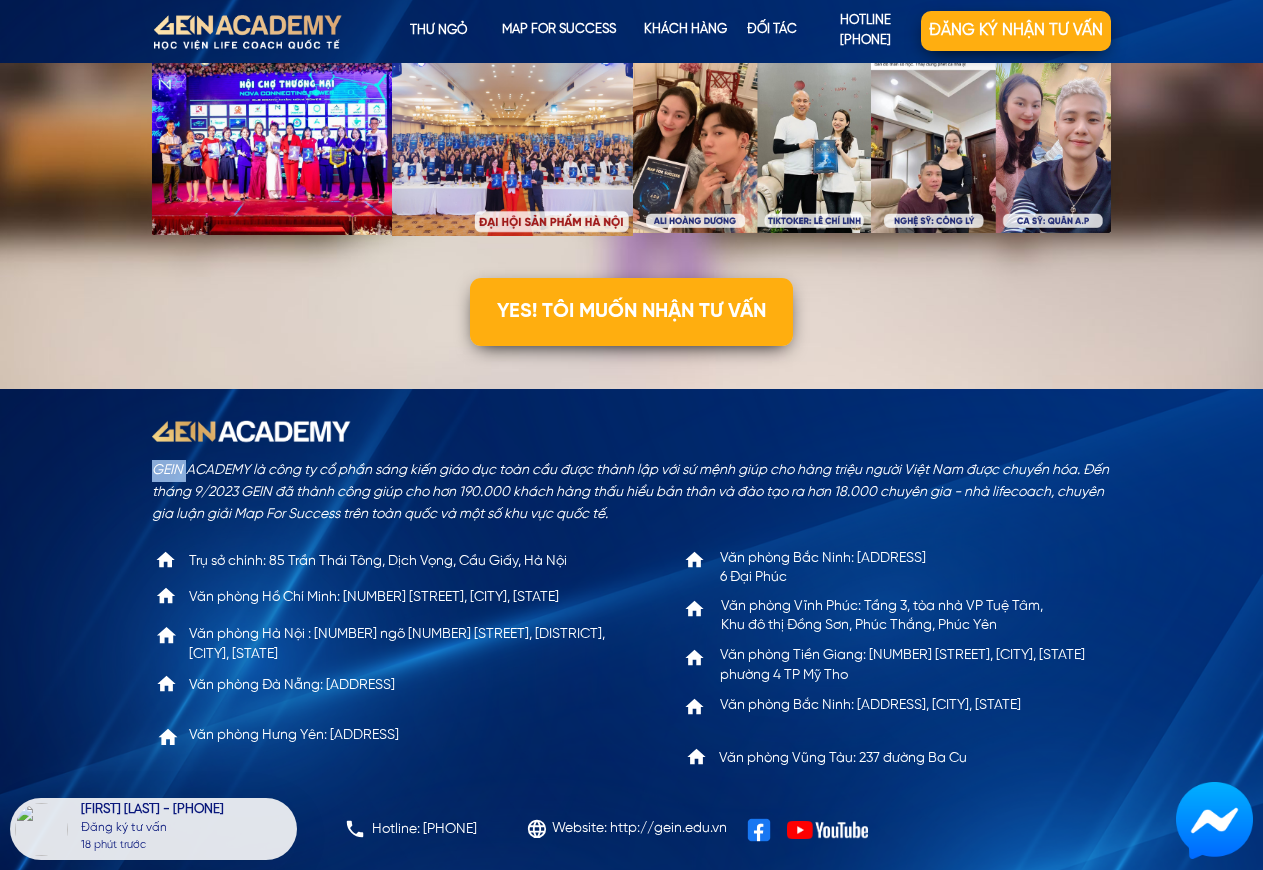 click on "GEIN ACADEMY là công ty cổ phần sáng kiến giáo dục toàn cầu được thành lập với sứ mệnh giúp cho hàng triệu người Việt Nam được chuyển hóa. Đến tháng 9/2023 GEIN đã thành công giúp cho hơn 190.000 khách hàng thấu hiểu bản thân và đào tạo ra hơn 18.000 chuyên gia - nhà lifecoach, chuyên gia luận giải Map For Success trên toàn quốc và một số khu vực quốc tế.     Website: http://gein.edu.vn     Hotline: [PHONE] Trụ sở chính: 85 Trần Thái Tông, Dịch Vọng, Cầu Giấy, Hà Nội Văn phòng Hồ Chí Minh: 51 Nguyễn Cư Trinh, Quận 1 Văn phòng Đà Nẵng: B8 - 35 Thái Phiên, Hải Châu Văn phòng Vũng Tàu: 237 đường Ba Cu Văn phòng Bắc Ninh: Toà nhà 9 tầng, Viglacera, Ngã  6 Đại Phúc Văn phòng Vĩnh Phúc: Tầng 3, tòa nhà VP Tuệ Tâm,  Khu đô thị Đồng Sơn, Phúc Thắng, Phúc Yên Văn phòng Tiền Giang: 139 Nam Kỳ Khởi Nghĩa,  phường 4 TP Mỹ Tho" at bounding box center [632, 629] 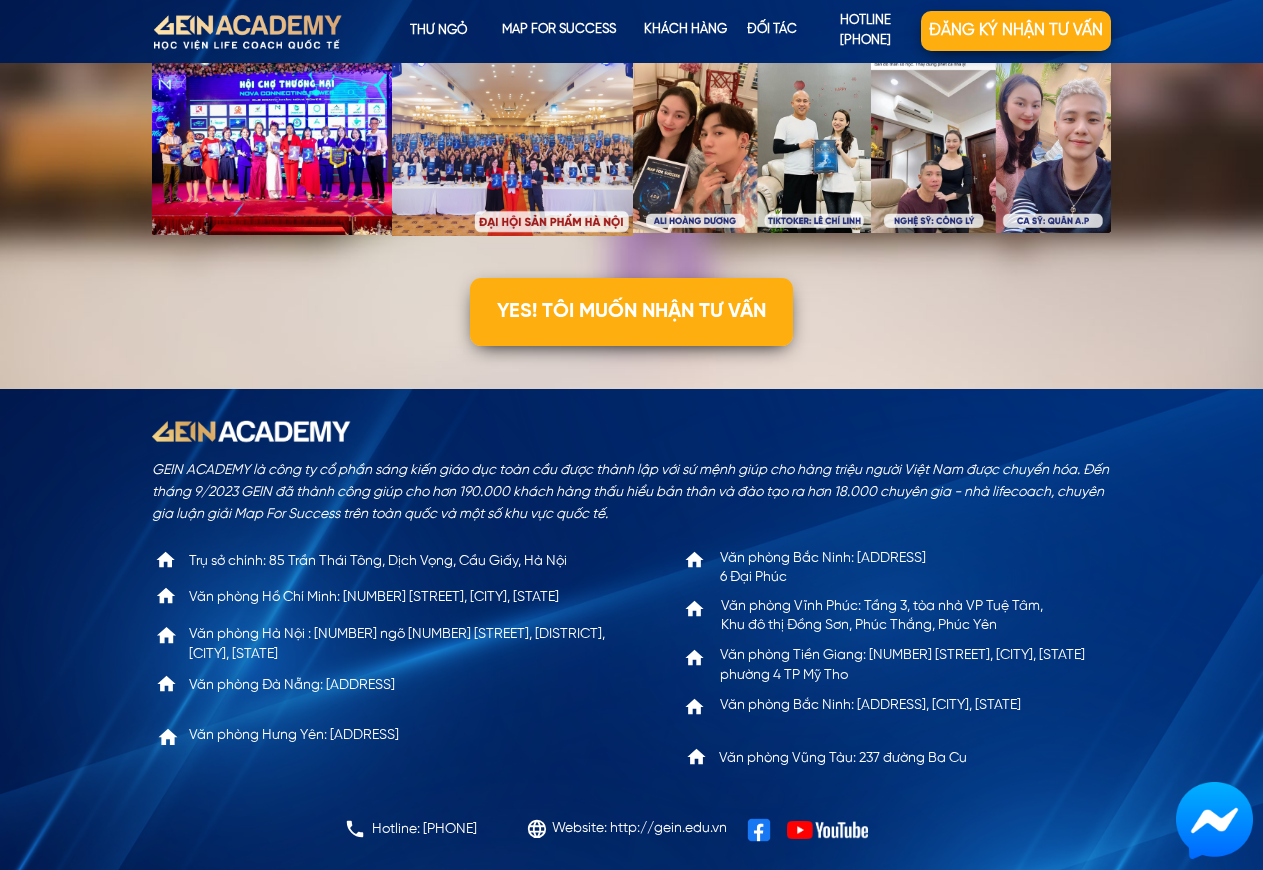 click on "Văn phòng Hồ Chí Minh: [NUMBER] [STREET], [CITY], [STATE]" at bounding box center (397, 598) 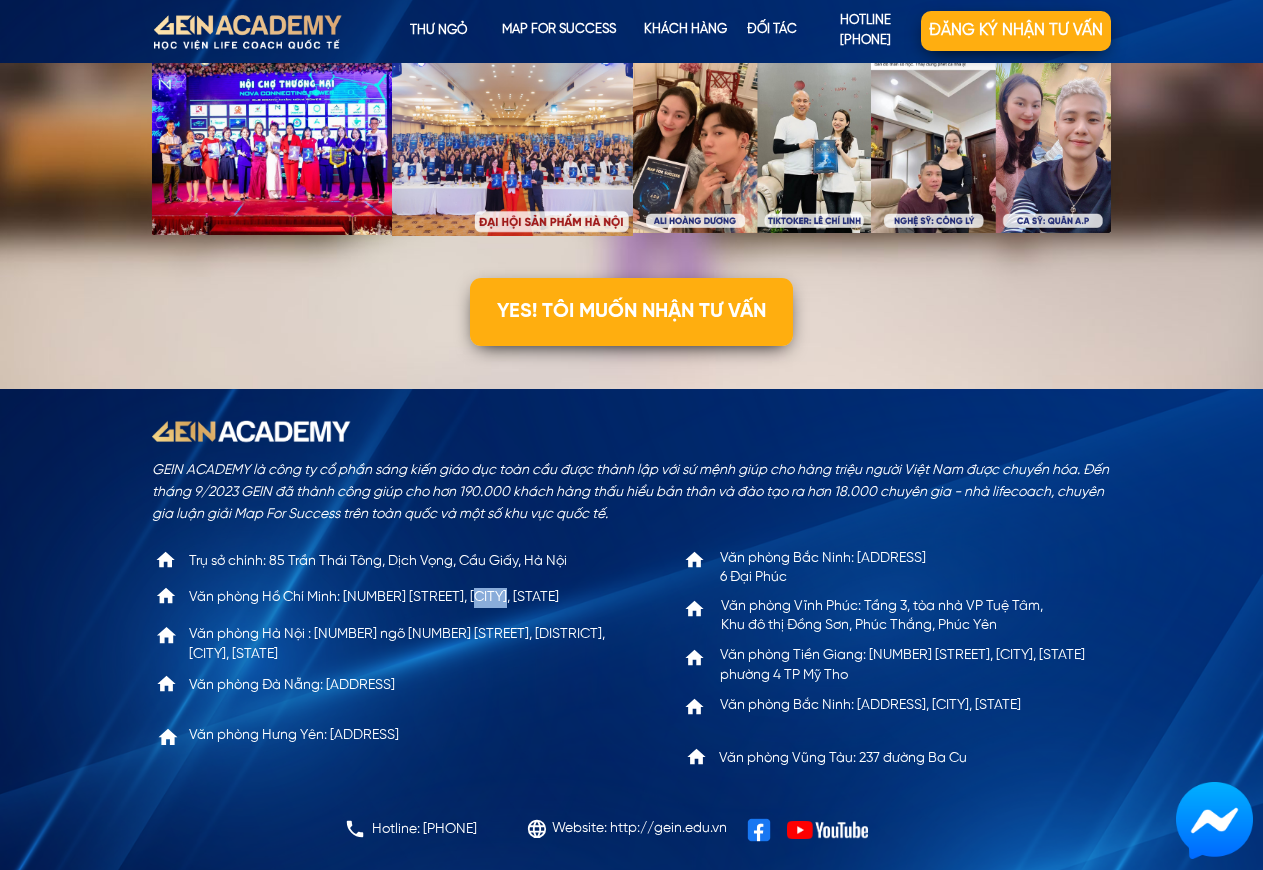 click on "Văn phòng Hồ Chí Minh: [NUMBER] [STREET], [CITY], [STATE]" at bounding box center [397, 598] 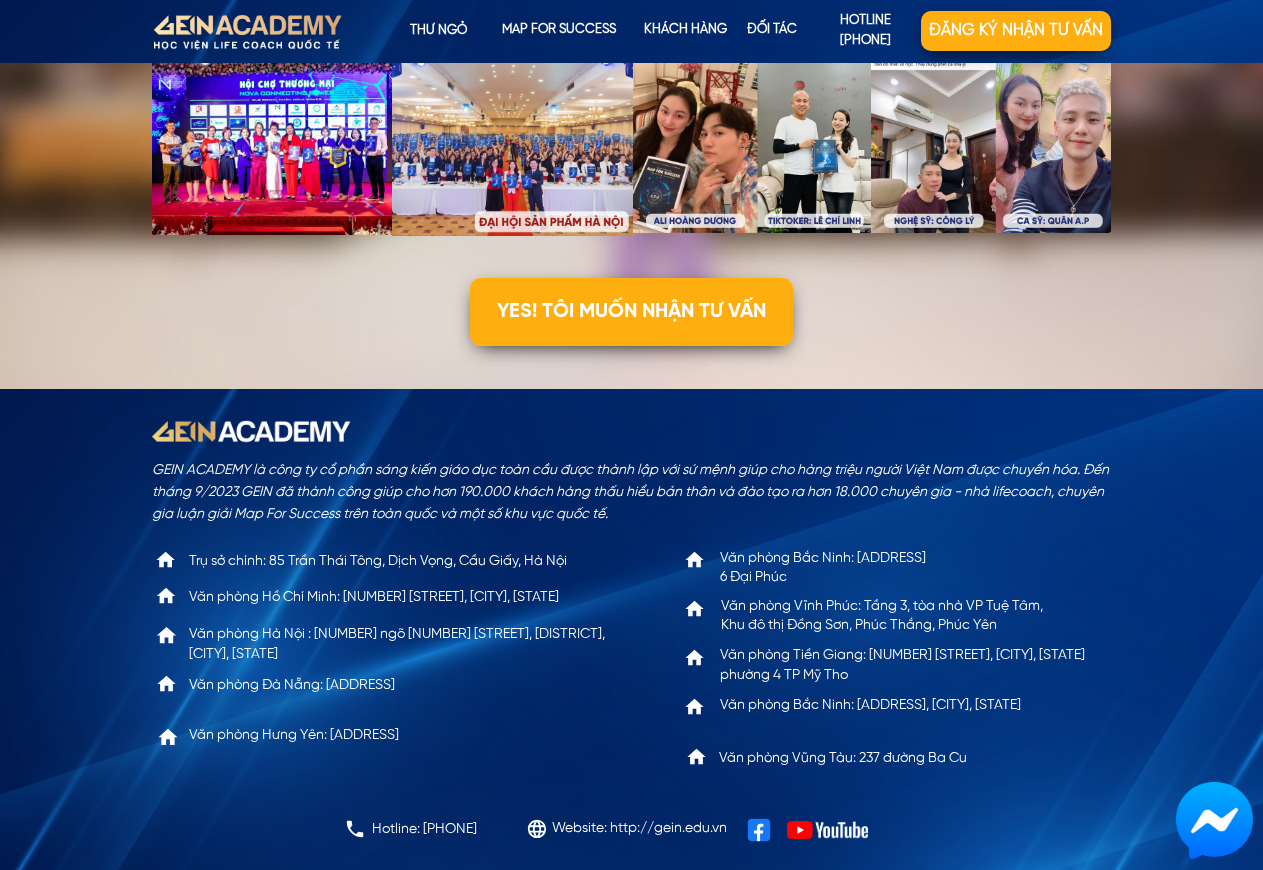 click on "Văn phòng Hồ Chí Minh: [NUMBER] [STREET], [CITY], [STATE]" at bounding box center (397, 598) 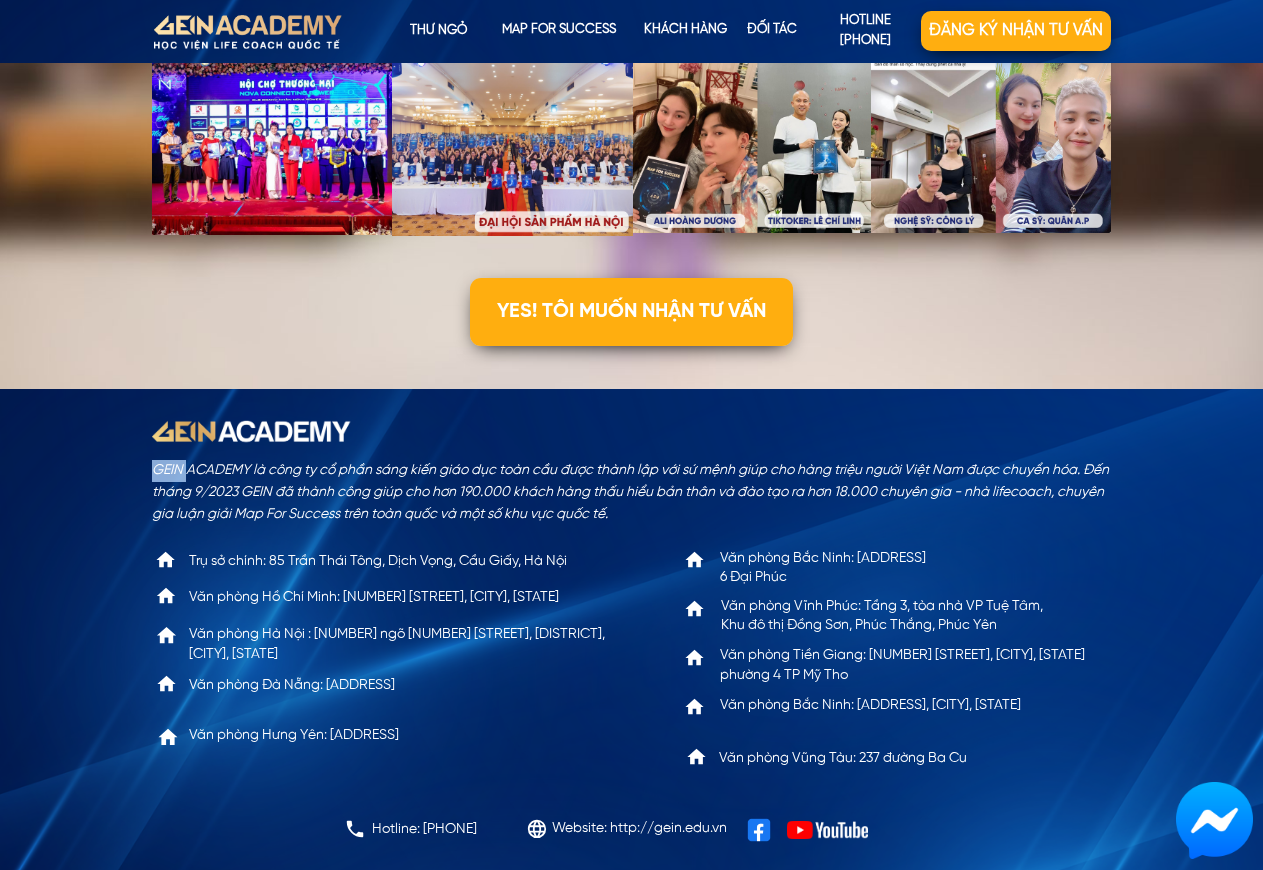 click on "GEIN ACADEMY là công ty cổ phần sáng kiến giáo dục toàn cầu được thành lập với sứ mệnh giúp cho hàng triệu người Việt Nam được chuyển hóa. Đến tháng 9/2023 GEIN đã thành công giúp cho hơn 190.000 khách hàng thấu hiểu bản thân và đào tạo ra hơn 18.000 chuyên gia - nhà lifecoach, chuyên gia luận giải Map For Success trên toàn quốc và một số khu vực quốc tế.     Website: http://gein.edu.vn     Hotline: [PHONE] Trụ sở chính: 85 Trần Thái Tông, Dịch Vọng, Cầu Giấy, Hà Nội Văn phòng Hồ Chí Minh: 51 Nguyễn Cư Trinh, Quận 1 Văn phòng Đà Nẵng: B8 - 35 Thái Phiên, Hải Châu Văn phòng Vũng Tàu: 237 đường Ba Cu Văn phòng Bắc Ninh: Toà nhà 9 tầng, Viglacera, Ngã  6 Đại Phúc Văn phòng Vĩnh Phúc: Tầng 3, tòa nhà VP Tuệ Tâm,  Khu đô thị Đồng Sơn, Phúc Thắng, Phúc Yên Văn phòng Tiền Giang: 139 Nam Kỳ Khởi Nghĩa,  phường 4 TP Mỹ Tho" at bounding box center [632, 629] 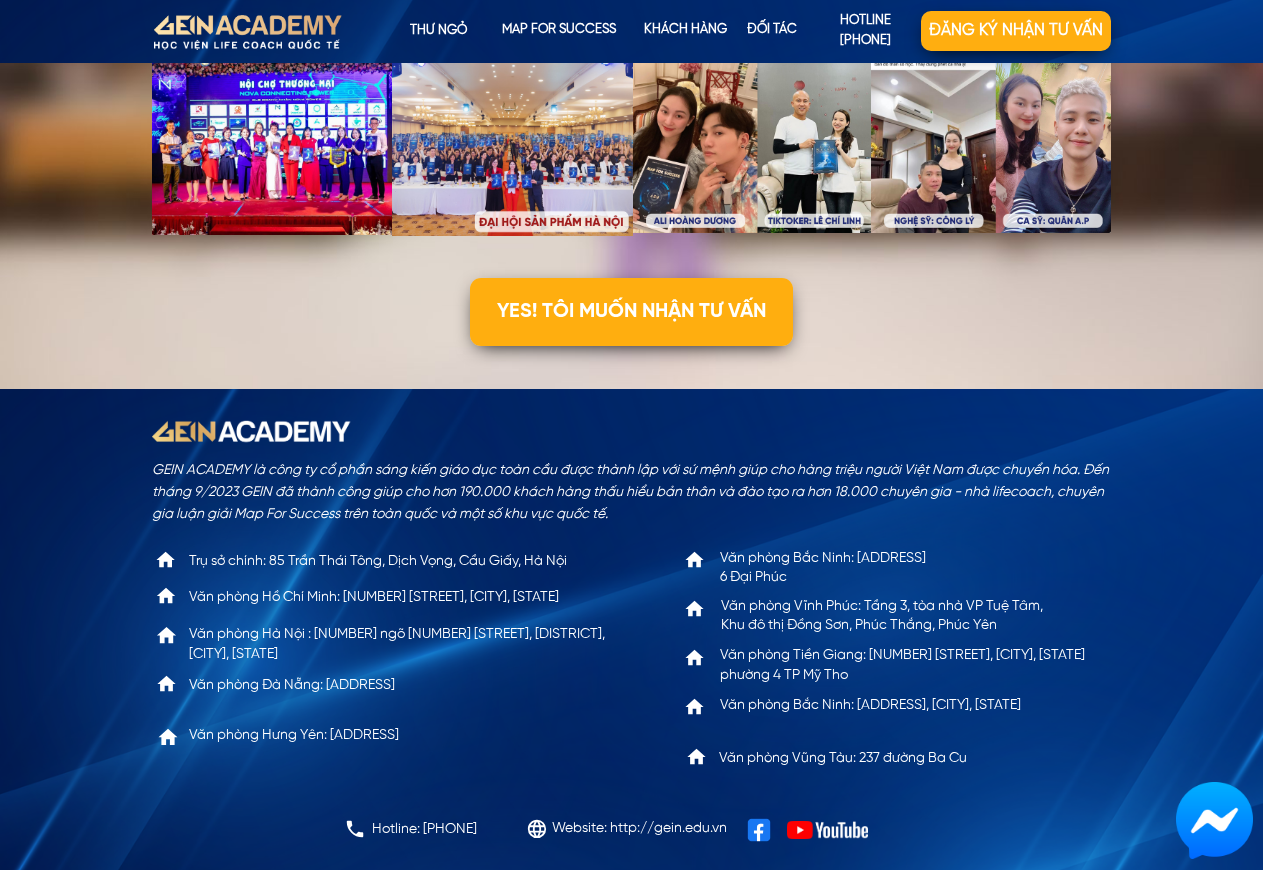 click on "GEIN ACADEMY là công ty cổ phần sáng kiến giáo dục toàn cầu được thành lập với sứ mệnh giúp cho hàng triệu người Việt Nam được chuyển hóa. Đến tháng 9/2023 GEIN đã thành công giúp cho hơn 190.000 khách hàng thấu hiểu bản thân và đào tạo ra hơn 18.000 chuyên gia - nhà lifecoach, chuyên gia luận giải Map For Success trên toàn quốc và một số khu vực quốc tế.     Website: http://gein.edu.vn     Hotline: [PHONE] Trụ sở chính: 85 Trần Thái Tông, Dịch Vọng, Cầu Giấy, Hà Nội Văn phòng Hồ Chí Minh: 51 Nguyễn Cư Trinh, Quận 1 Văn phòng Đà Nẵng: B8 - 35 Thái Phiên, Hải Châu Văn phòng Vũng Tàu: 237 đường Ba Cu Văn phòng Bắc Ninh: Toà nhà 9 tầng, Viglacera, Ngã  6 Đại Phúc Văn phòng Vĩnh Phúc: Tầng 3, tòa nhà VP Tuệ Tâm,  Khu đô thị Đồng Sơn, Phúc Thắng, Phúc Yên Văn phòng Tiền Giang: 139 Nam Kỳ Khởi Nghĩa,  phường 4 TP Mỹ Tho" at bounding box center (632, 629) 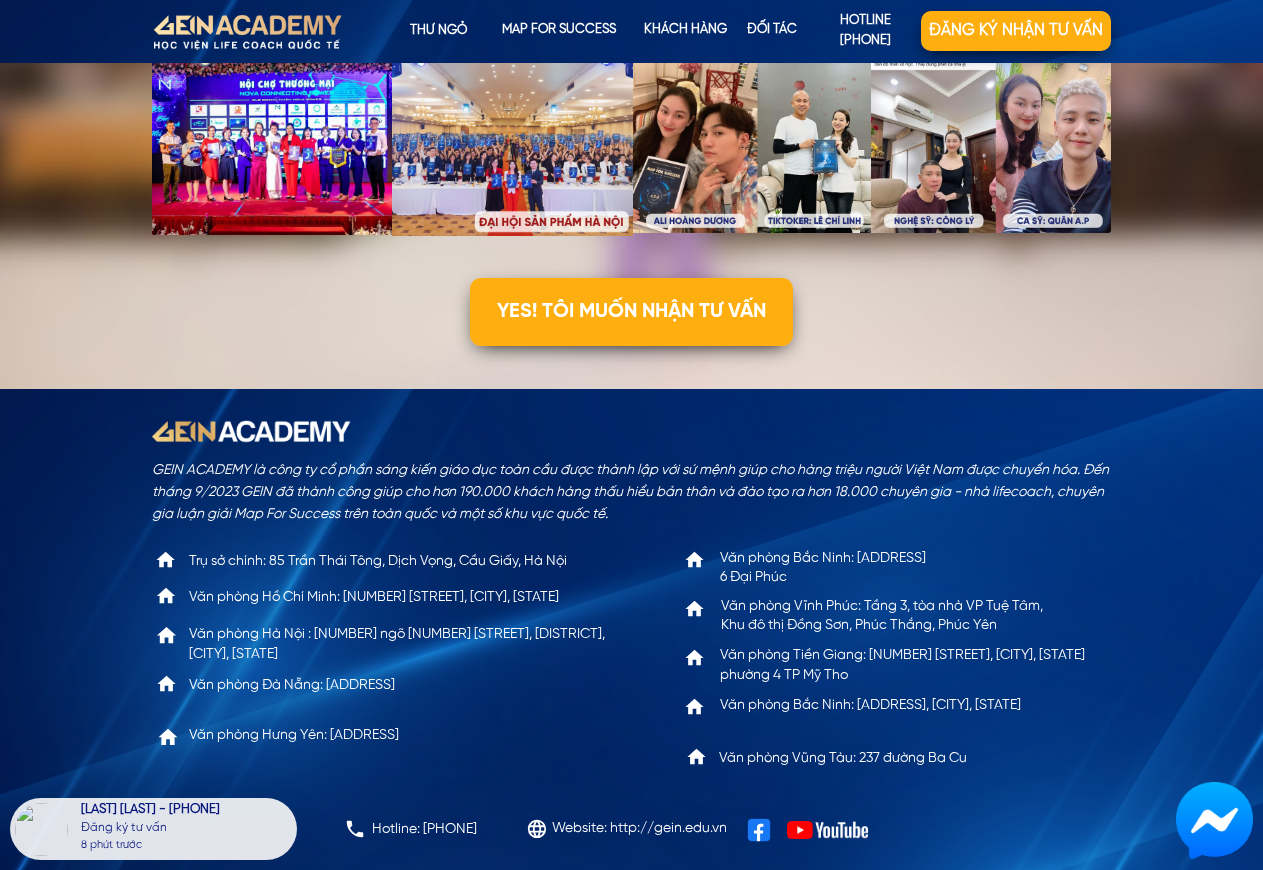 click on "GEIN ACADEMY là công ty cổ phần sáng kiến giáo dục toàn cầu được thành lập với sứ mệnh giúp cho hàng triệu người Việt Nam được chuyển hóa. Đến tháng 9/2023 GEIN đã thành công giúp cho hơn 190.000 khách hàng thấu hiểu bản thân và đào tạo ra hơn 18.000 chuyên gia - nhà lifecoach, chuyên gia luận giải Map For Success trên toàn quốc và một số khu vực quốc tế.     Website: http://gein.edu.vn     Hotline: [PHONE] Trụ sở chính: 85 Trần Thái Tông, Dịch Vọng, Cầu Giấy, Hà Nội Văn phòng Hồ Chí Minh: 51 Nguyễn Cư Trinh, Quận 1 Văn phòng Đà Nẵng: B8 - 35 Thái Phiên, Hải Châu Văn phòng Vũng Tàu: 237 đường Ba Cu Văn phòng Bắc Ninh: Toà nhà 9 tầng, Viglacera, Ngã  6 Đại Phúc Văn phòng Vĩnh Phúc: Tầng 3, tòa nhà VP Tuệ Tâm,  Khu đô thị Đồng Sơn, Phúc Thắng, Phúc Yên Văn phòng Tiền Giang: 139 Nam Kỳ Khởi Nghĩa,  phường 4 TP Mỹ Tho" at bounding box center [632, 629] 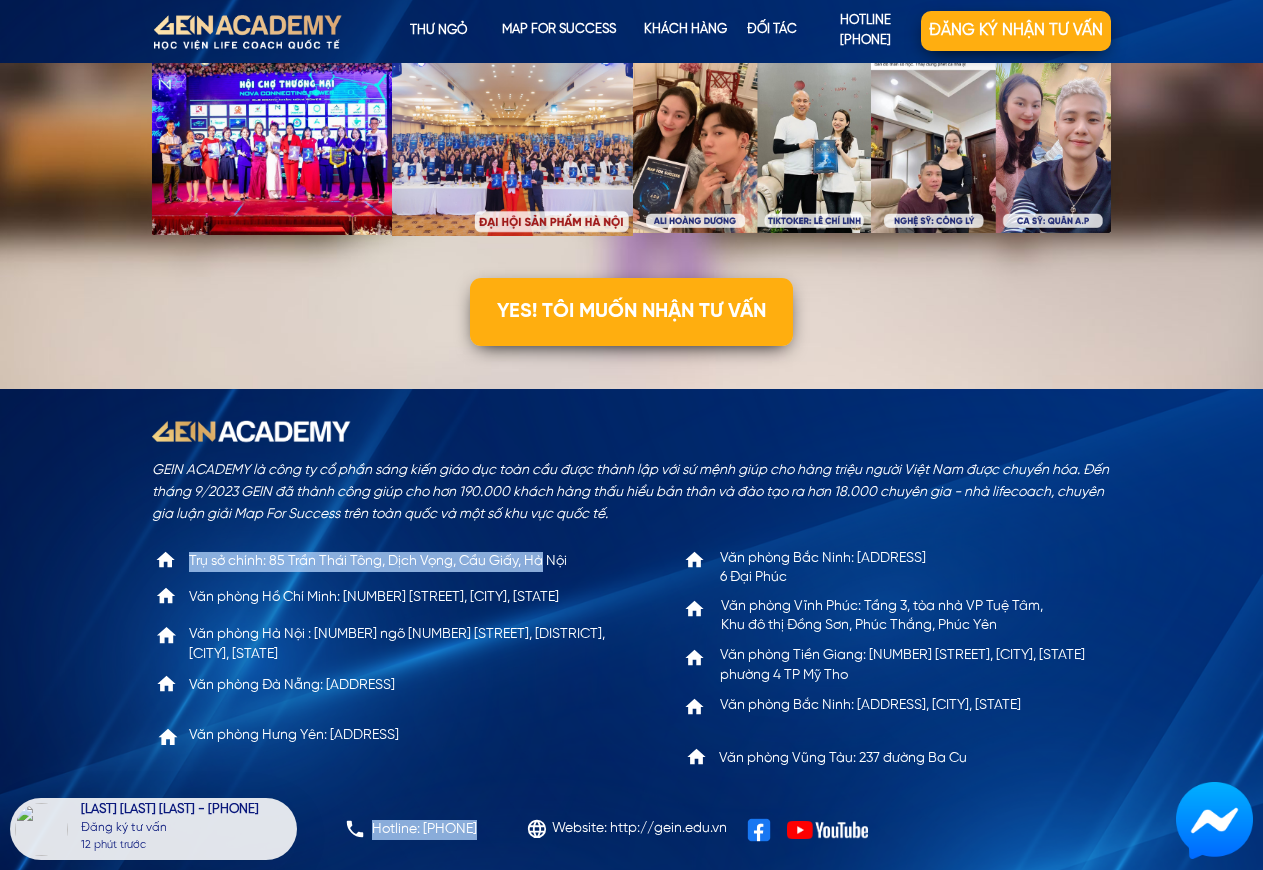 drag, startPoint x: 559, startPoint y: 522, endPoint x: 539, endPoint y: 567, distance: 49.24429 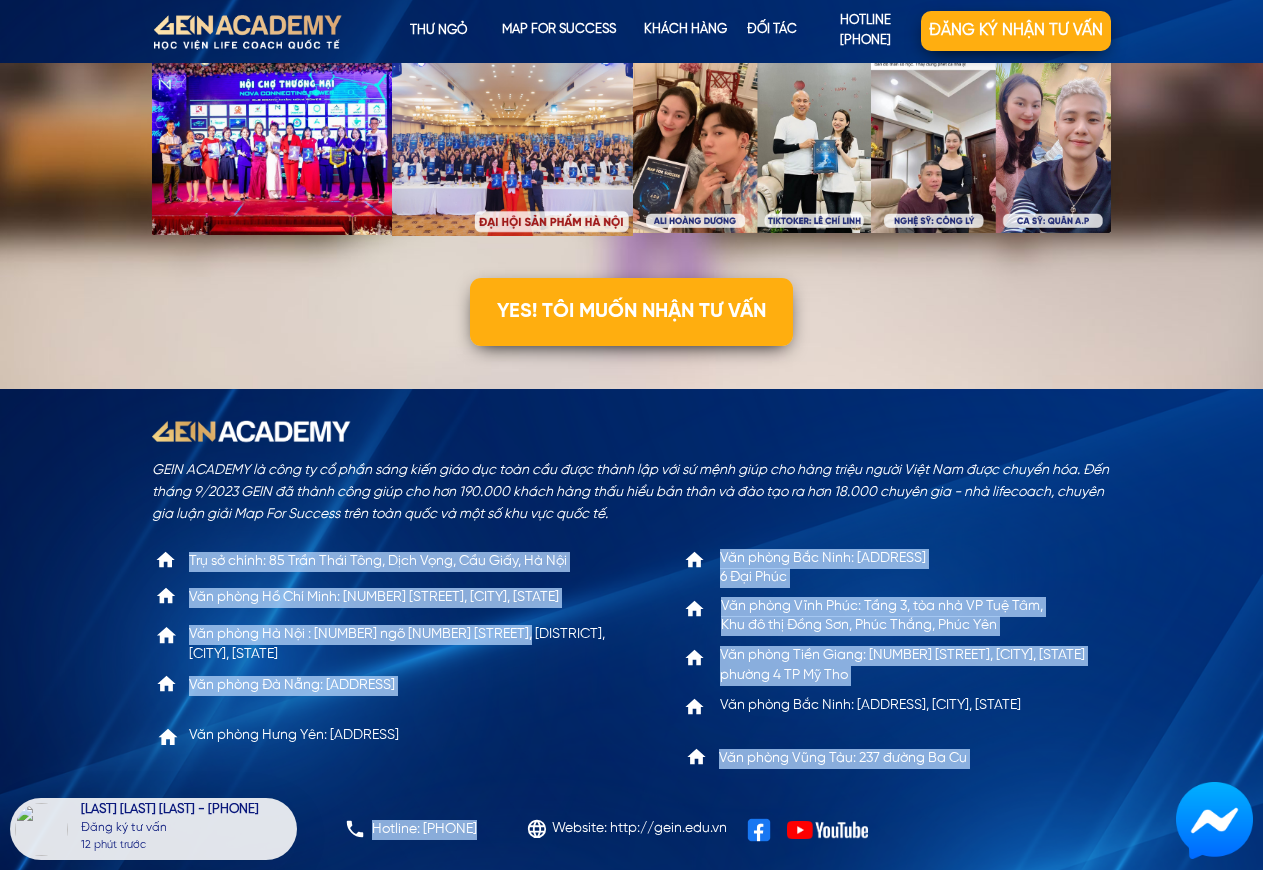 click on "GEIN ACADEMY là công ty cổ phần sáng kiến giáo dục toàn cầu được thành lập với sứ mệnh giúp cho hàng triệu người Việt Nam được chuyển hóa. Đến tháng 9/2023 GEIN đã thành công giúp cho hơn 190.000 khách hàng thấu hiểu bản thân và đào tạo ra hơn 18.000 chuyên gia - nhà lifecoach, chuyên gia luận giải Map For Success trên toàn quốc và một số khu vực quốc tế.     Website: http://gein.edu.vn     Hotline: [PHONE] Trụ sở chính: 85 Trần Thái Tông, Dịch Vọng, Cầu Giấy, Hà Nội Văn phòng Hồ Chí Minh: 51 Nguyễn Cư Trinh, Quận 1 Văn phòng Đà Nẵng: B8 - 35 Thái Phiên, Hải Châu Văn phòng Vũng Tàu: 237 đường Ba Cu Văn phòng Bắc Ninh: Toà nhà 9 tầng, Viglacera, Ngã  6 Đại Phúc Văn phòng Vĩnh Phúc: Tầng 3, tòa nhà VP Tuệ Tâm,  Khu đô thị Đồng Sơn, Phúc Thắng, Phúc Yên Văn phòng Tiền Giang: 139 Nam Kỳ Khởi Nghĩa,  phường 4 TP Mỹ Tho" at bounding box center (632, 629) 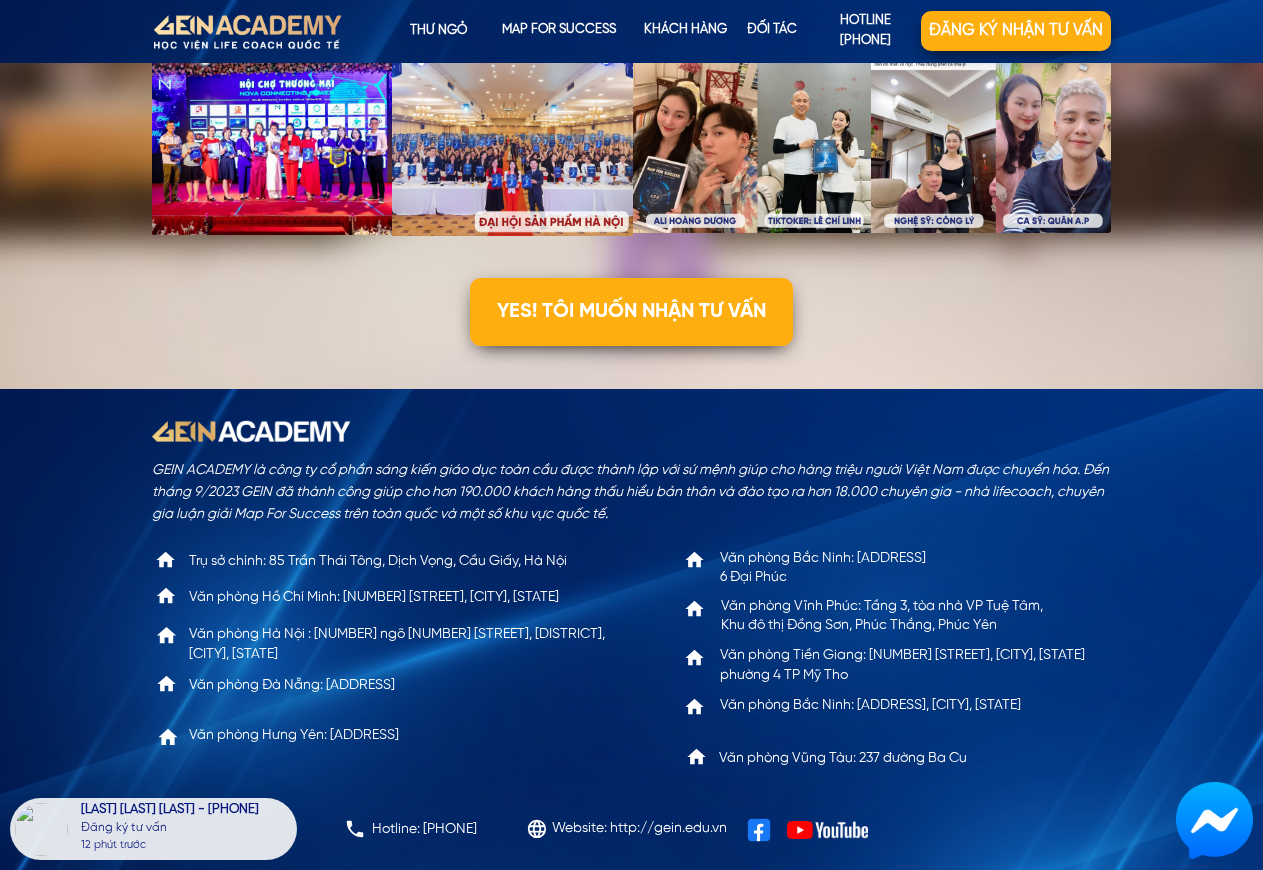 click on "GEIN ACADEMY là công ty cổ phần sáng kiến giáo dục toàn cầu được thành lập với sứ mệnh giúp cho hàng triệu người Việt Nam được chuyển hóa. Đến tháng 9/2023 GEIN đã thành công giúp cho hơn 190.000 khách hàng thấu hiểu bản thân và đào tạo ra hơn 18.000 chuyên gia - nhà lifecoach, chuyên gia luận giải Map For Success trên toàn quốc và một số khu vực quốc tế.     Website: http://gein.edu.vn     Hotline: [PHONE] Trụ sở chính: 85 Trần Thái Tông, Dịch Vọng, Cầu Giấy, Hà Nội Văn phòng Hồ Chí Minh: 51 Nguyễn Cư Trinh, Quận 1 Văn phòng Đà Nẵng: B8 - 35 Thái Phiên, Hải Châu Văn phòng Vũng Tàu: 237 đường Ba Cu Văn phòng Bắc Ninh: Toà nhà 9 tầng, Viglacera, Ngã  6 Đại Phúc Văn phòng Vĩnh Phúc: Tầng 3, tòa nhà VP Tuệ Tâm,  Khu đô thị Đồng Sơn, Phúc Thắng, Phúc Yên Văn phòng Tiền Giang: 139 Nam Kỳ Khởi Nghĩa,  phường 4 TP Mỹ Tho" at bounding box center [632, 629] 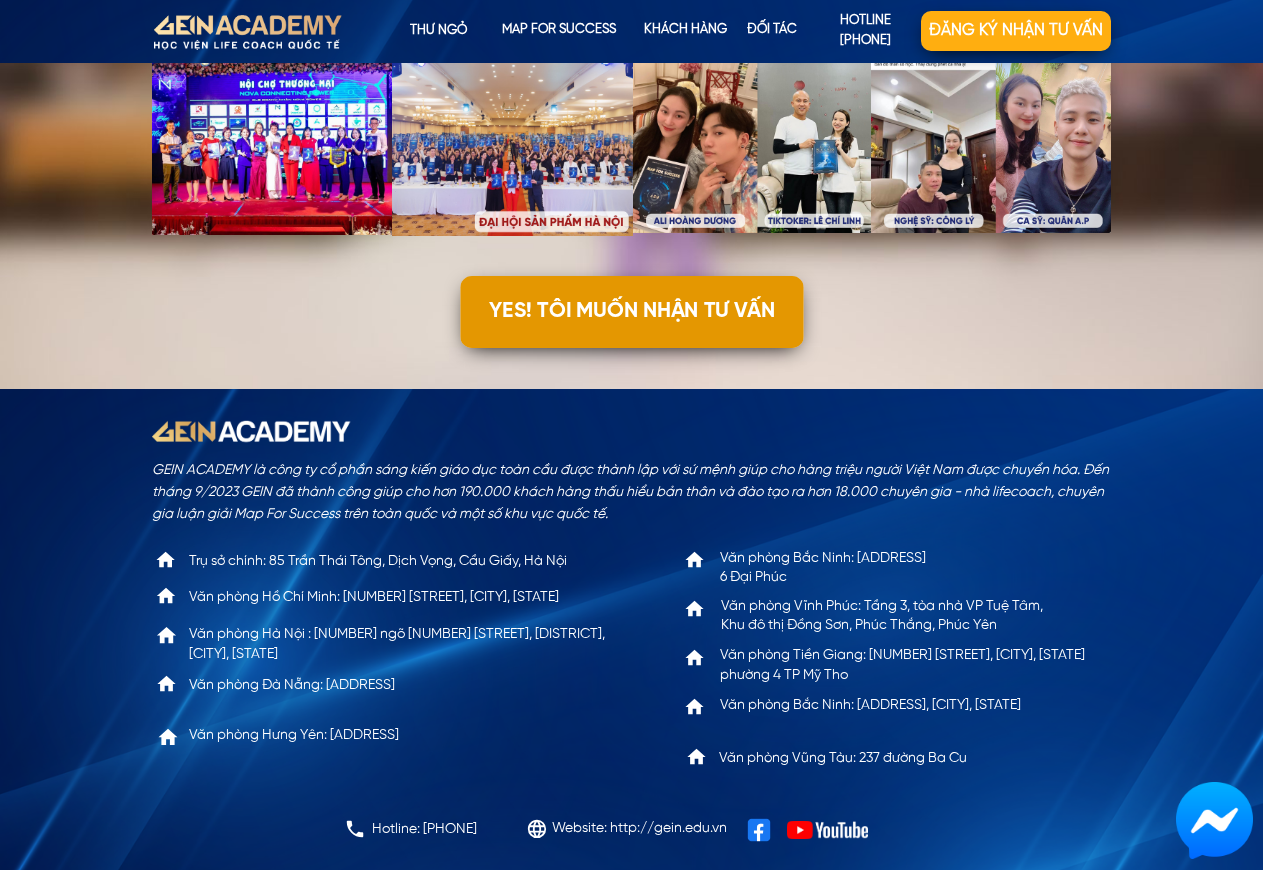 click on "YES! TÔI MUỐN NHẬN TƯ VẤN" at bounding box center [631, 312] 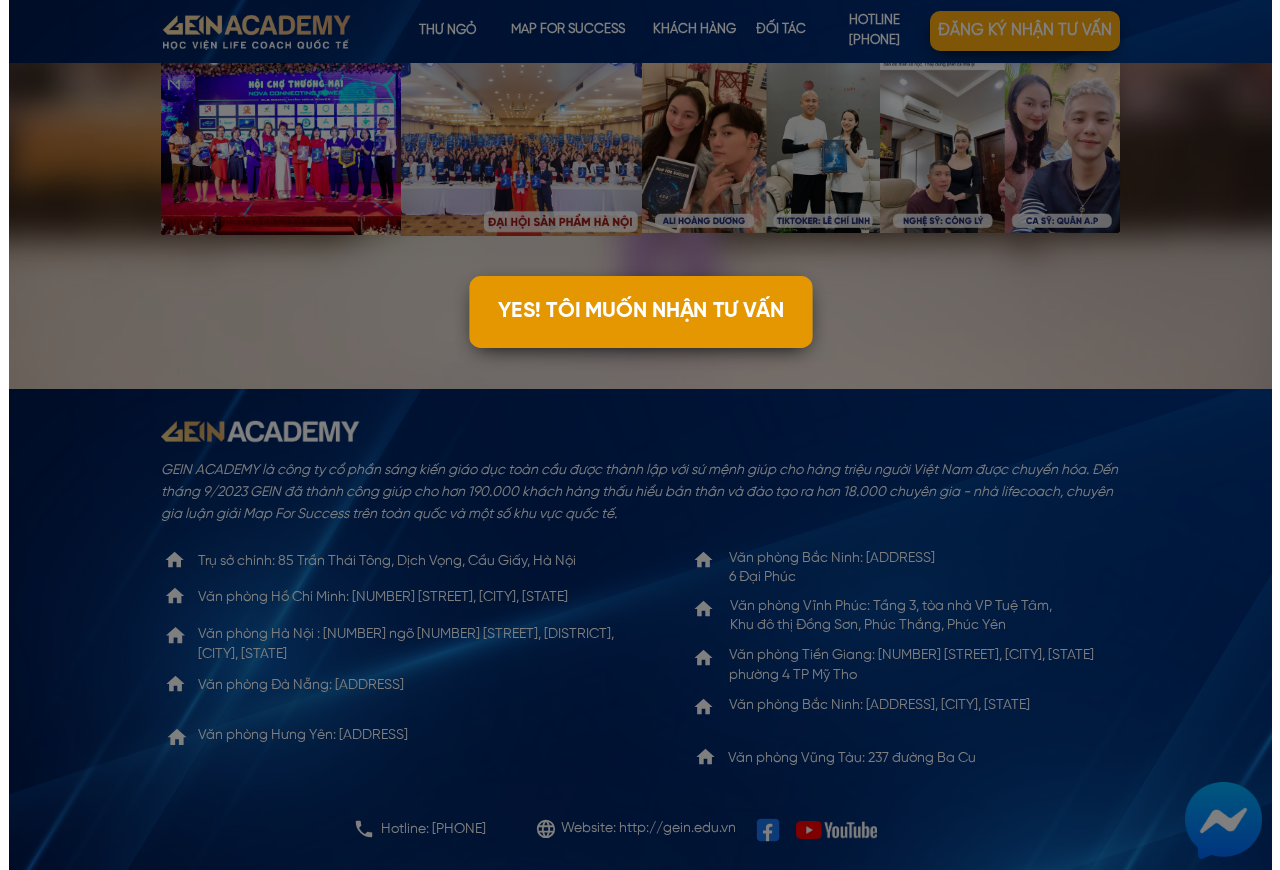 scroll, scrollTop: 0, scrollLeft: 0, axis: both 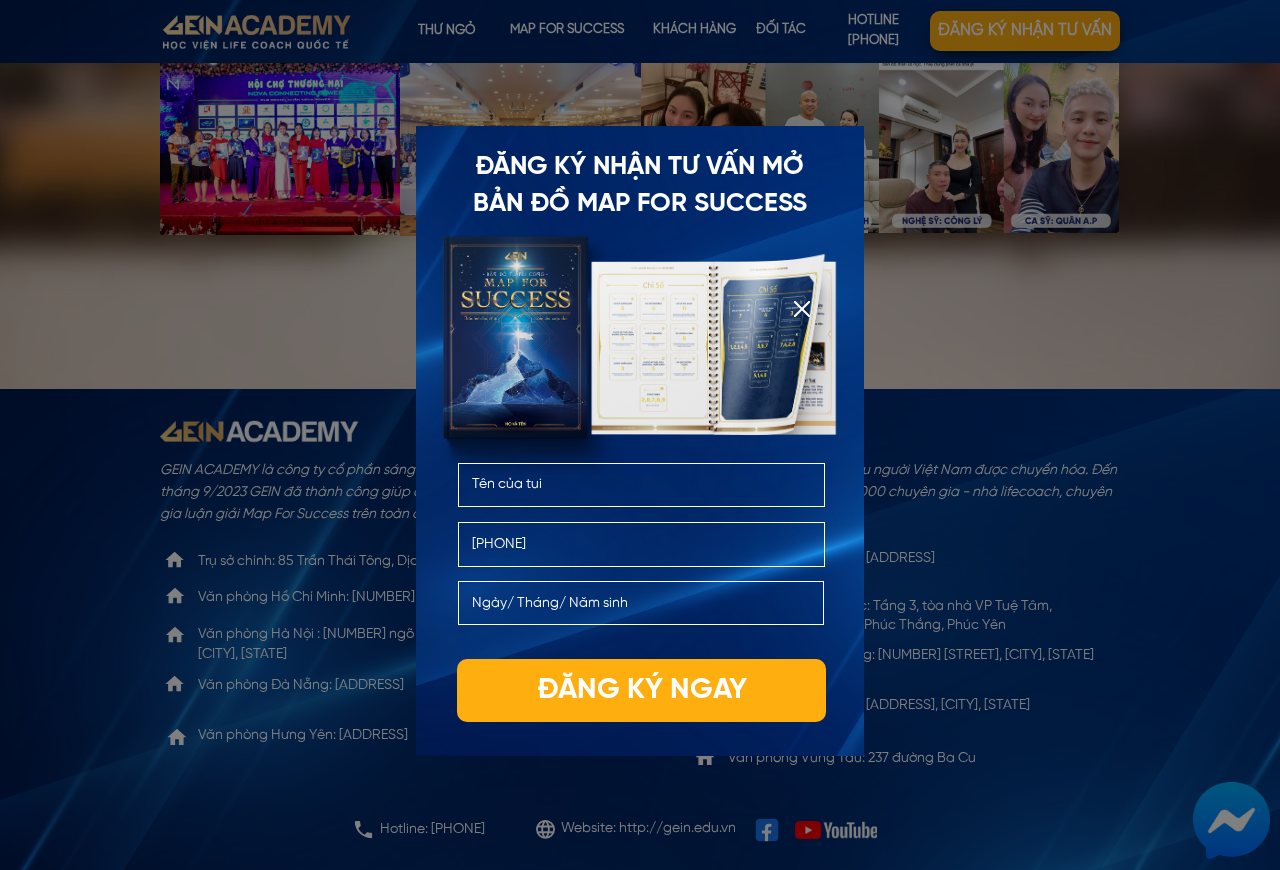 click on "Tên của tui" at bounding box center [642, 485] 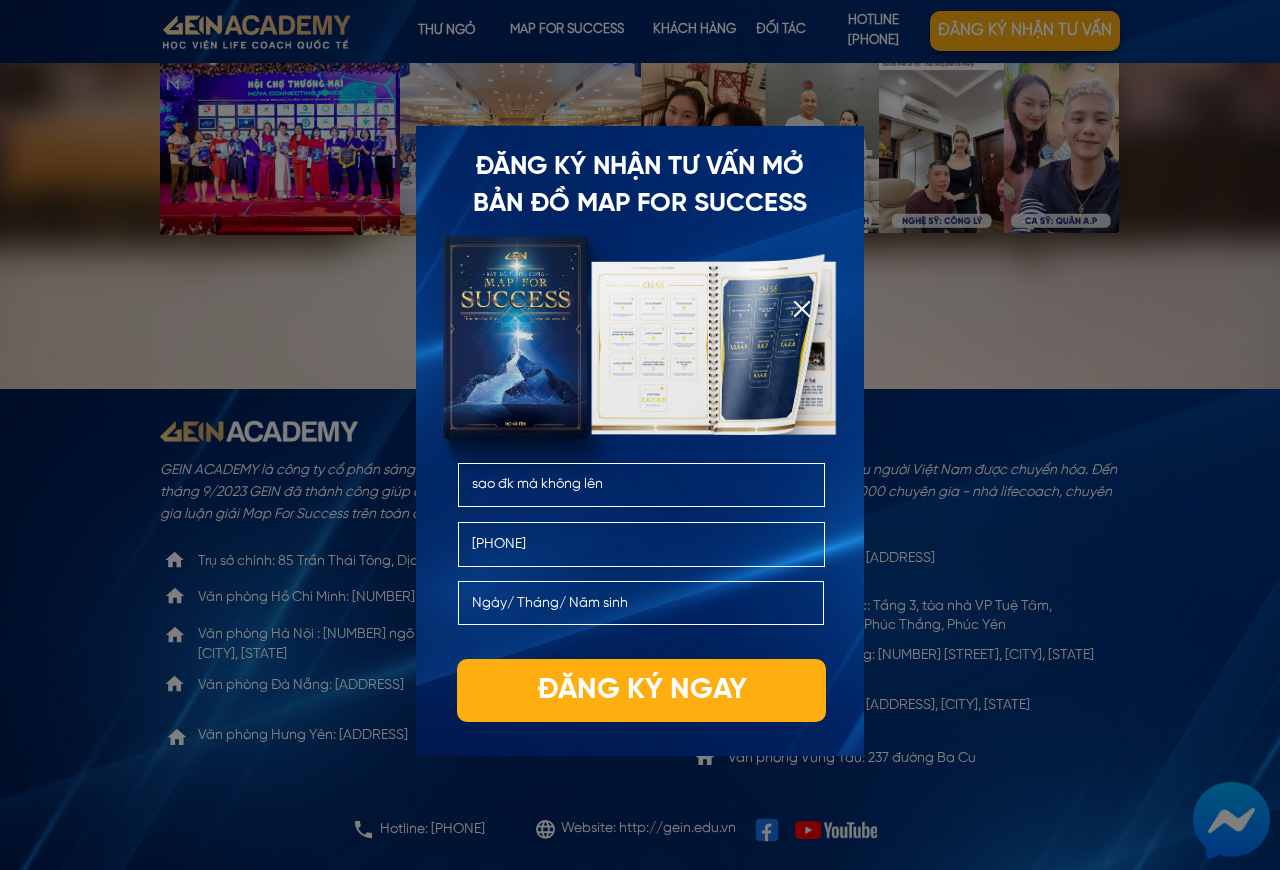 type on "sao đk mà không lên" 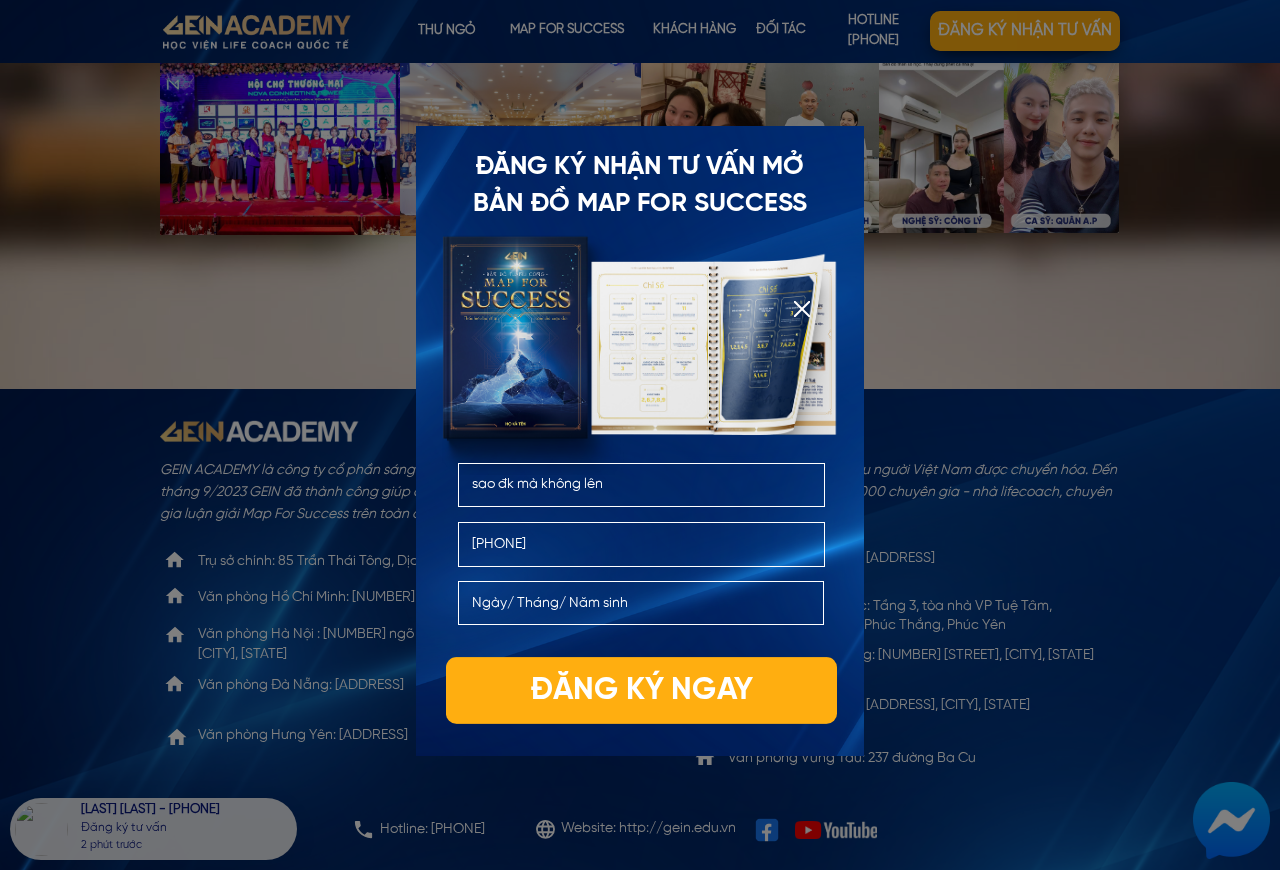 click on "Đăng ký ngay" at bounding box center [641, 690] 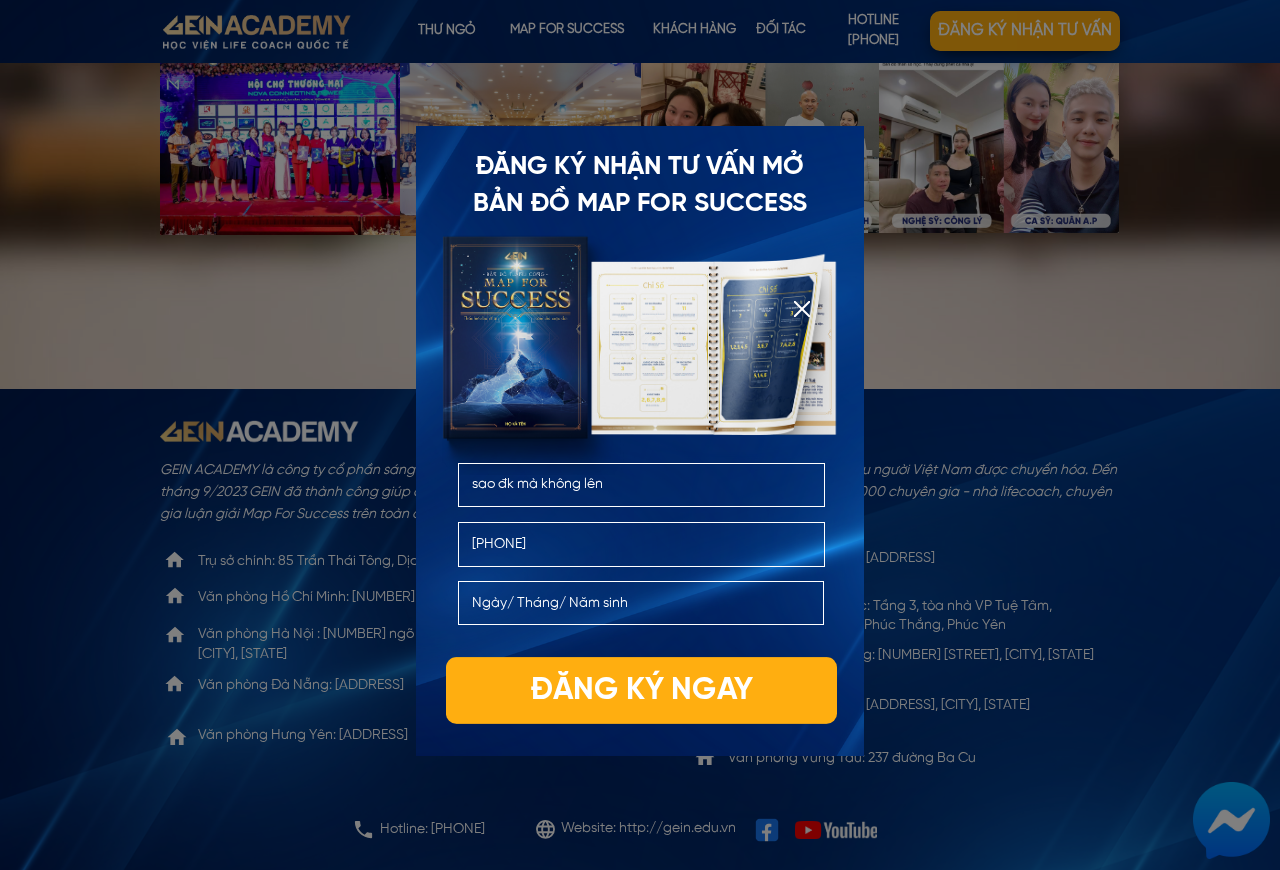 type on "[PHONE]" 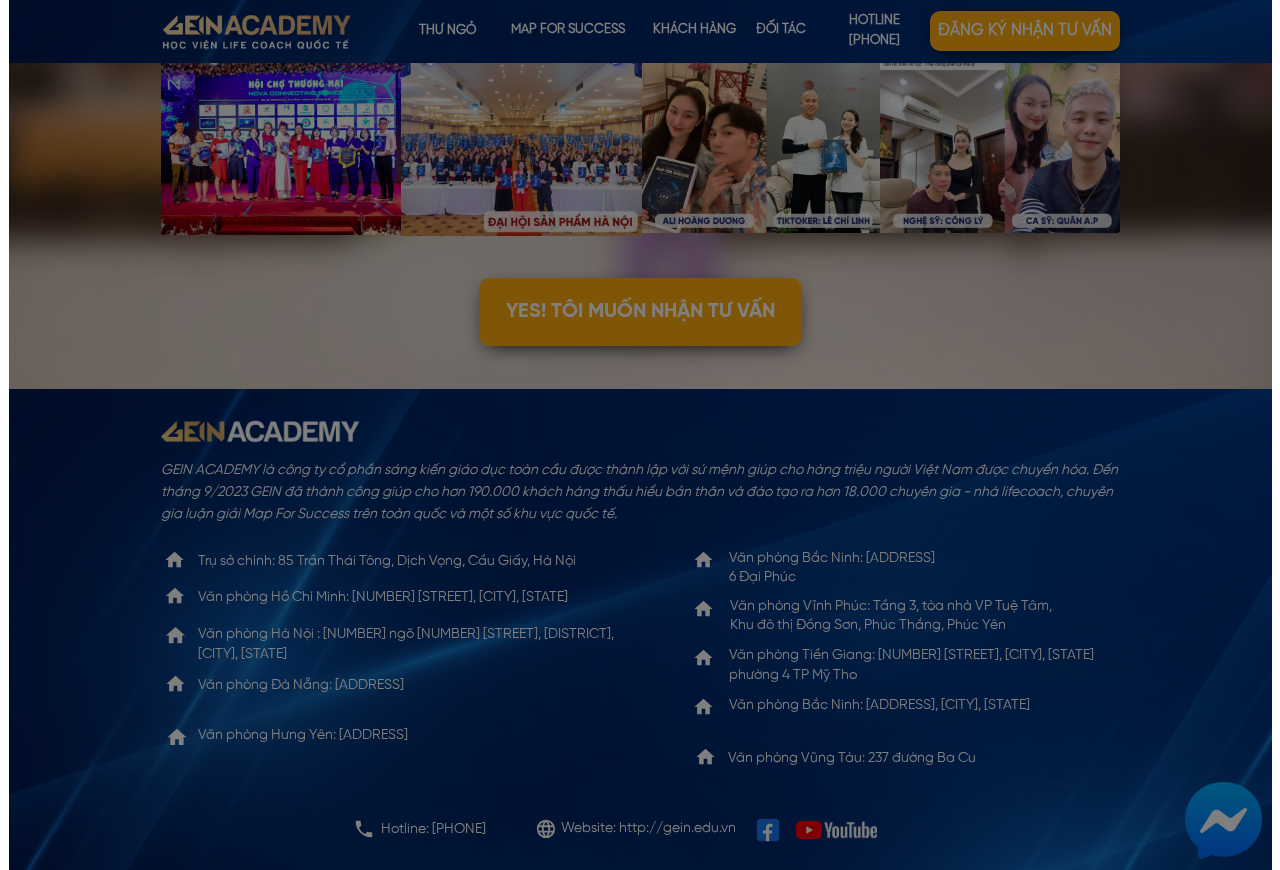 scroll, scrollTop: 0, scrollLeft: 0, axis: both 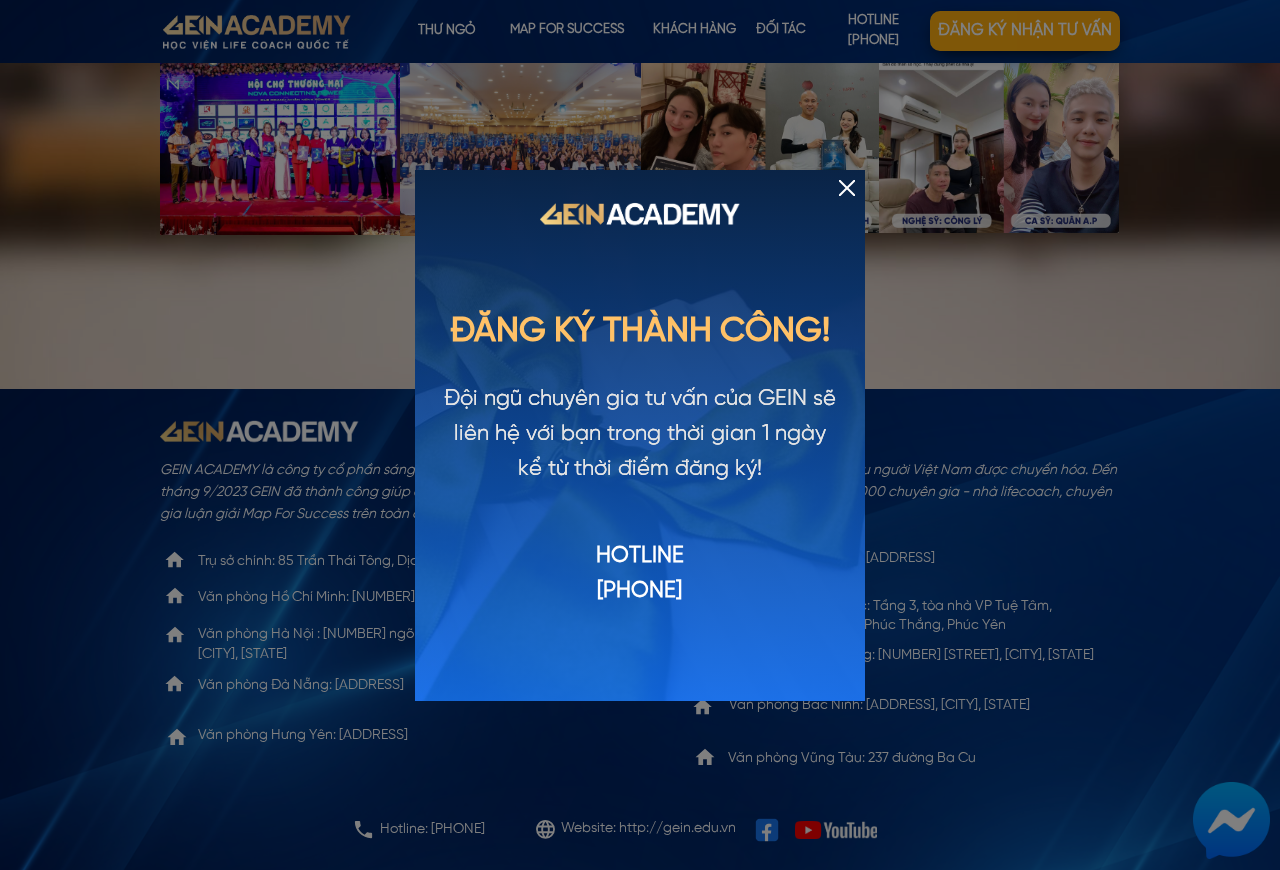 click at bounding box center [847, 188] 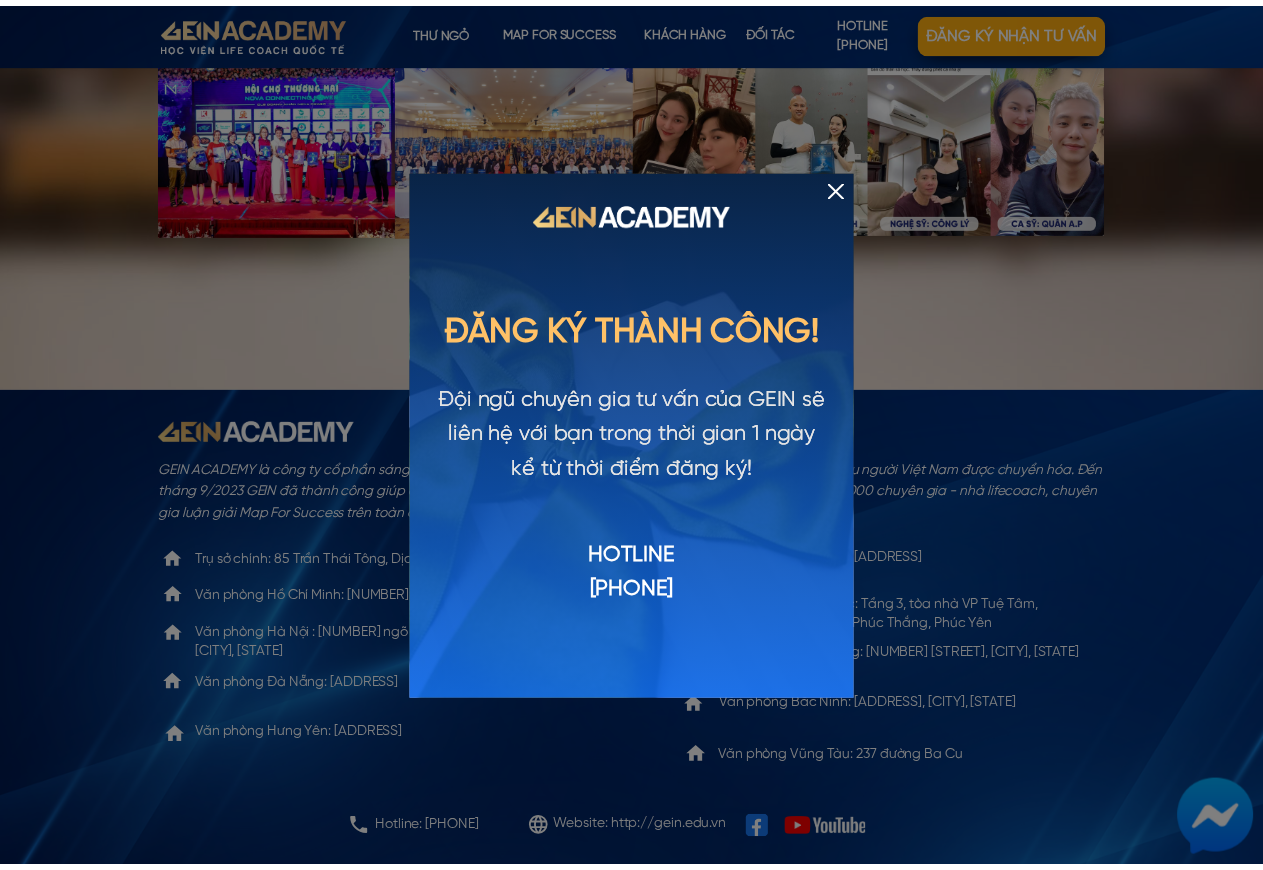 scroll, scrollTop: 6205, scrollLeft: 0, axis: vertical 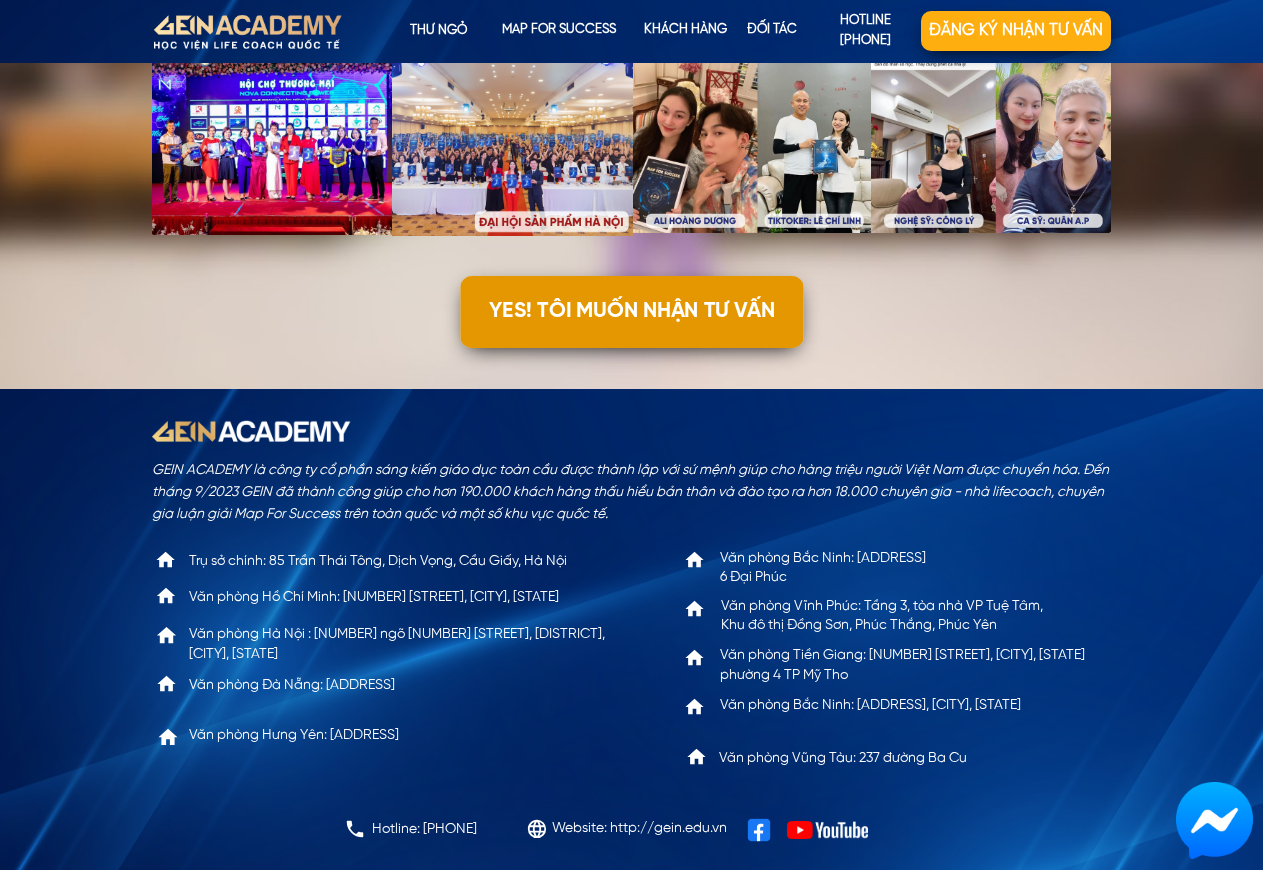 click on "YES! TÔI MUỐN NHẬN TƯ VẤN" at bounding box center (631, 312) 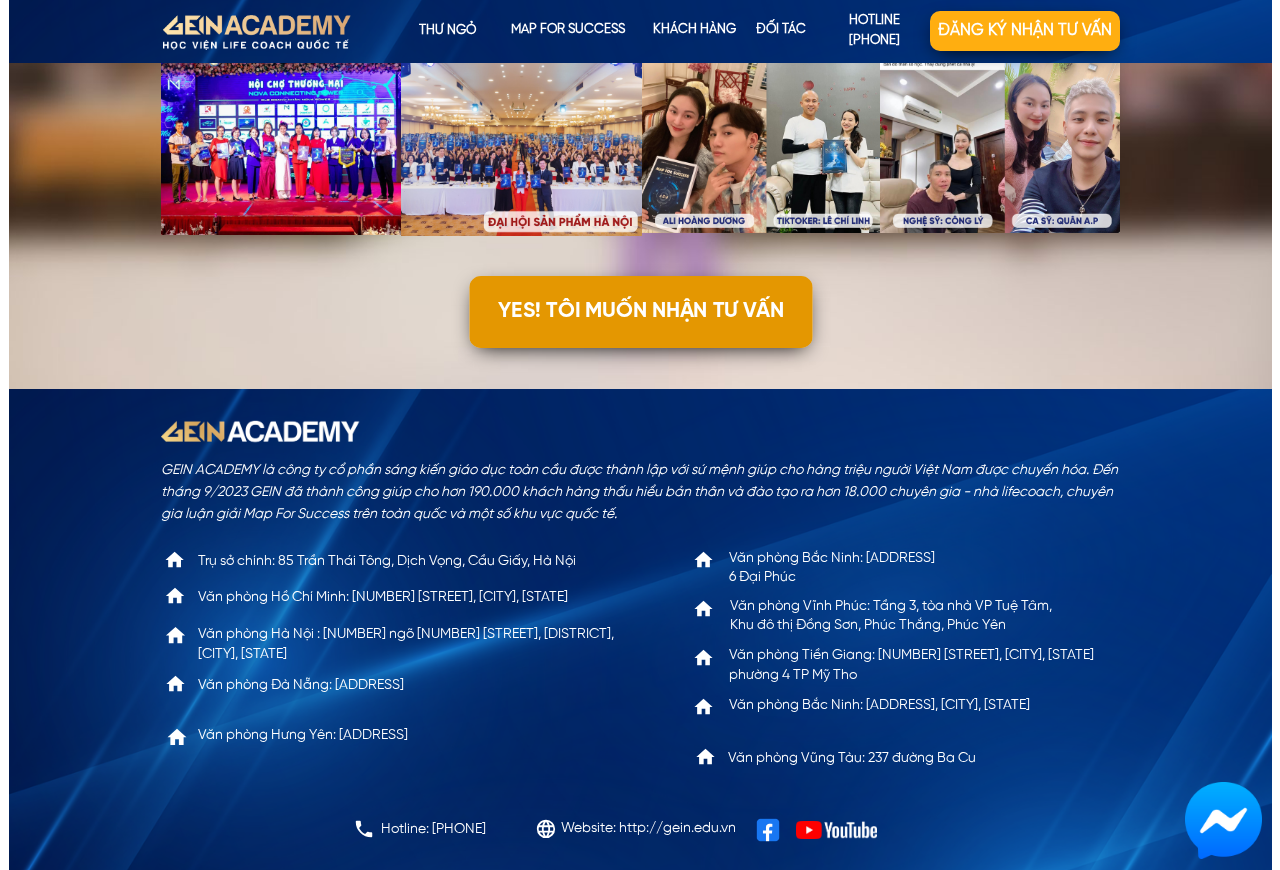 scroll, scrollTop: 0, scrollLeft: 0, axis: both 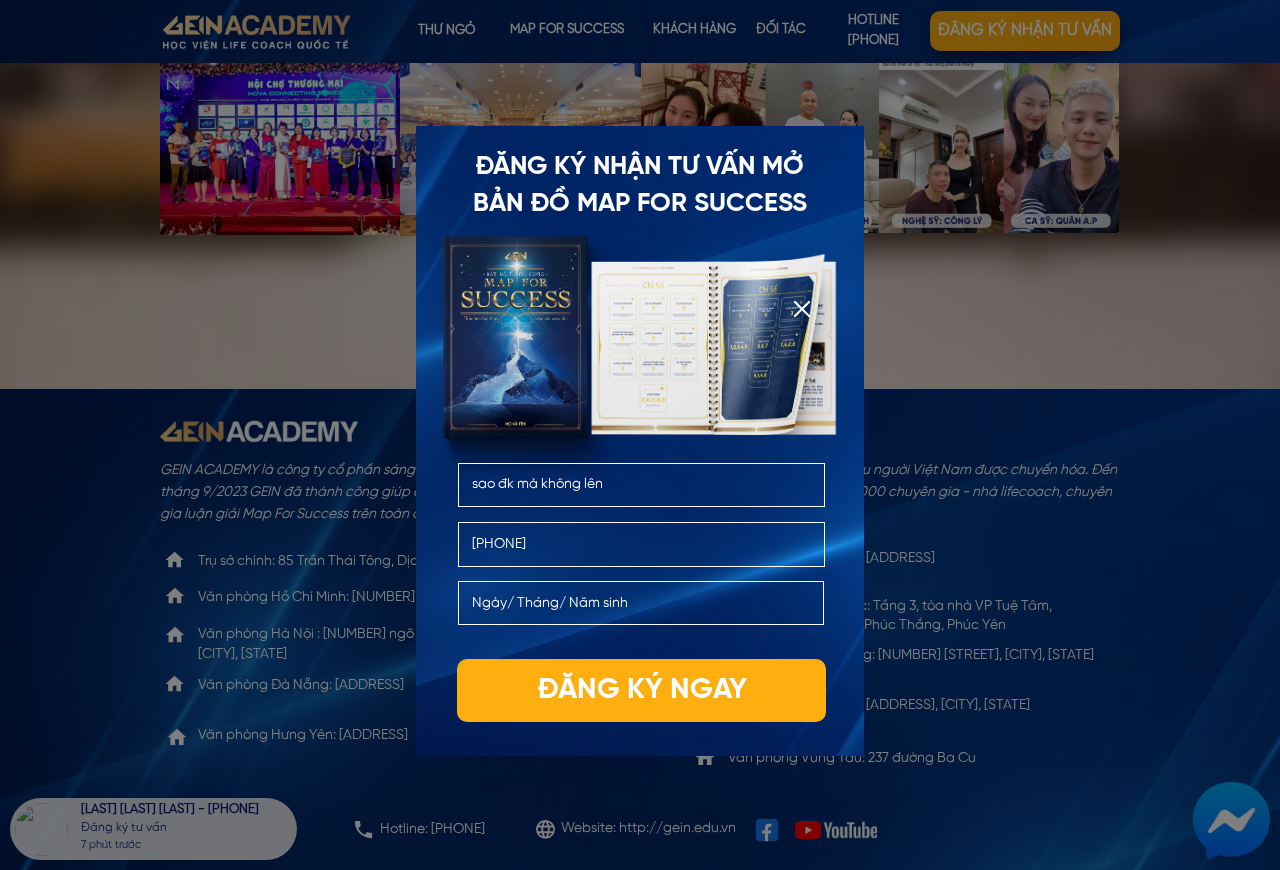 click on "sao đk mà không lên" at bounding box center (642, 485) 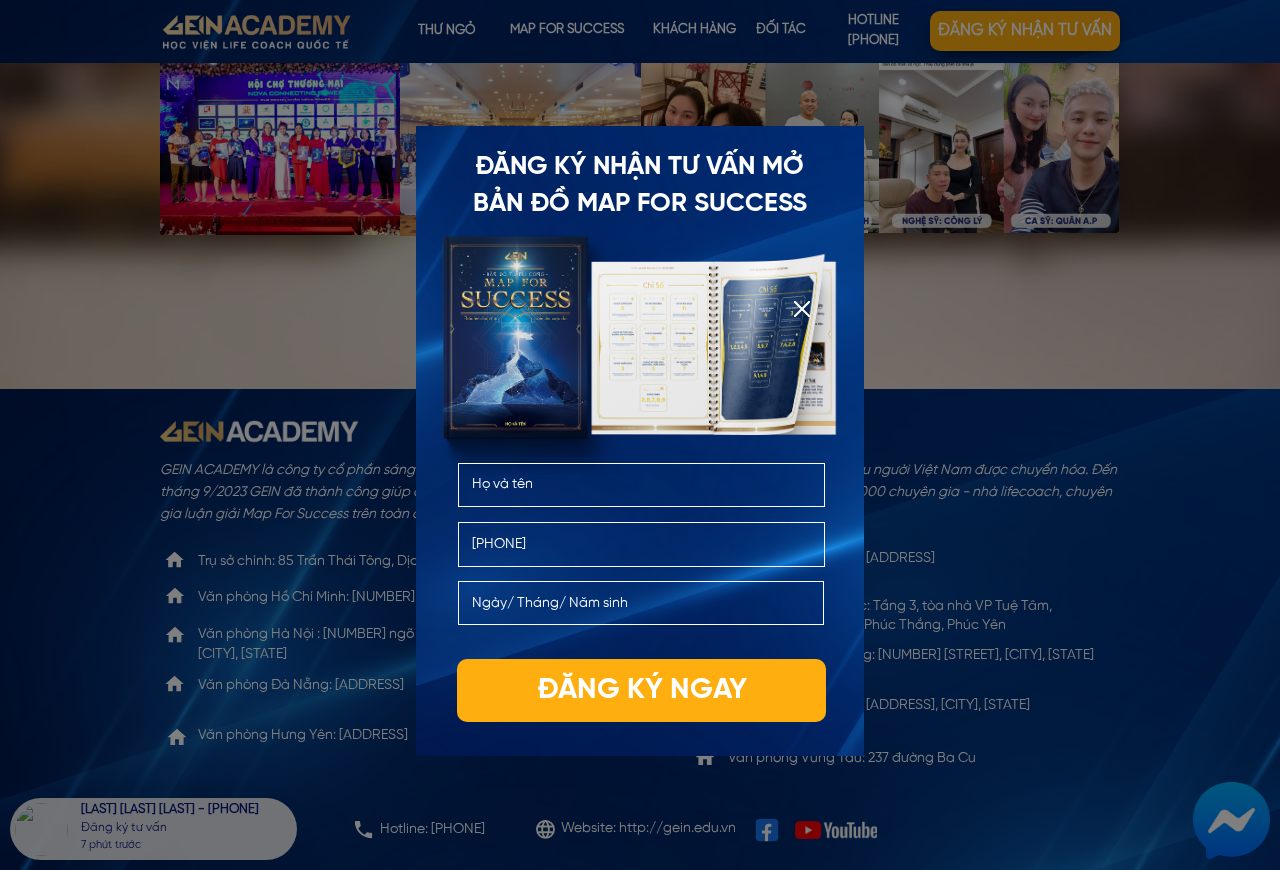 type on "A" 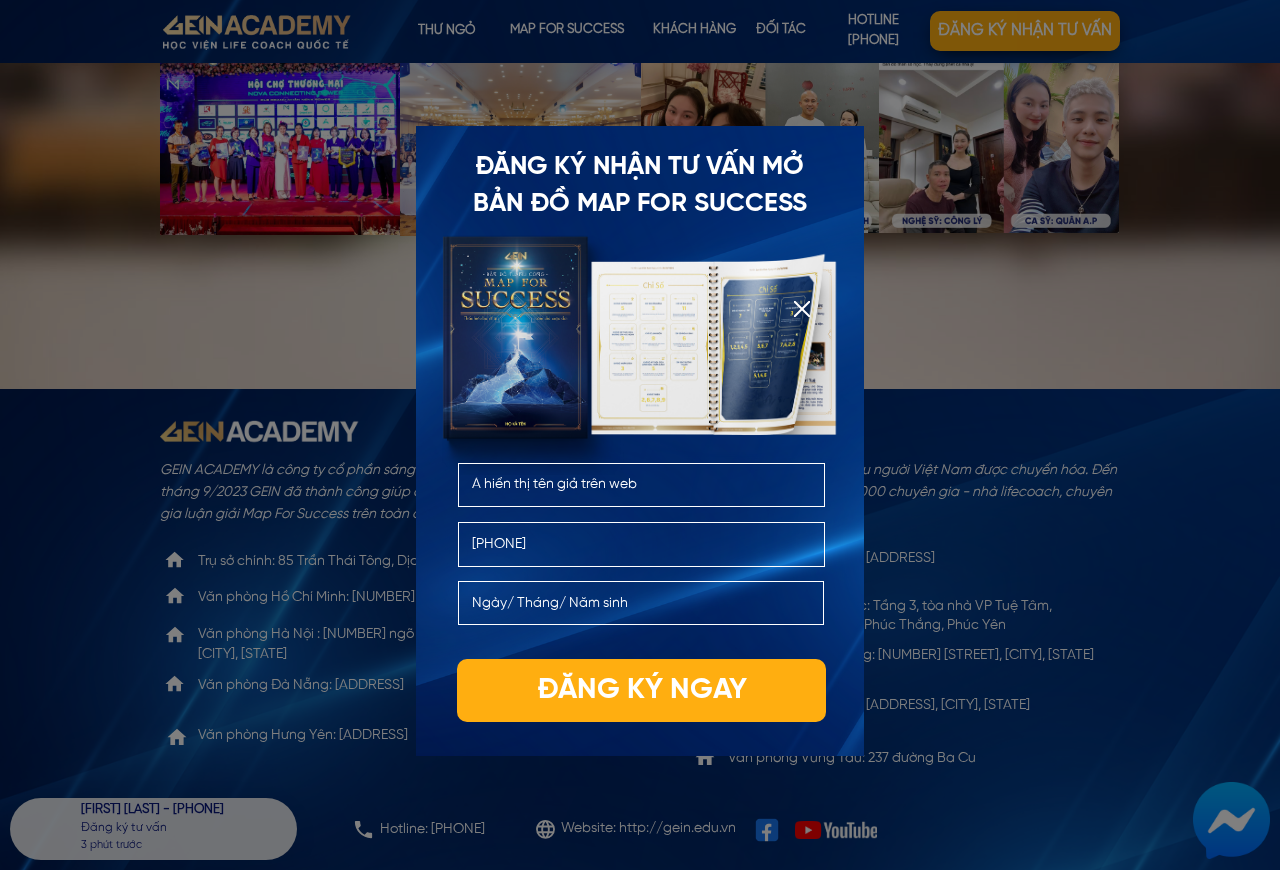 type on "À hiển thị tên giả trên web" 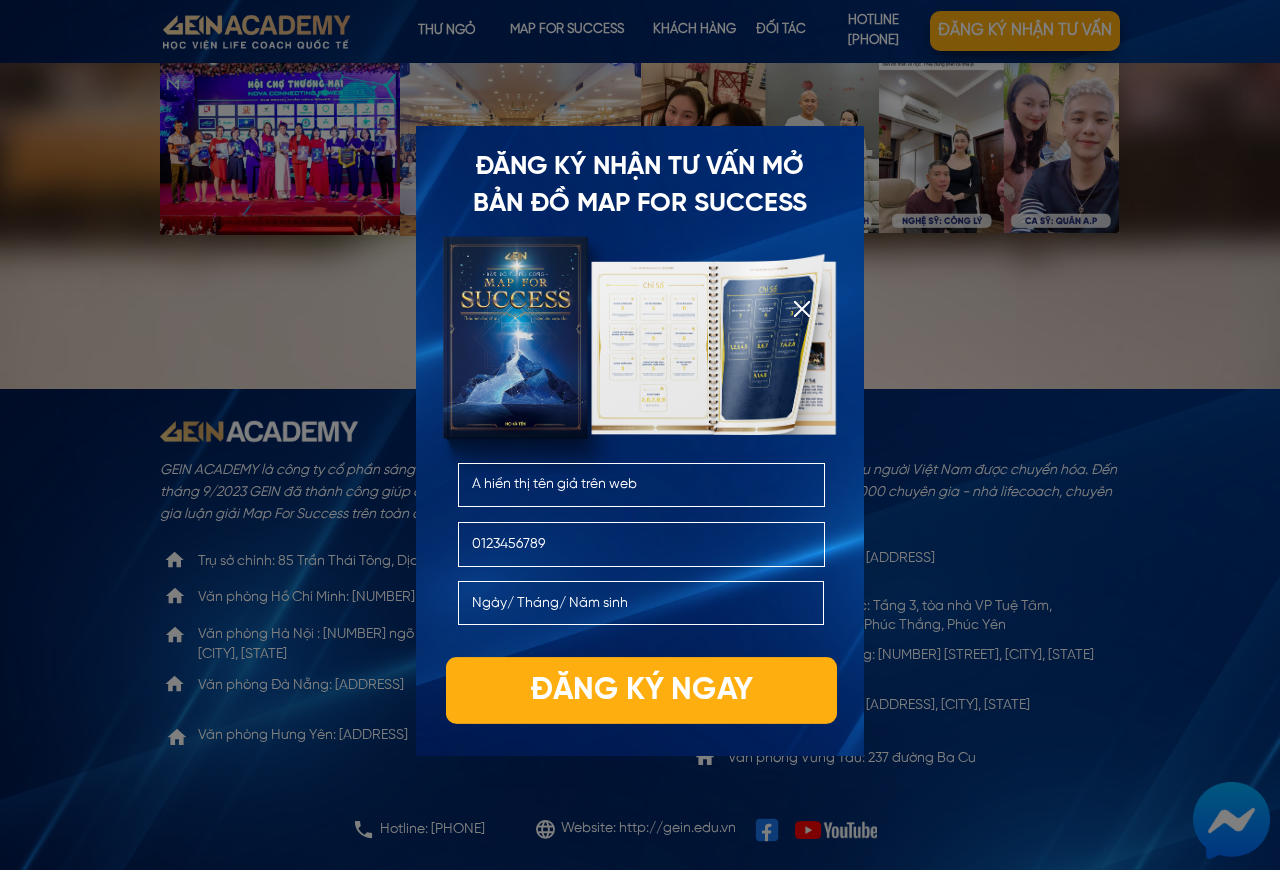 click on "Đăng ký ngay" at bounding box center [641, 690] 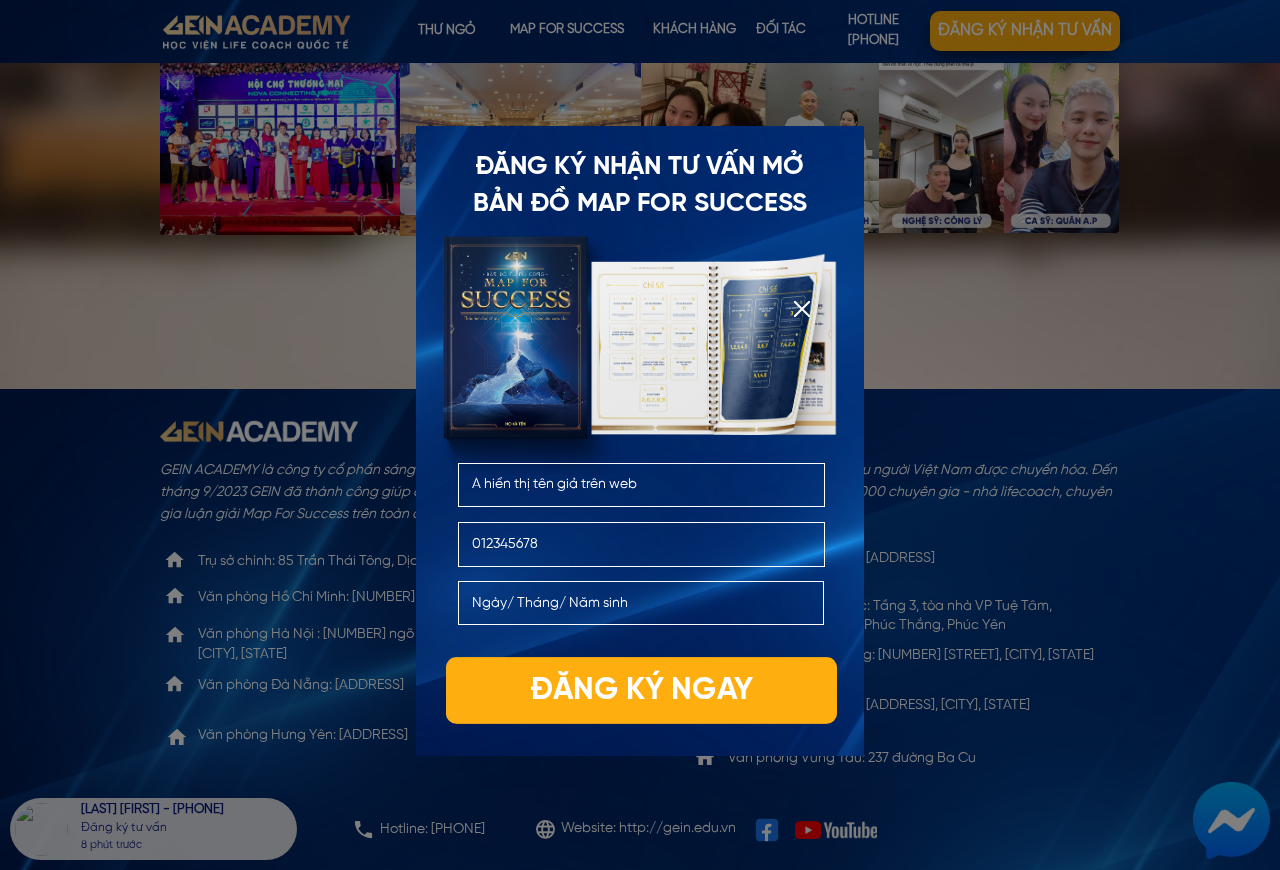 click on "Đăng ký ngay" at bounding box center [641, 690] 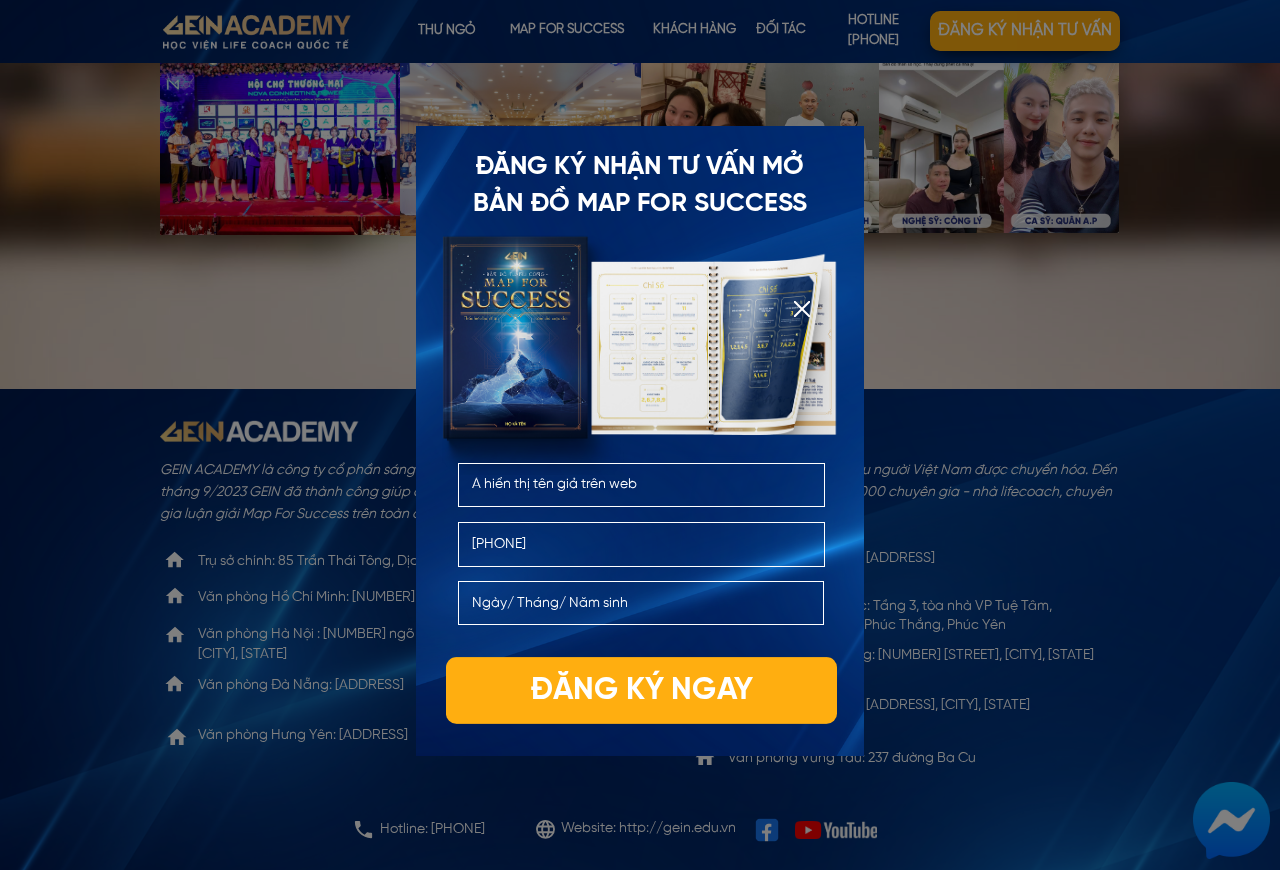 click on "Đăng ký ngay" at bounding box center (641, 690) 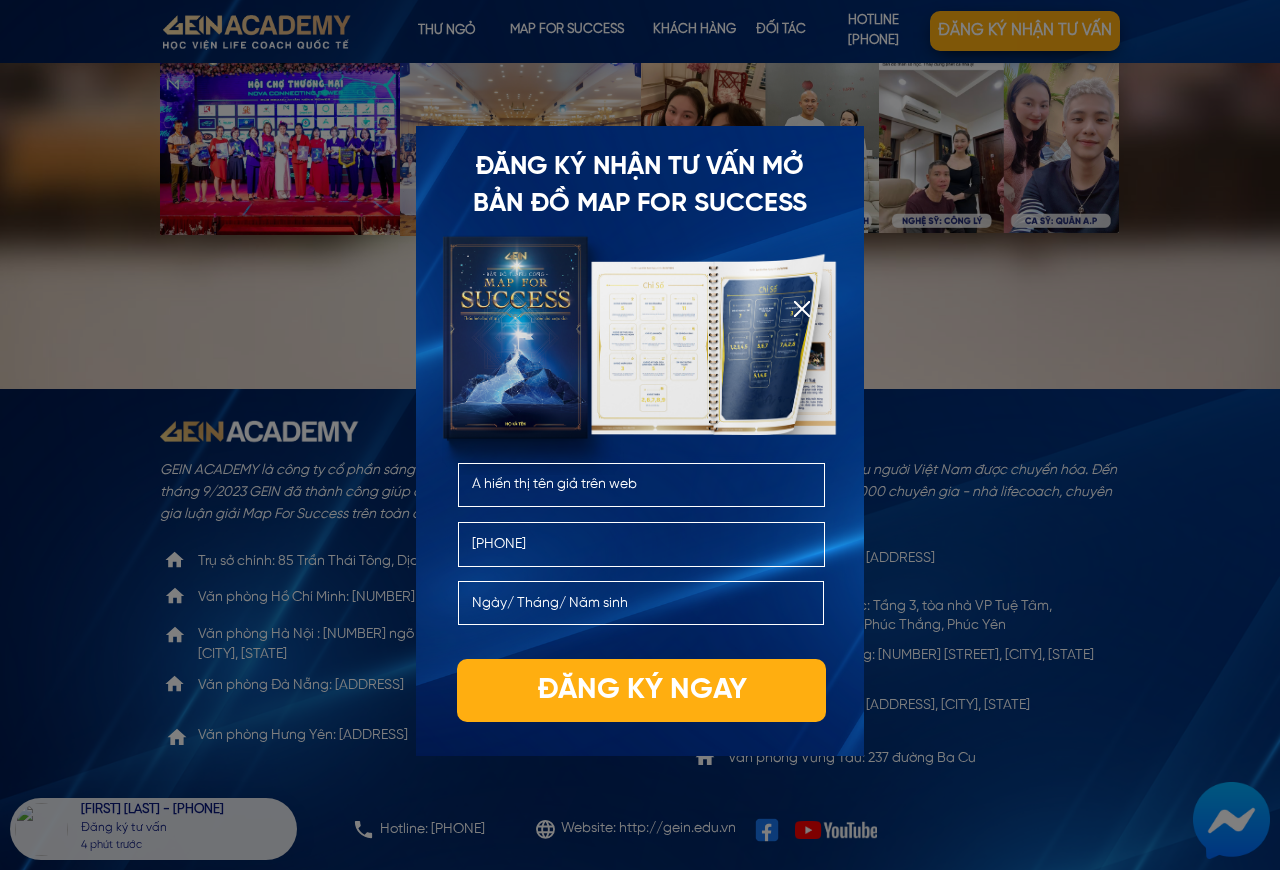click on "[PHONE]" at bounding box center (642, 544) 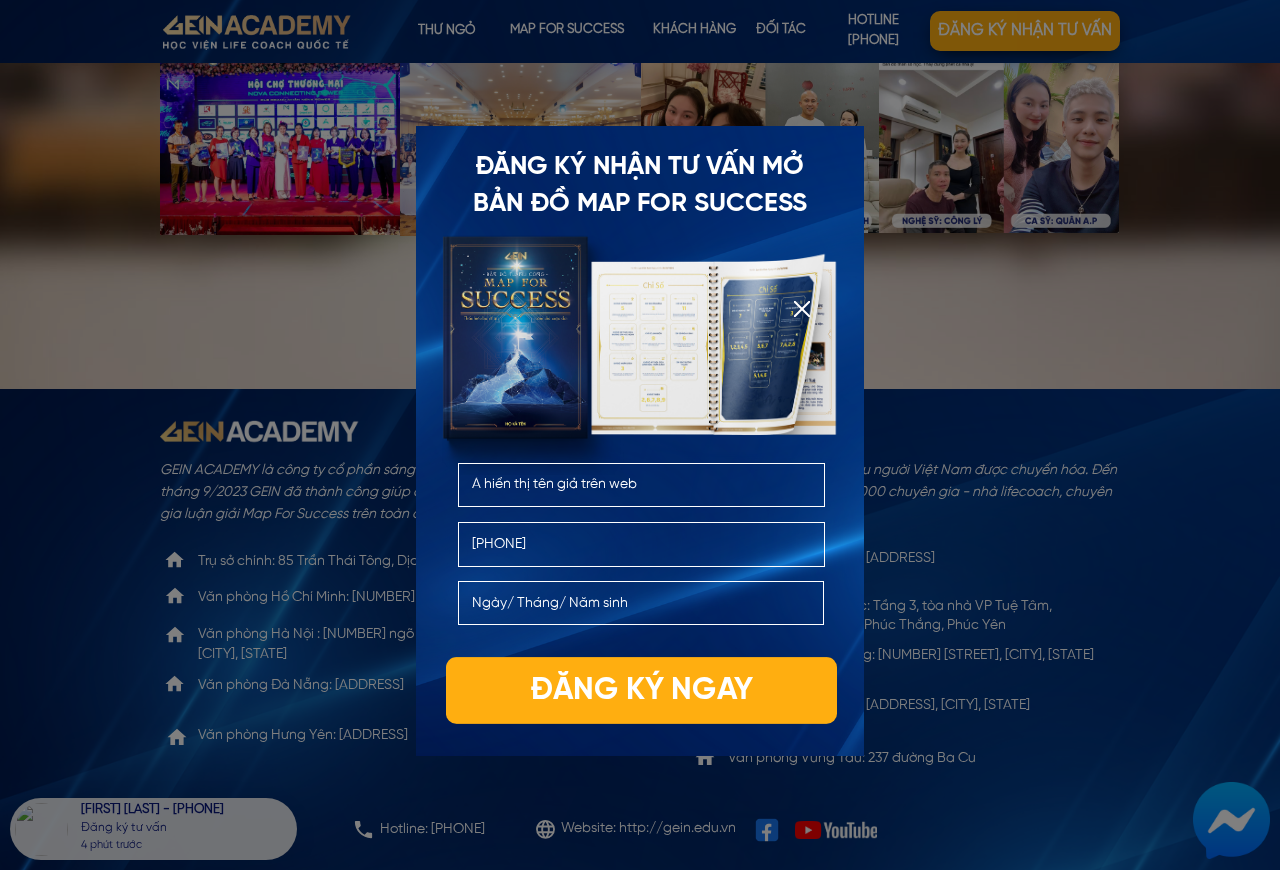 click on "Đăng ký ngay" at bounding box center [641, 690] 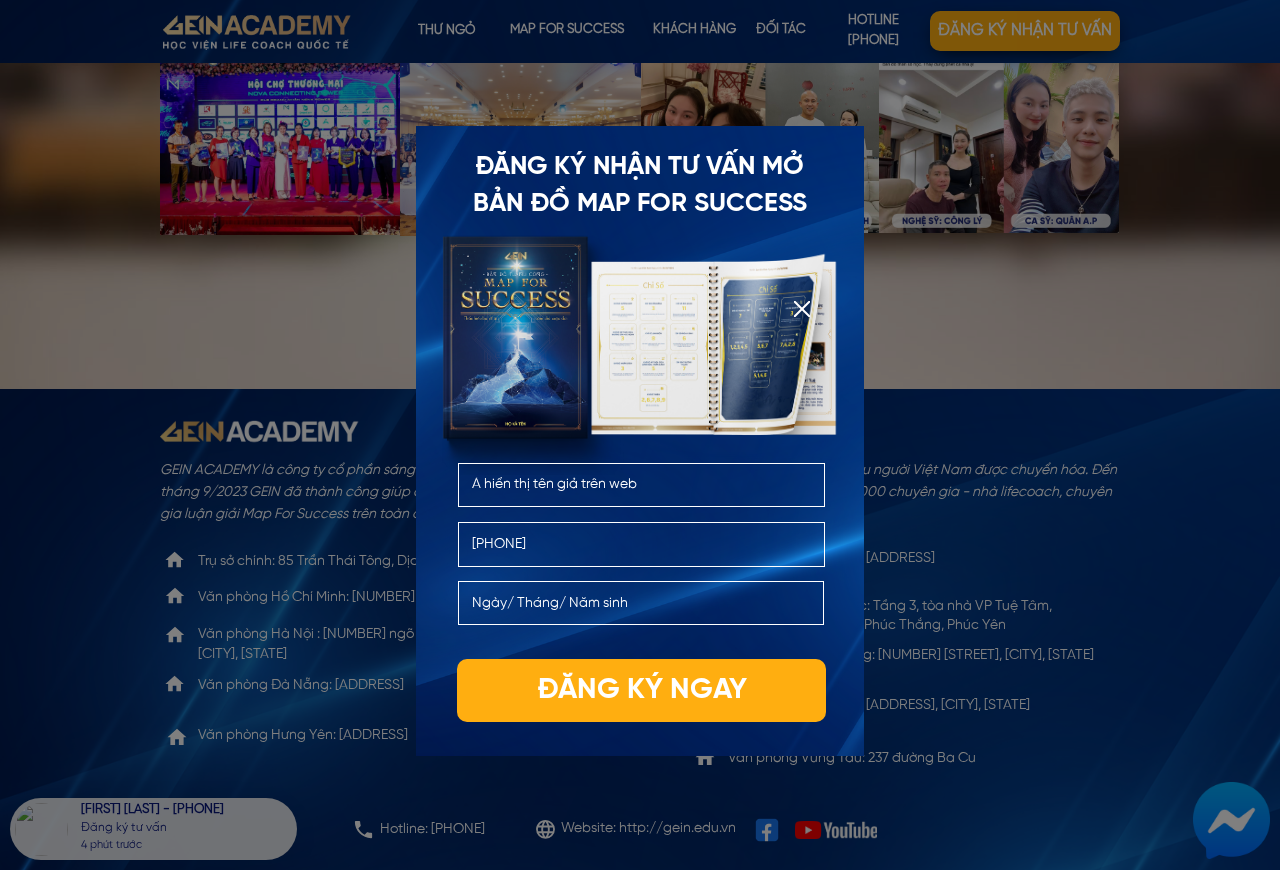 click on "[PHONE]" at bounding box center (642, 544) 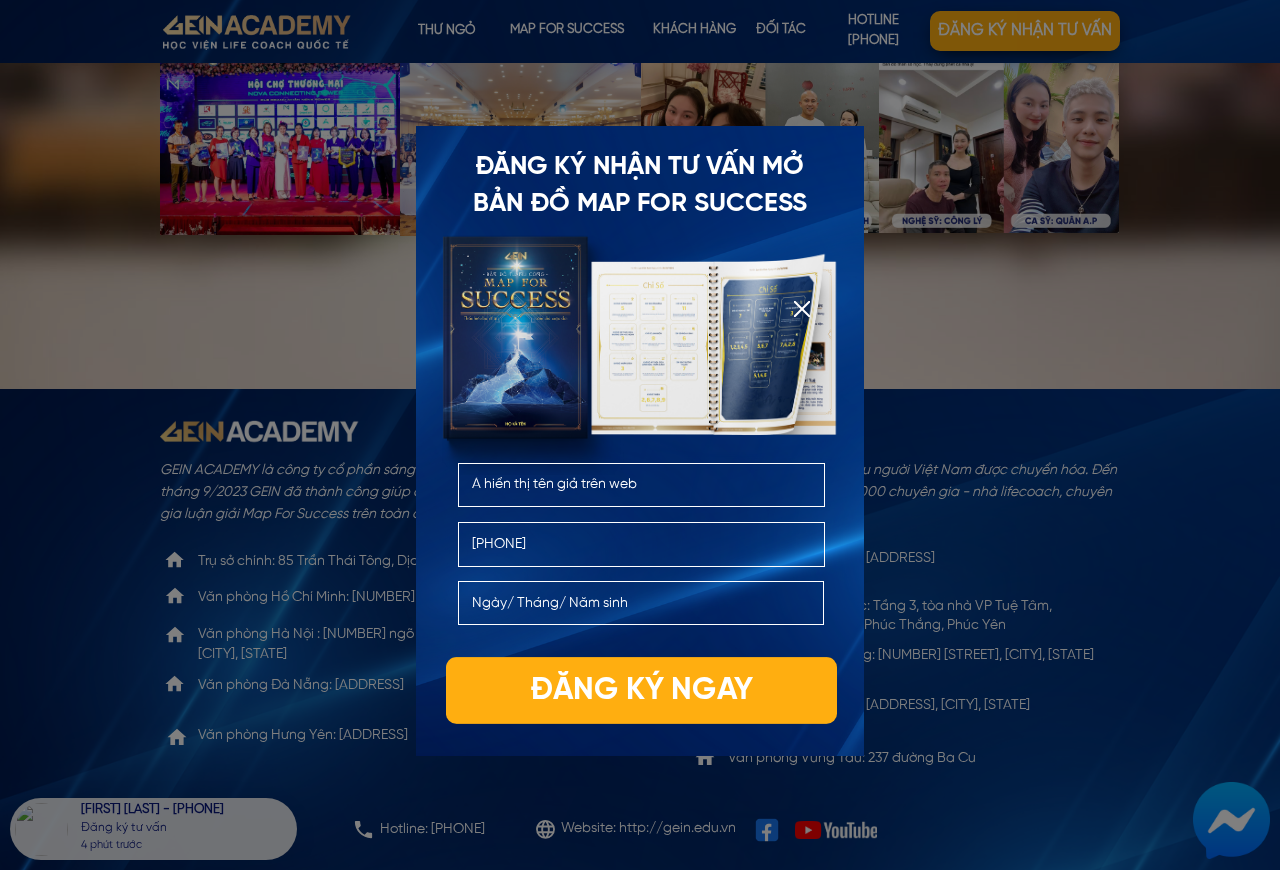 type on "[PHONE]" 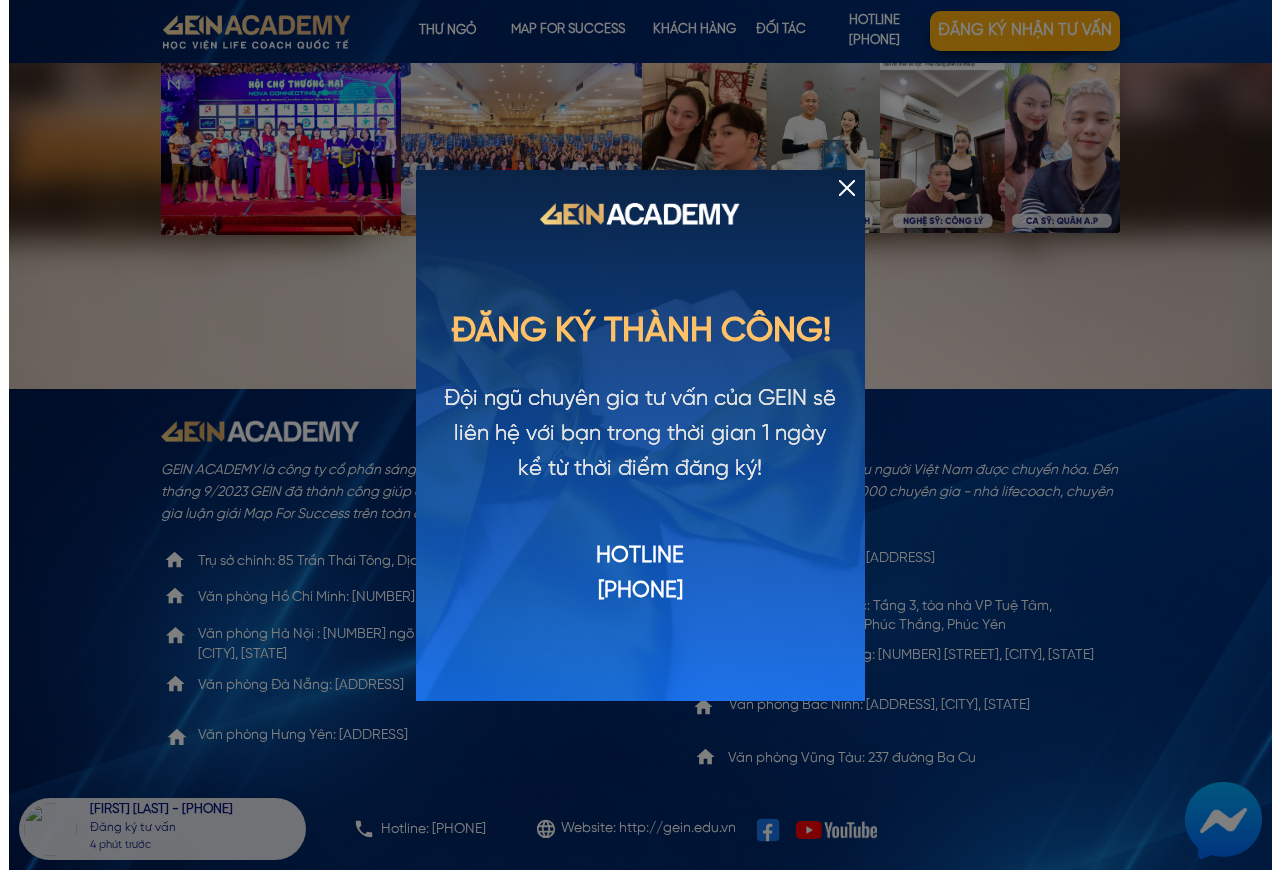 scroll, scrollTop: 0, scrollLeft: 0, axis: both 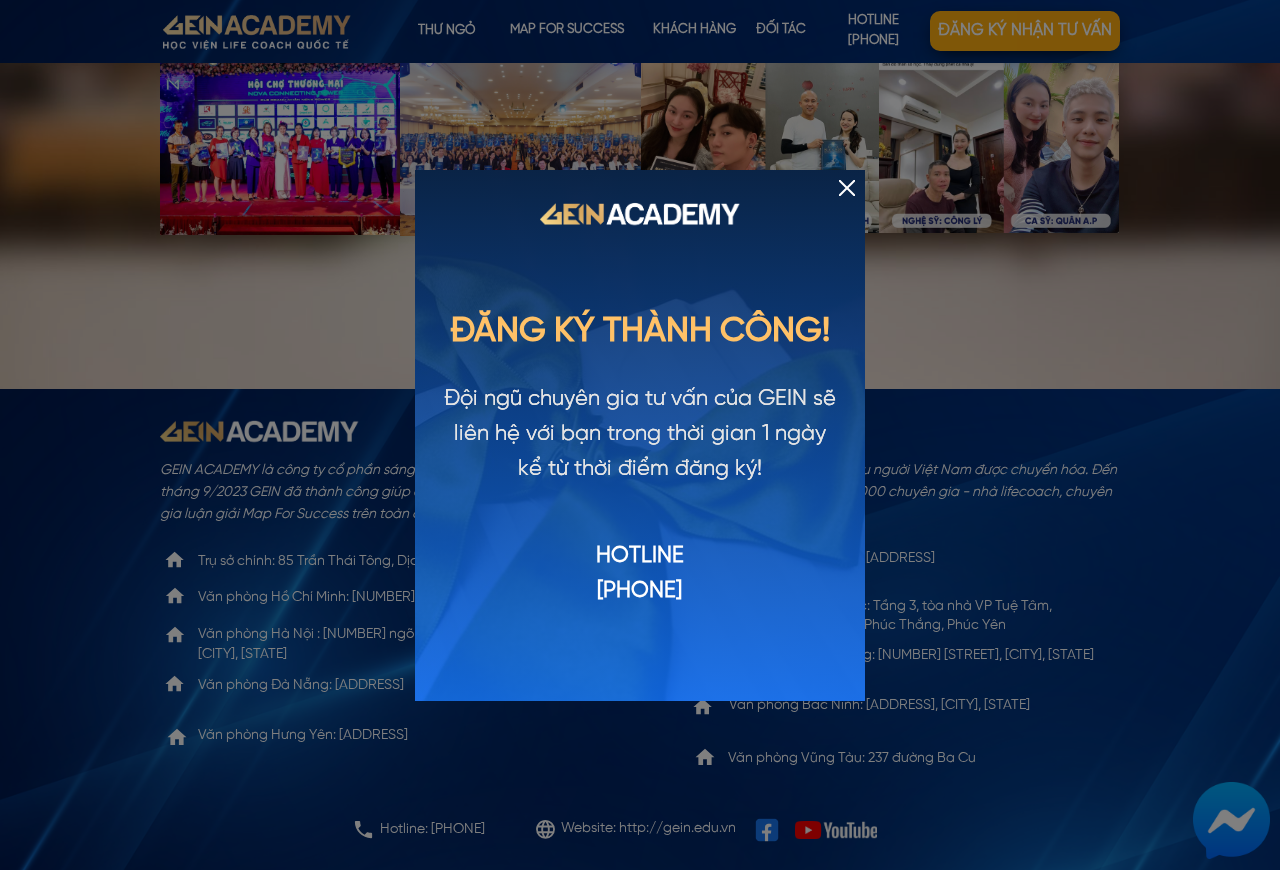 click at bounding box center (847, 188) 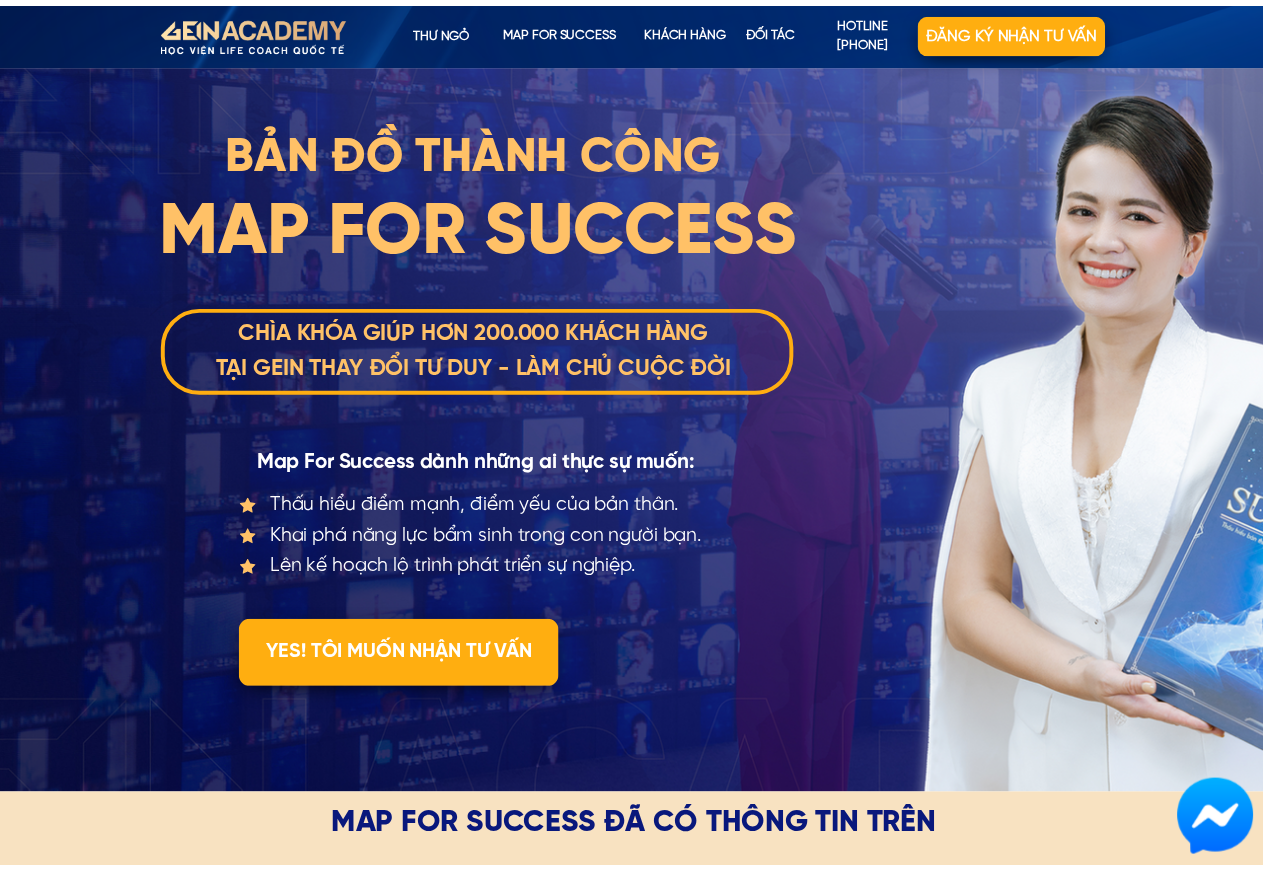 scroll, scrollTop: 6205, scrollLeft: 0, axis: vertical 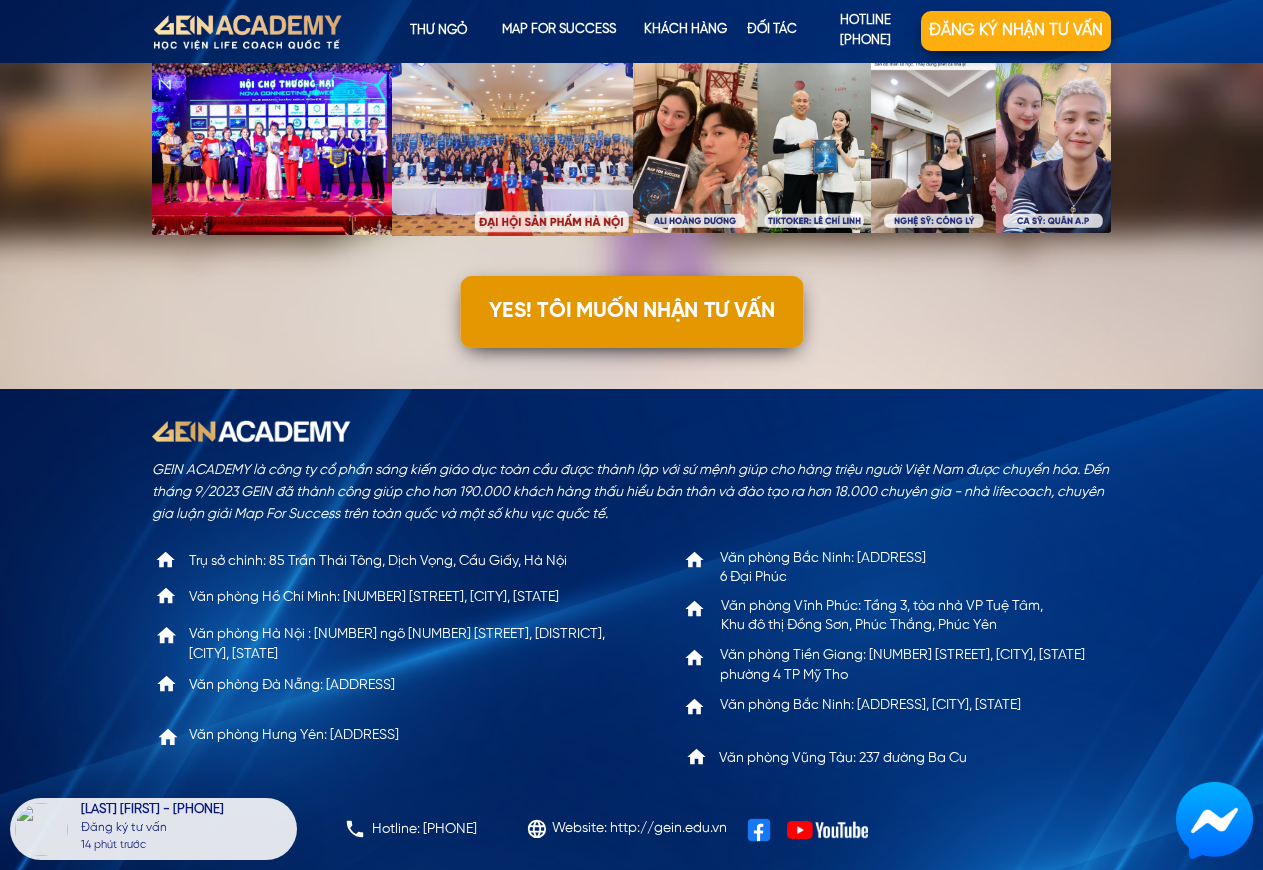 click on "YES! TÔI MUỐN NHẬN TƯ VẤN" at bounding box center [631, 312] 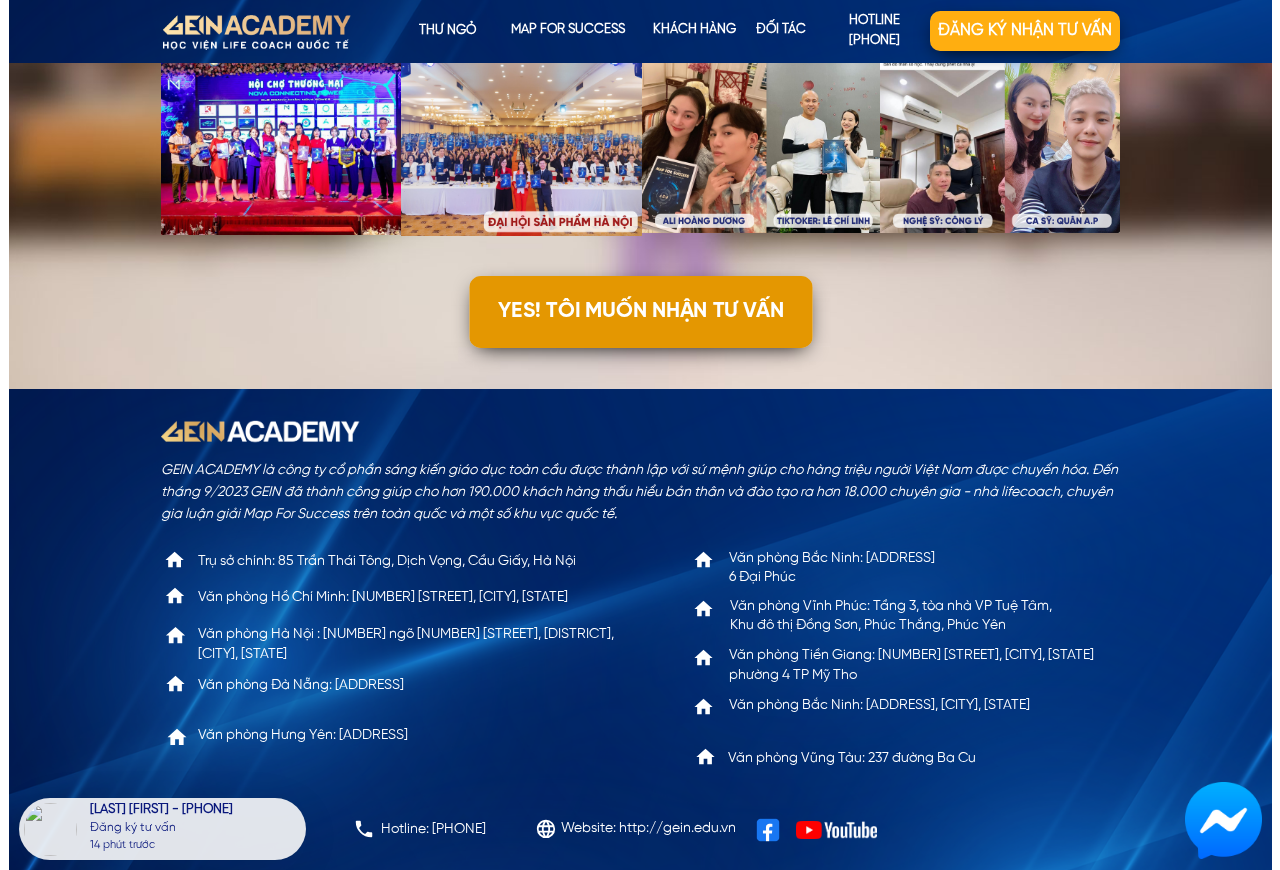 scroll, scrollTop: 0, scrollLeft: 0, axis: both 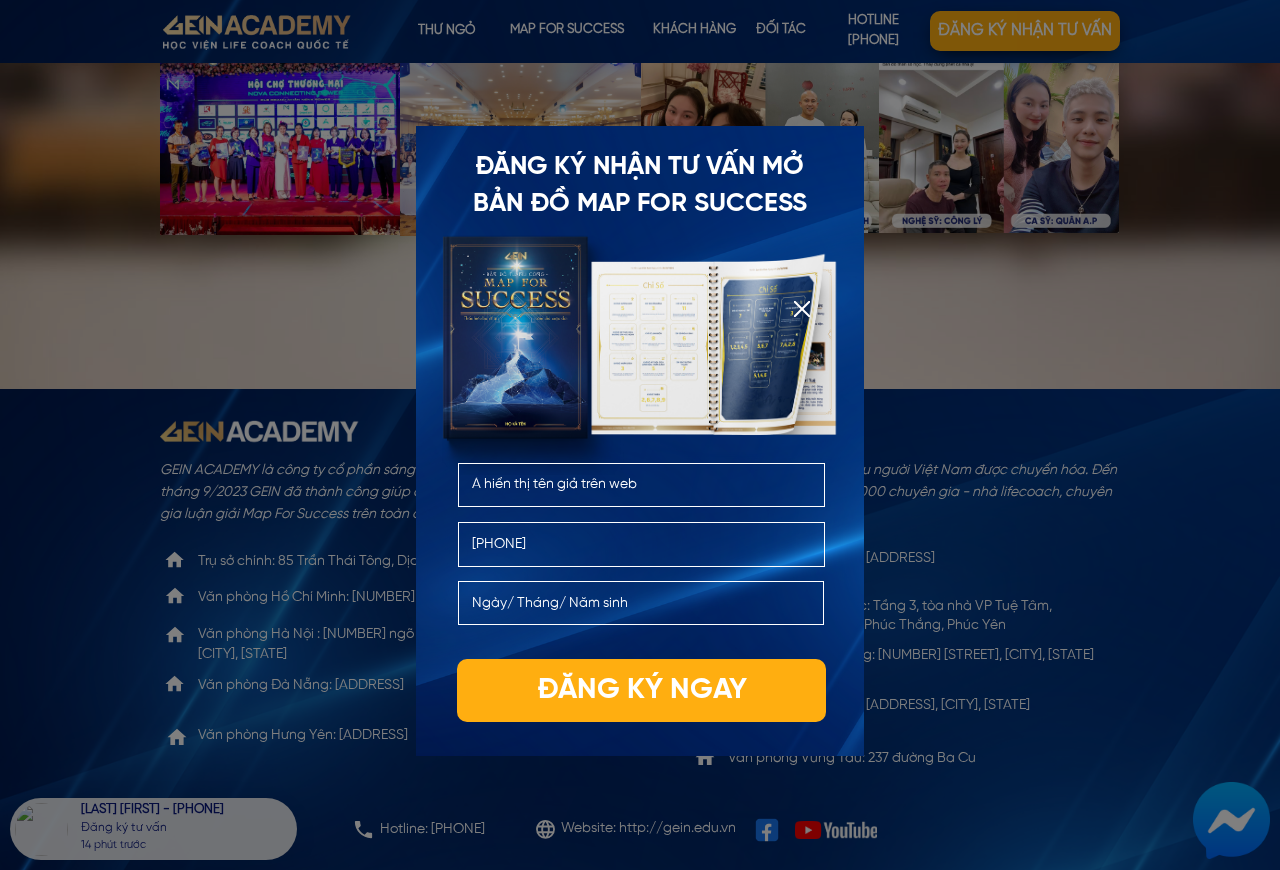 click on "À hiển thị tên giả trên web" at bounding box center (642, 485) 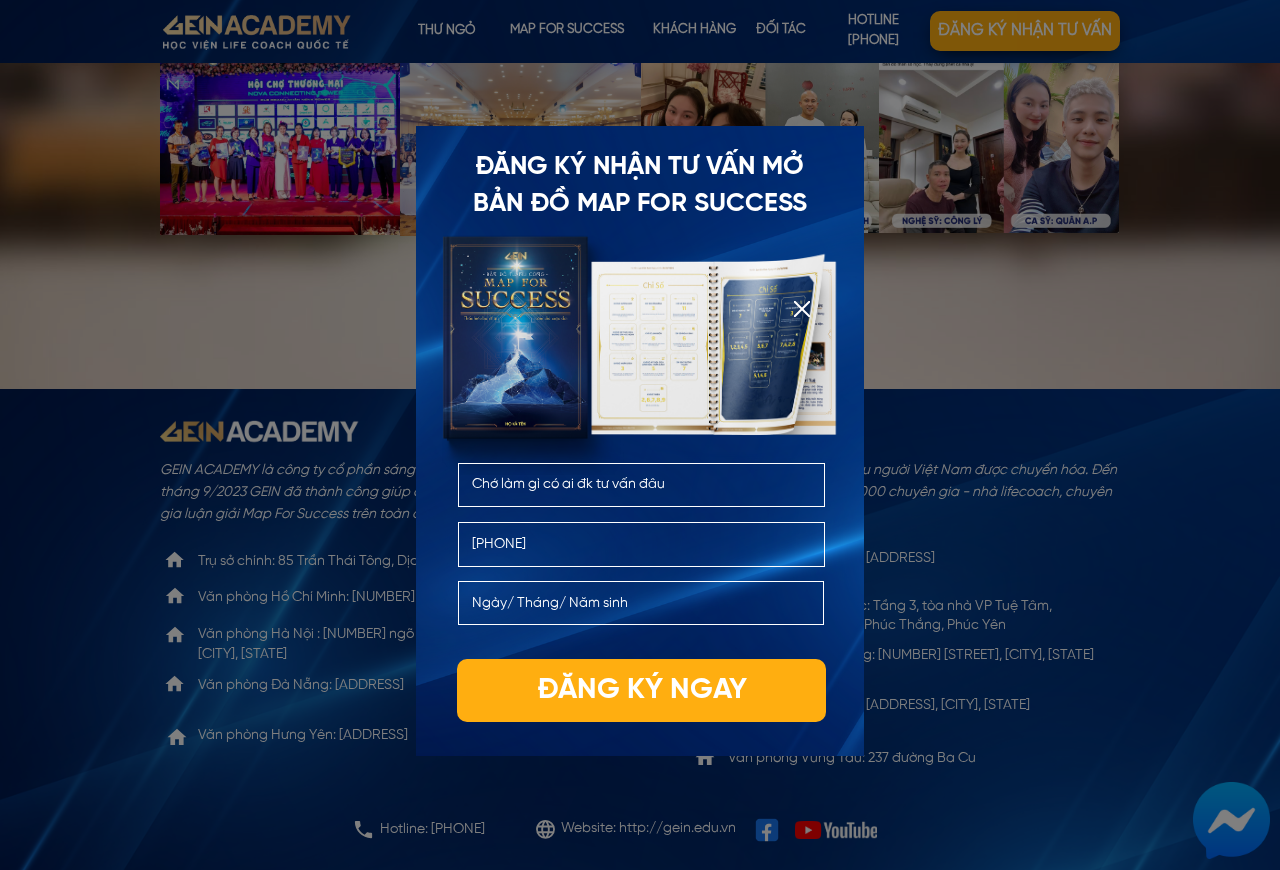 type on "Chớ làm gì có ai đk tư vấn đâu" 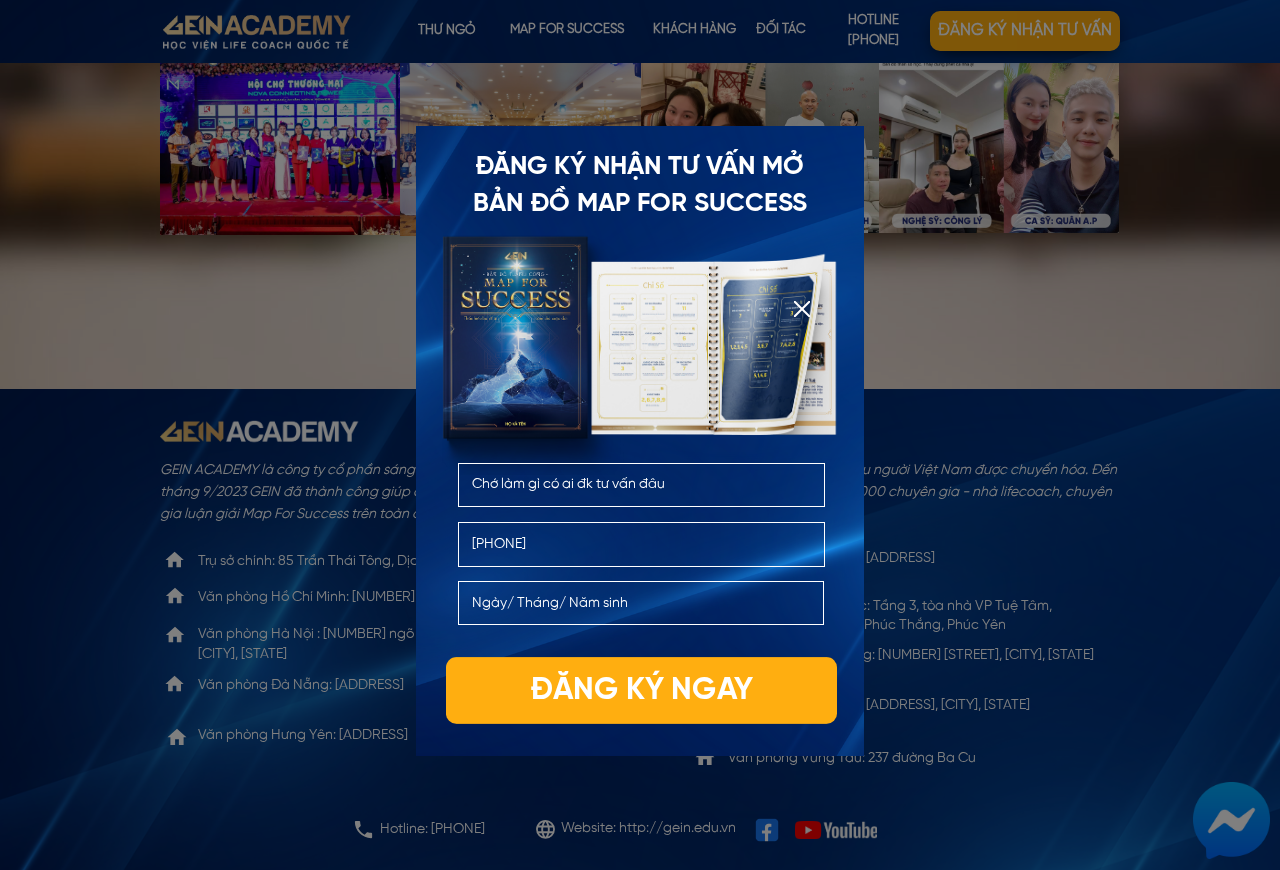 type on "[PHONE]" 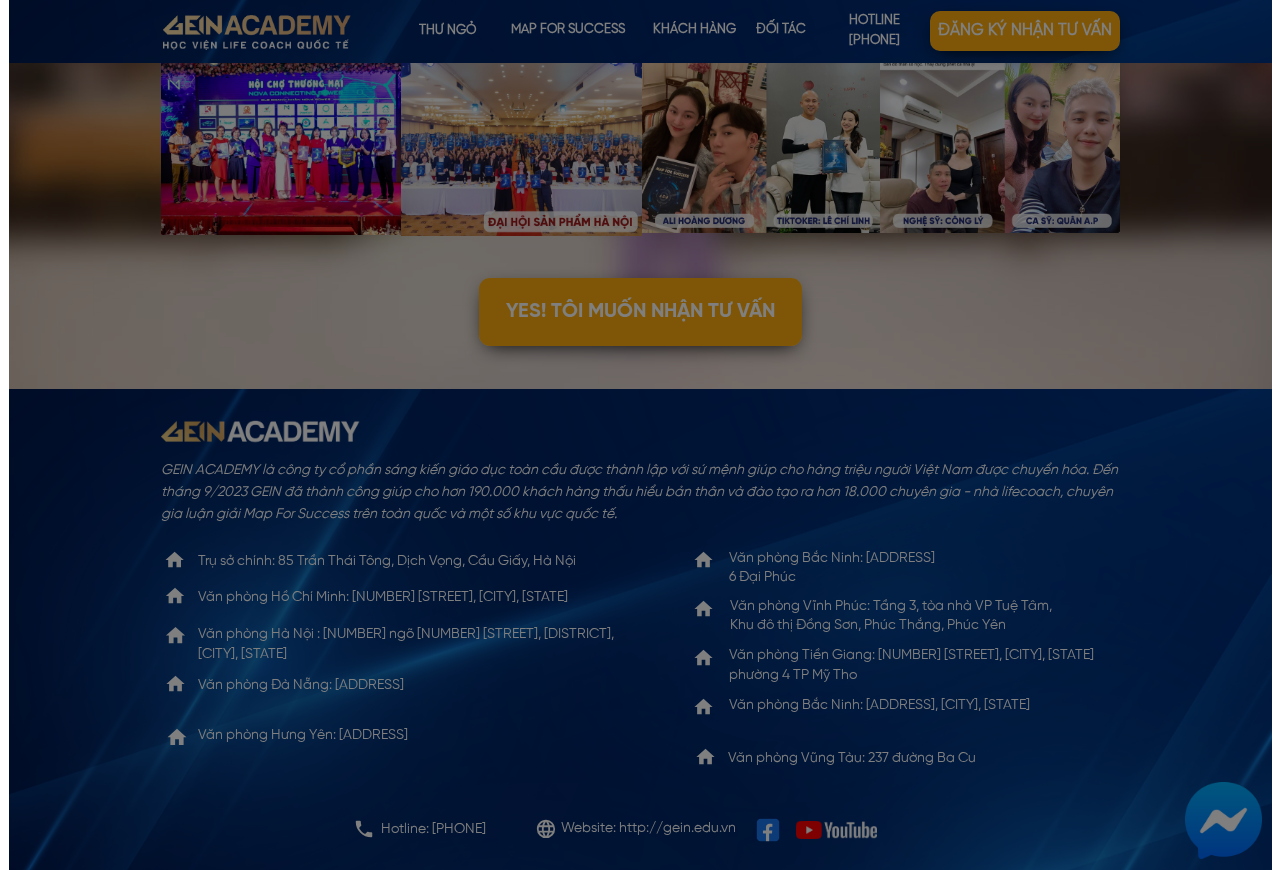scroll, scrollTop: 0, scrollLeft: 0, axis: both 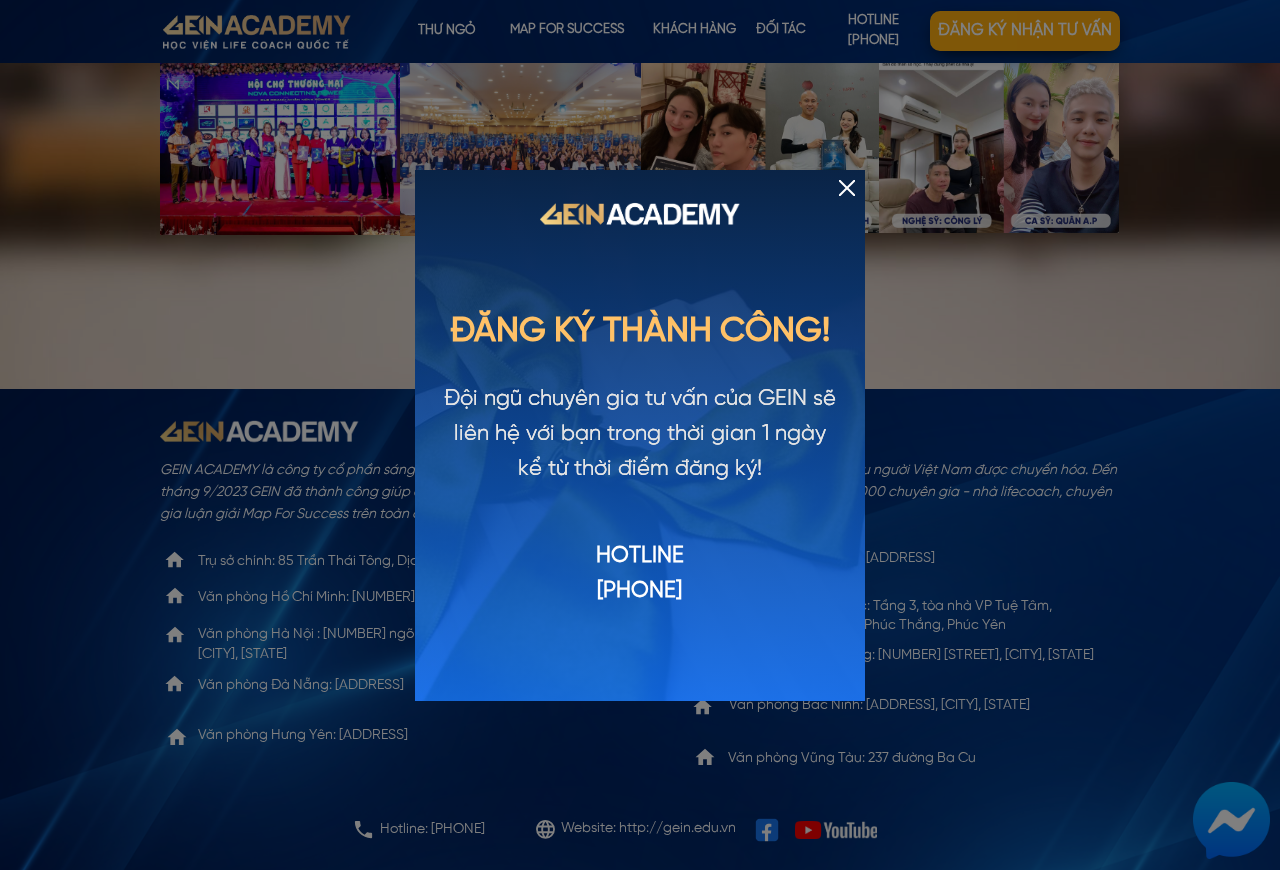 click at bounding box center [847, 188] 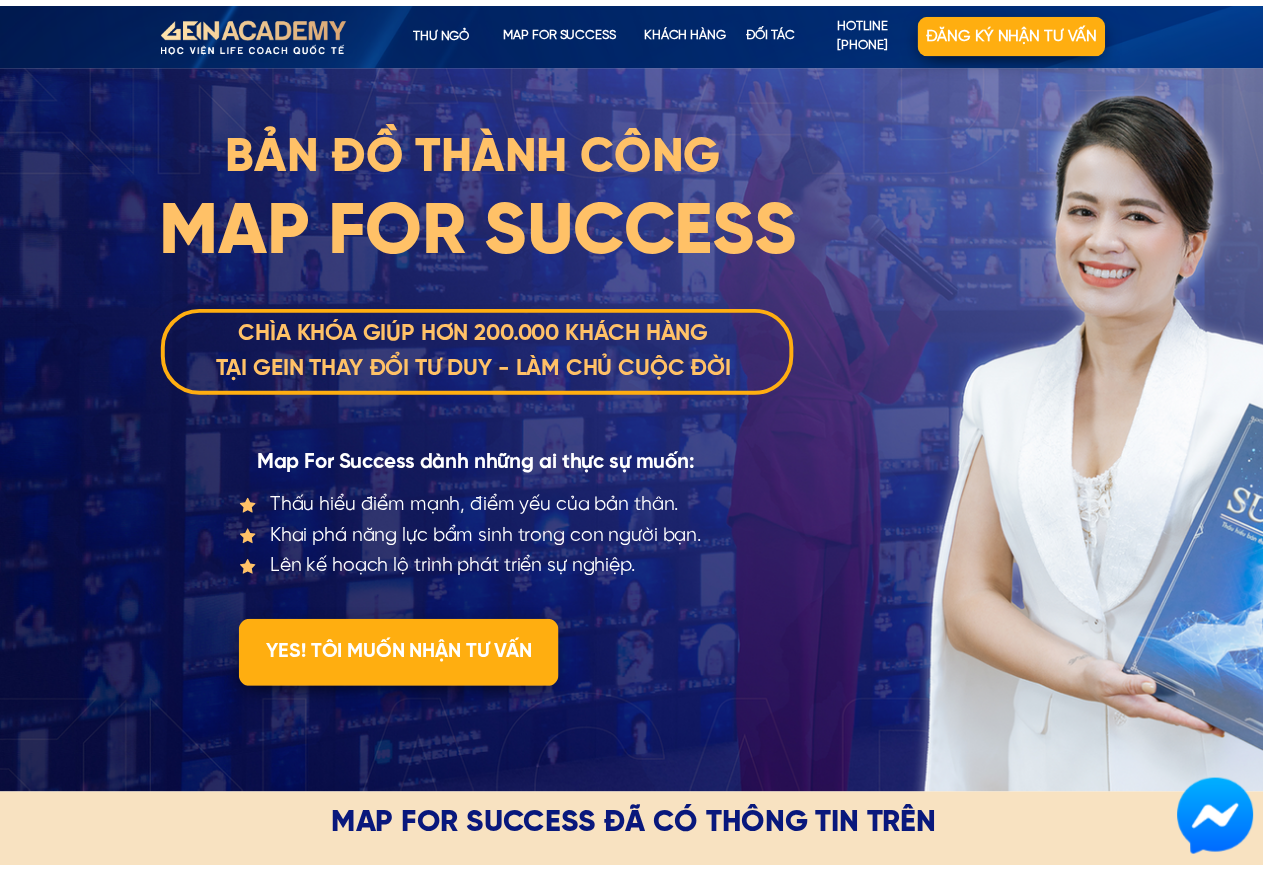 scroll, scrollTop: 6205, scrollLeft: 0, axis: vertical 